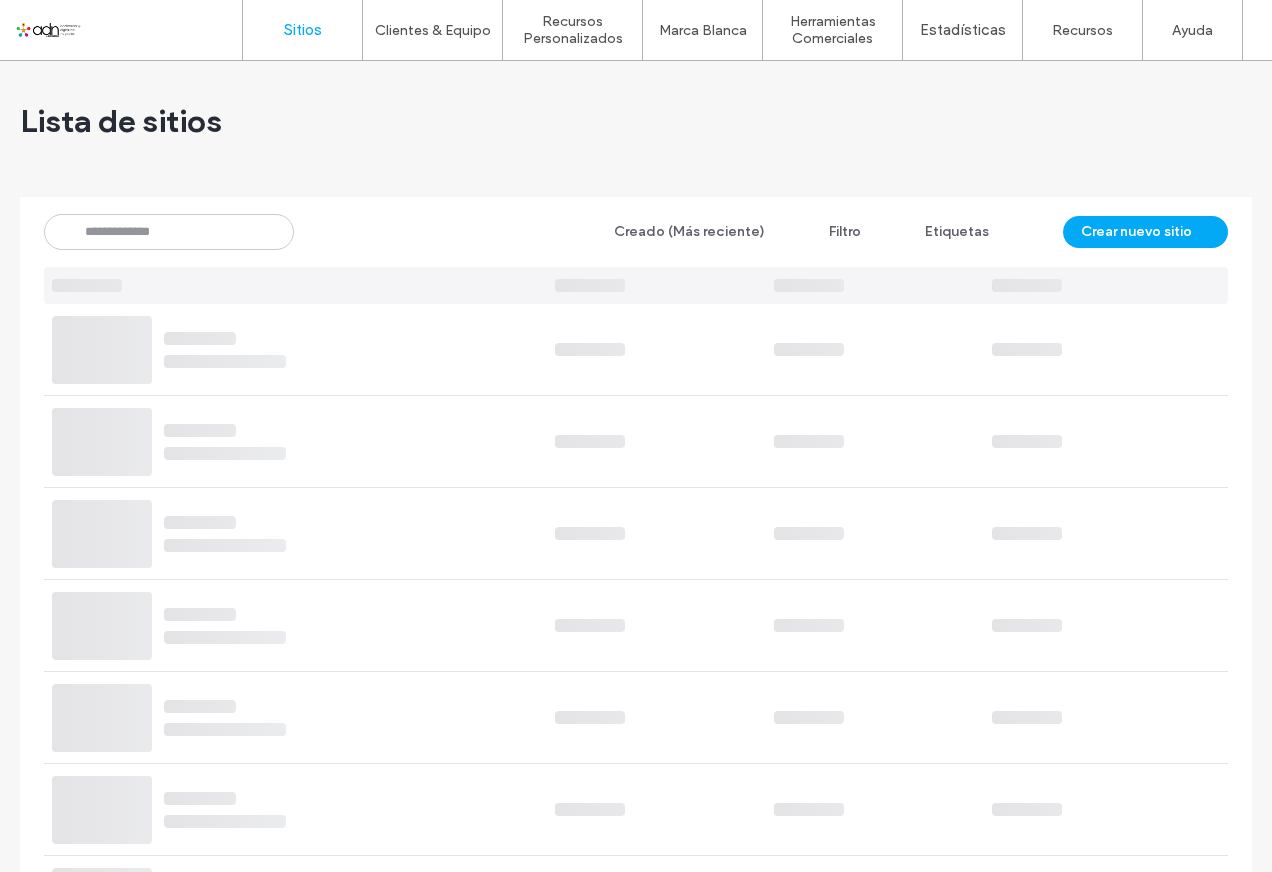 scroll, scrollTop: 0, scrollLeft: 0, axis: both 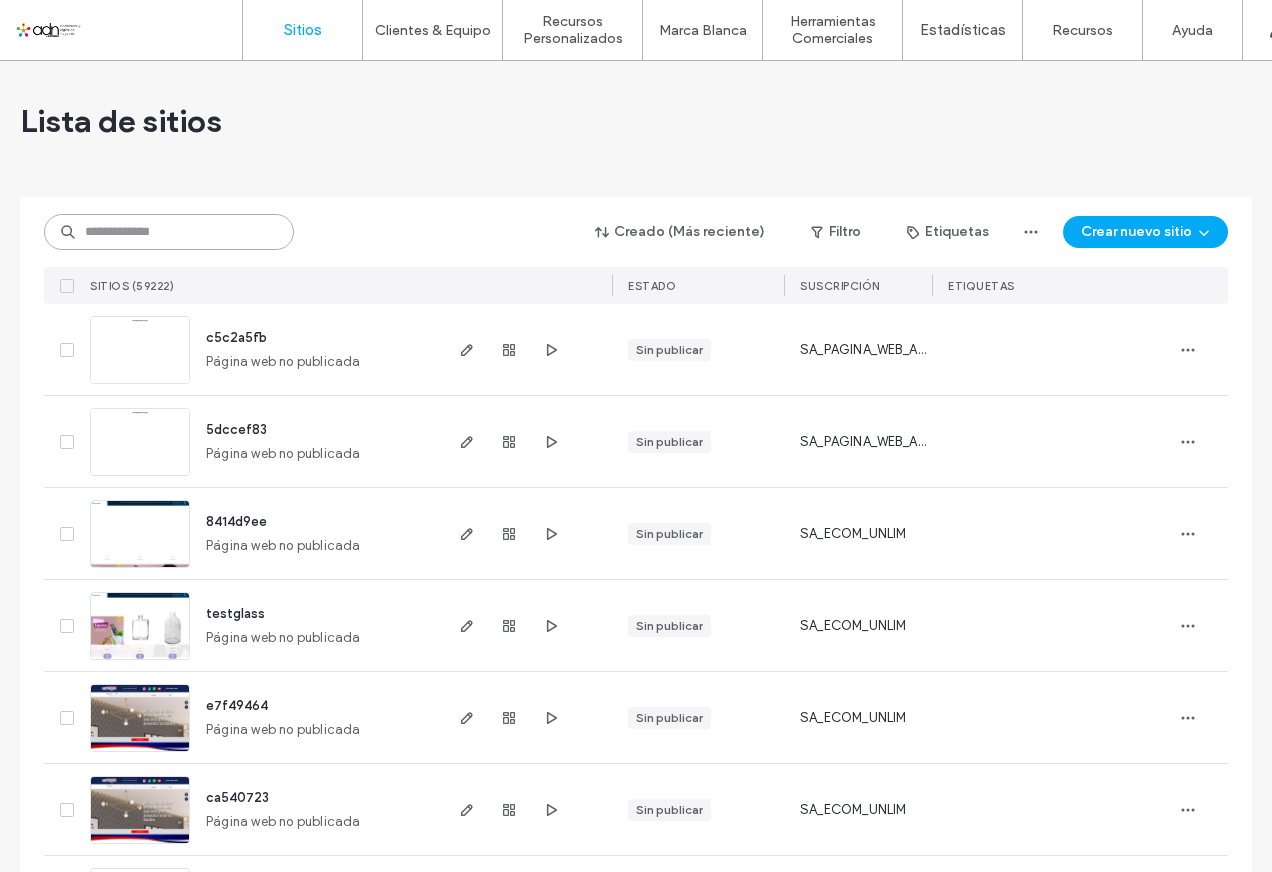 click at bounding box center [169, 232] 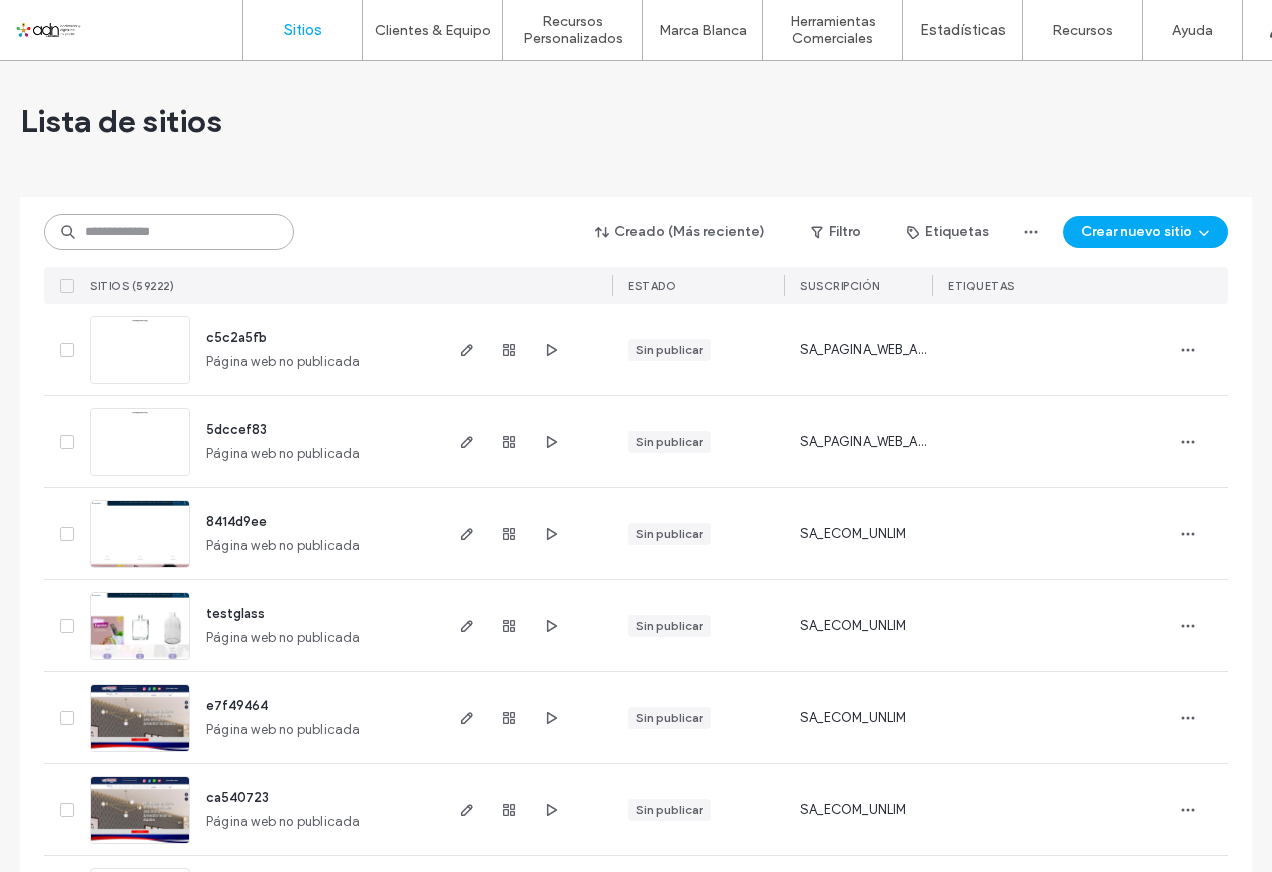 paste on "*********" 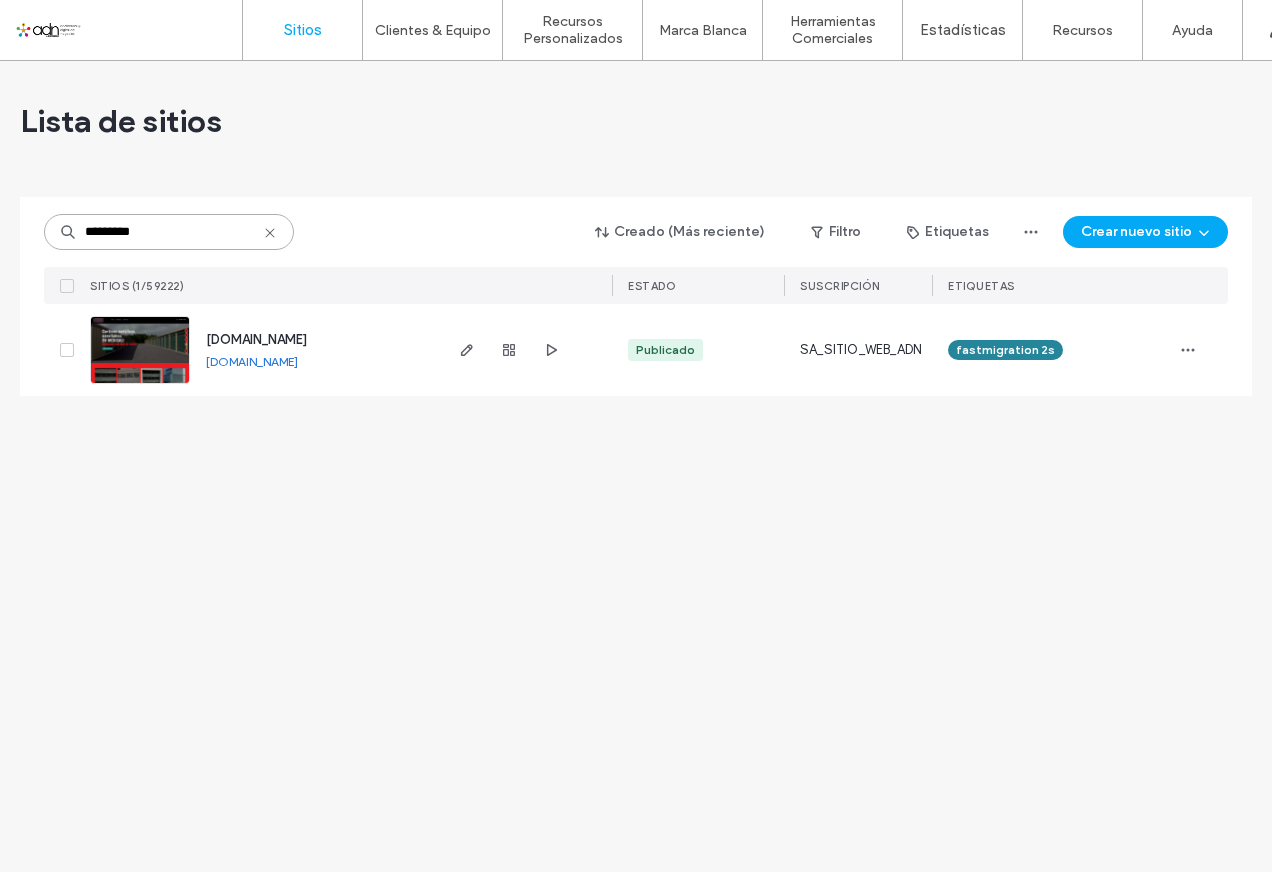 type on "*********" 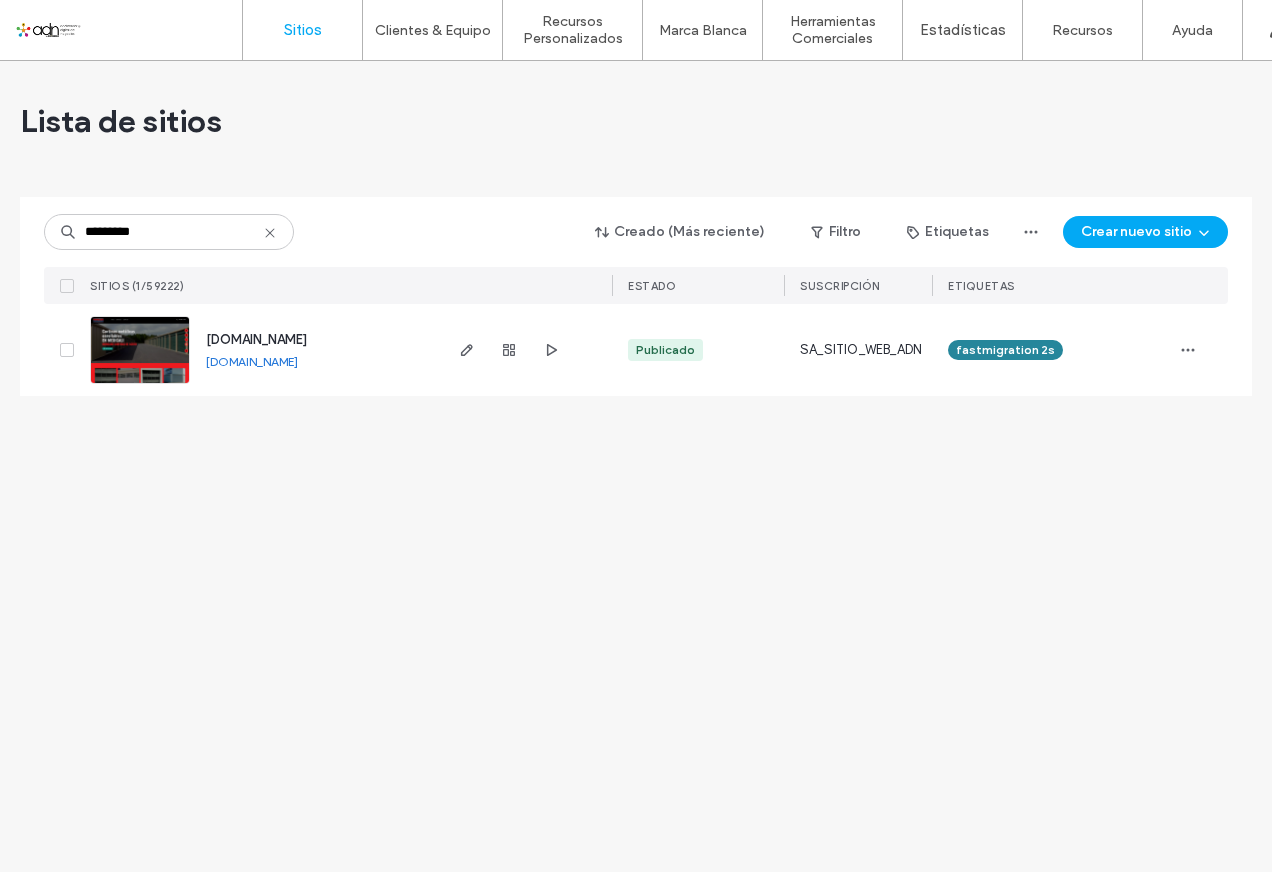 click at bounding box center [140, 385] 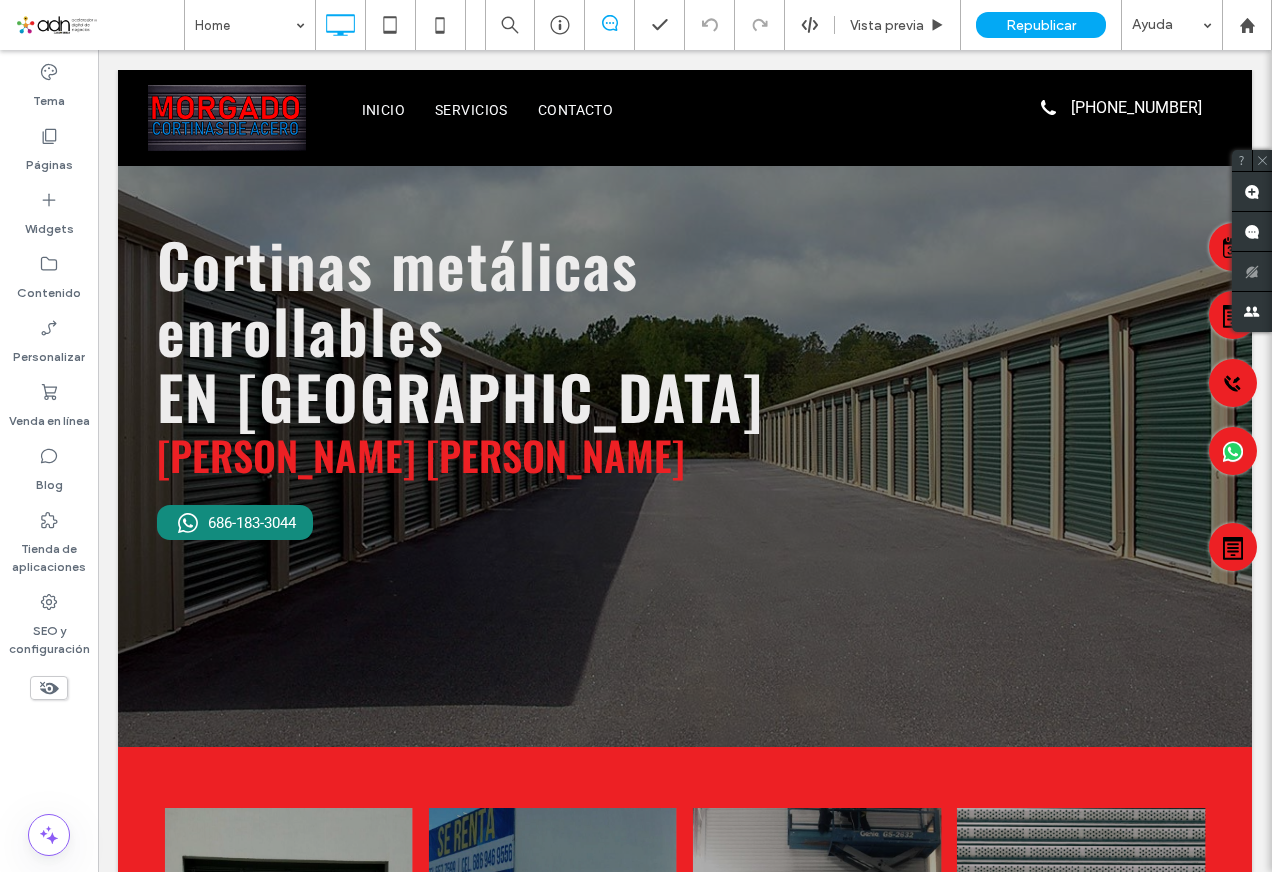 scroll, scrollTop: 0, scrollLeft: 0, axis: both 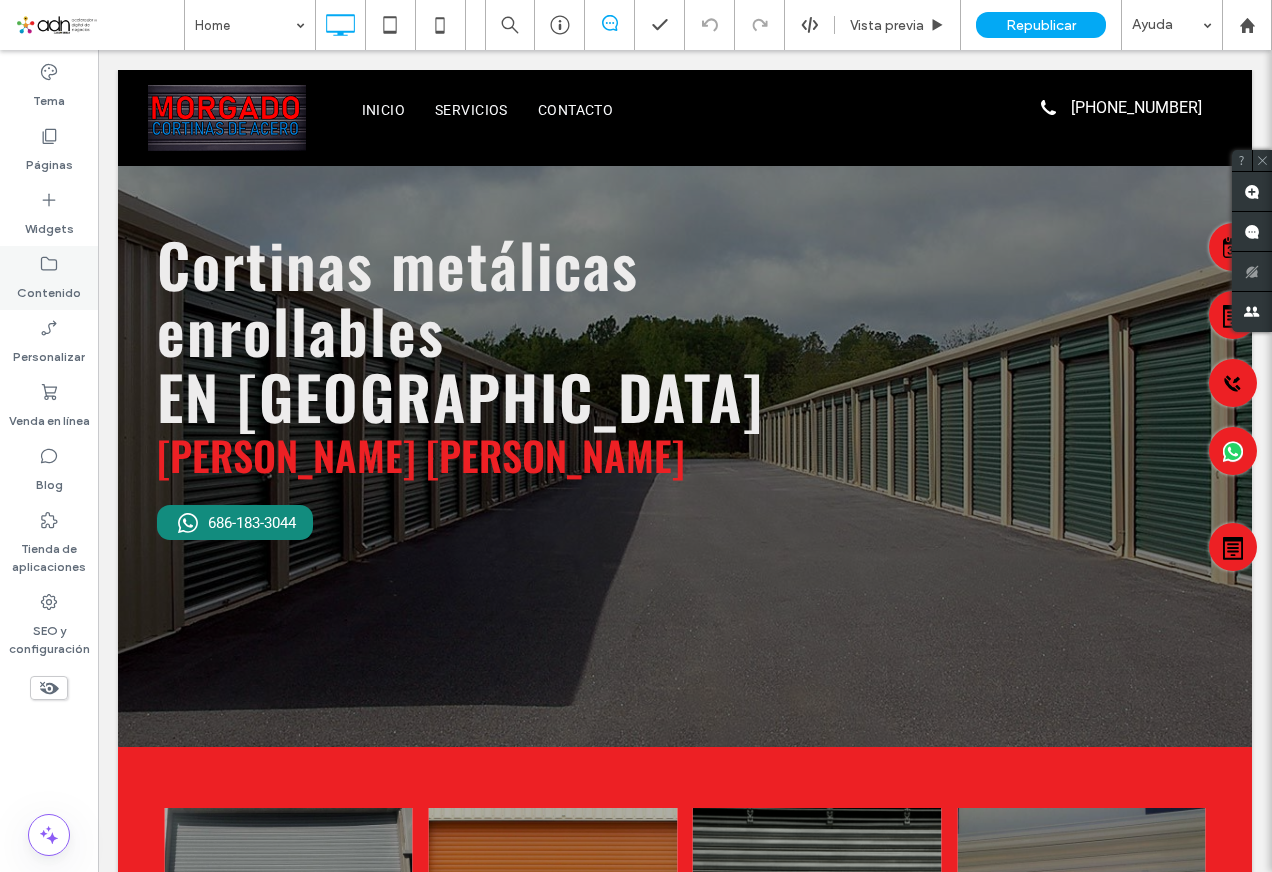 click 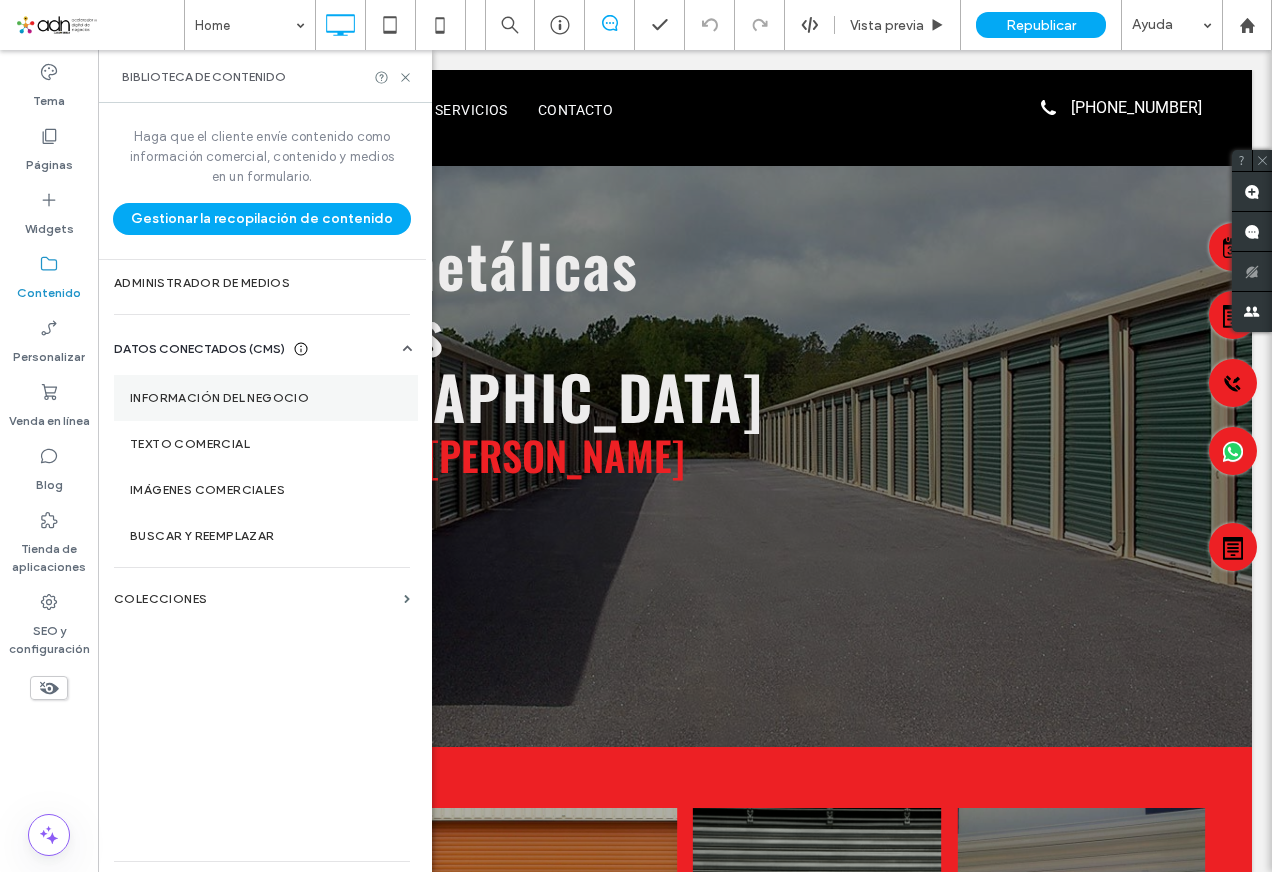 click on "Información del negocio" at bounding box center (266, 398) 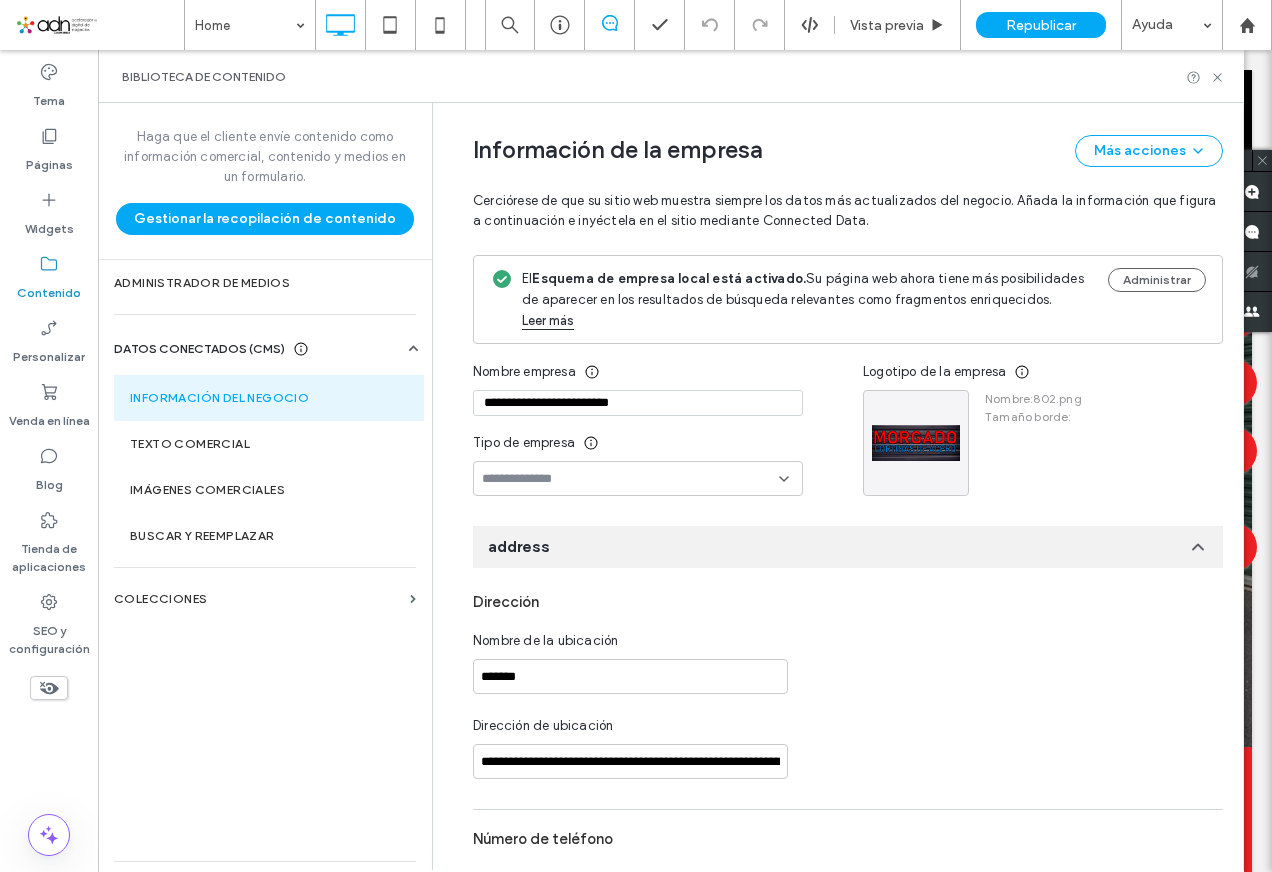scroll, scrollTop: 168, scrollLeft: 0, axis: vertical 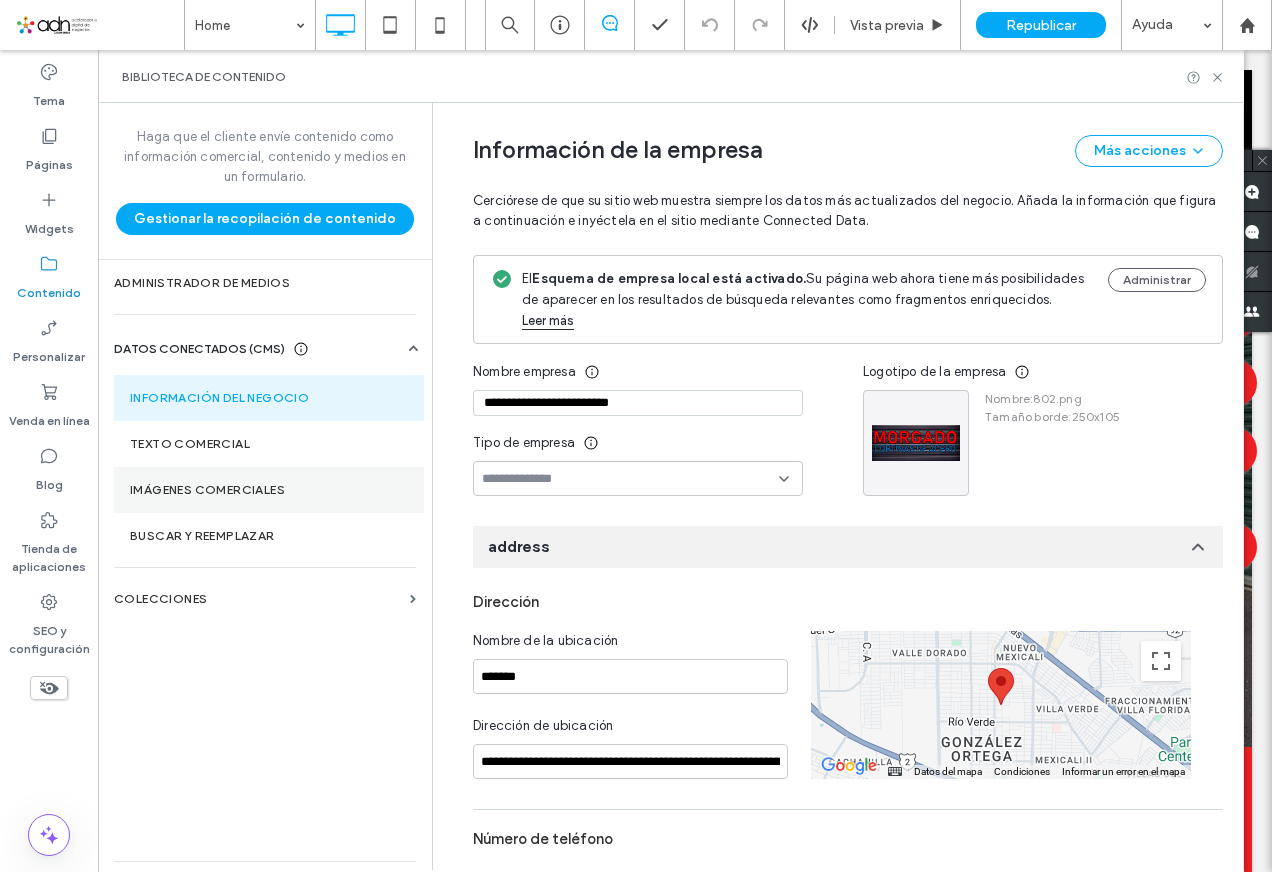 click on "Imágenes comerciales" at bounding box center (269, 490) 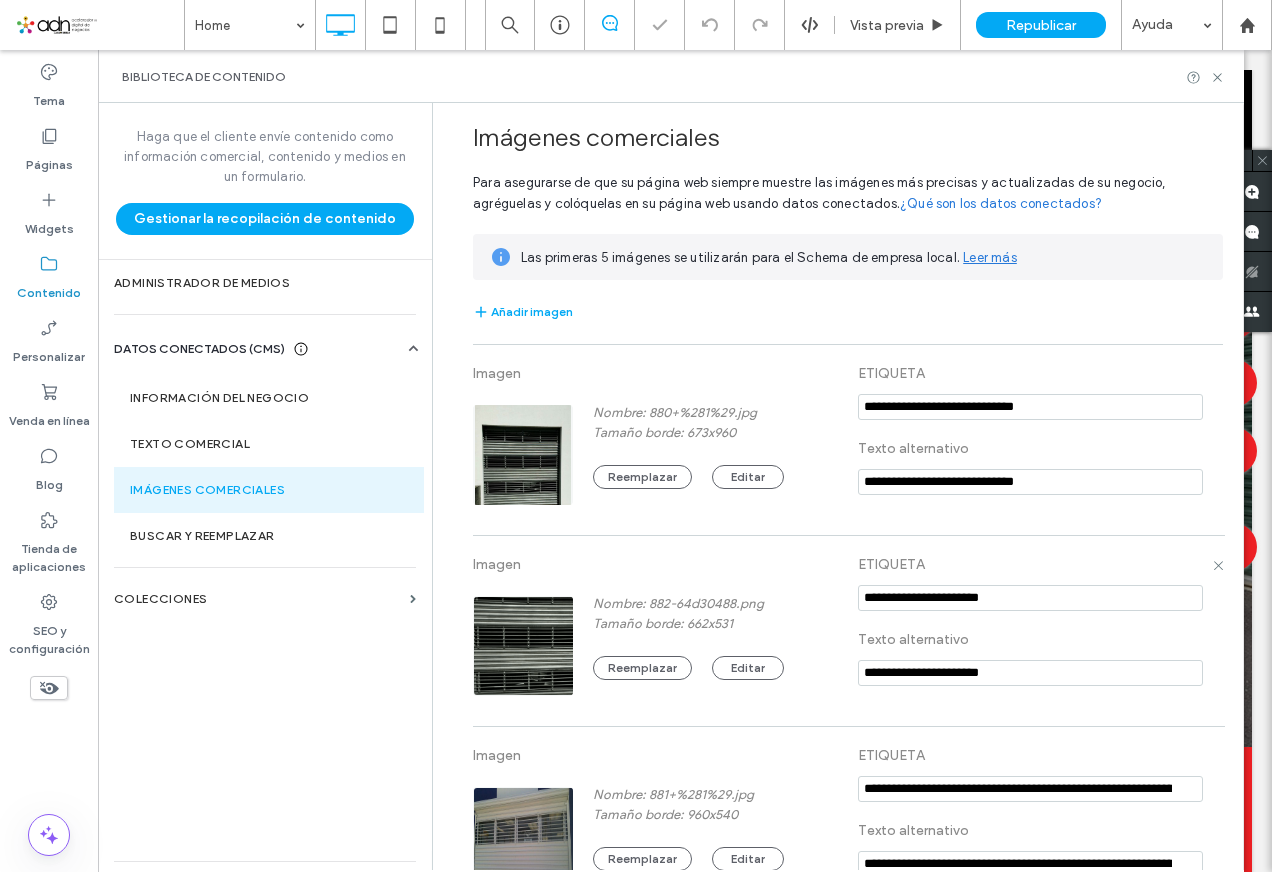 scroll, scrollTop: 58, scrollLeft: 0, axis: vertical 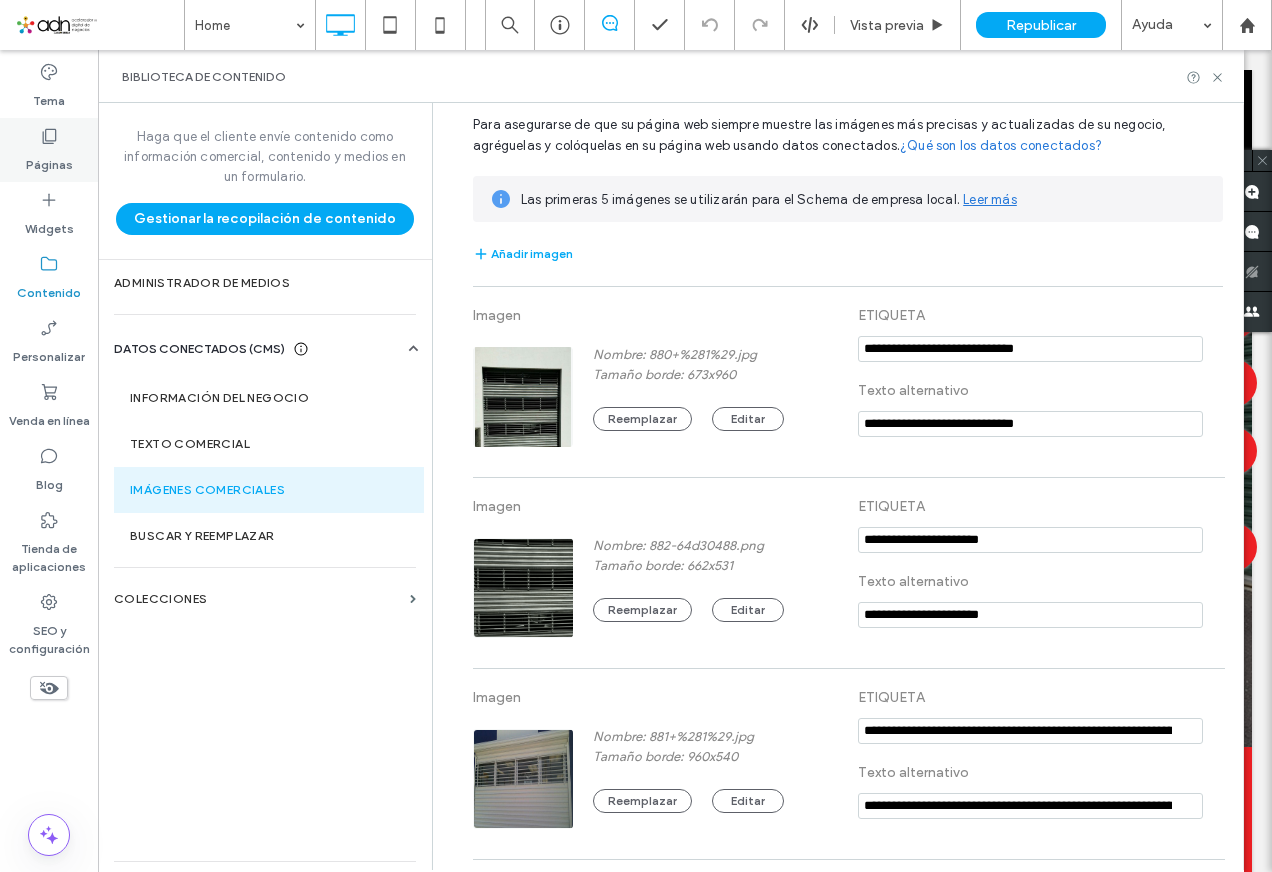 click 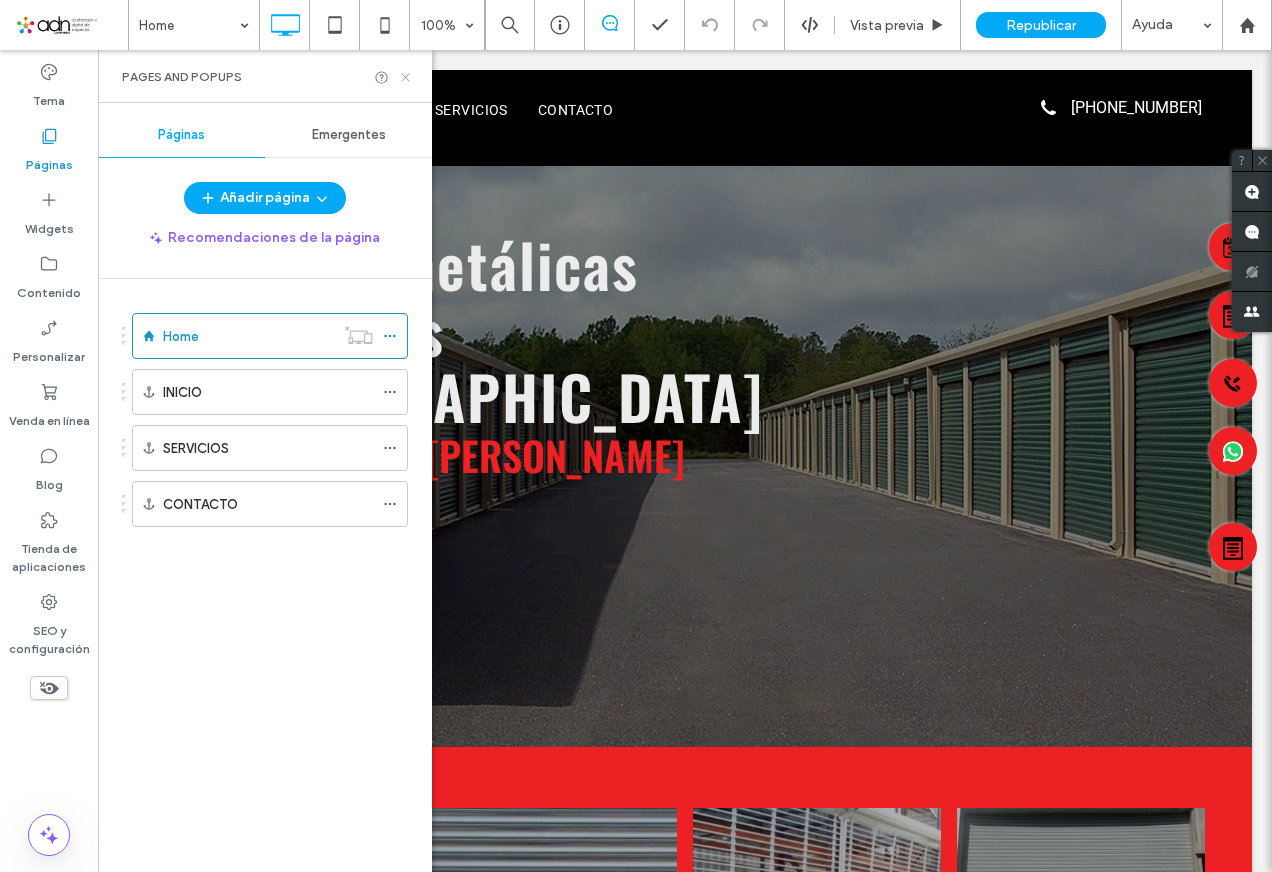 click 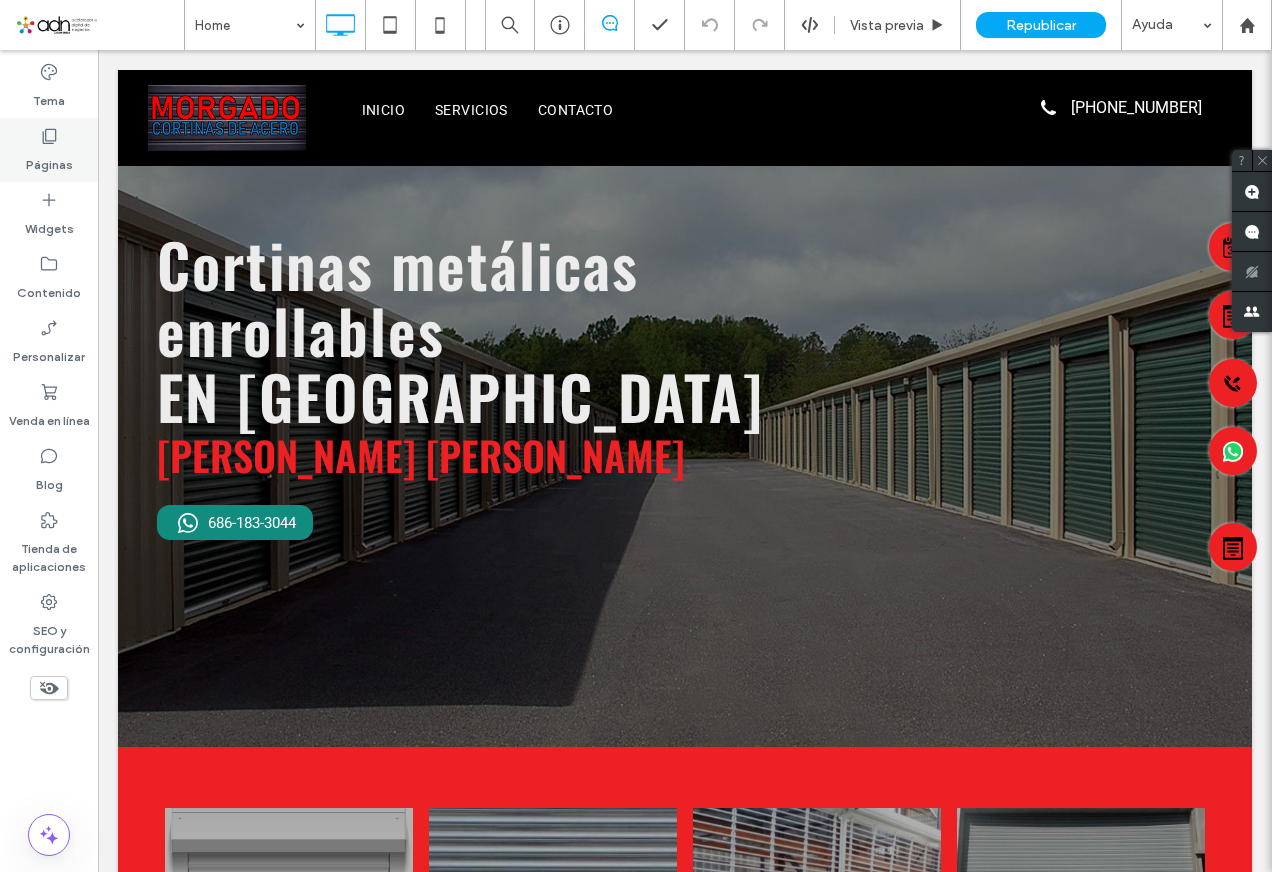 click 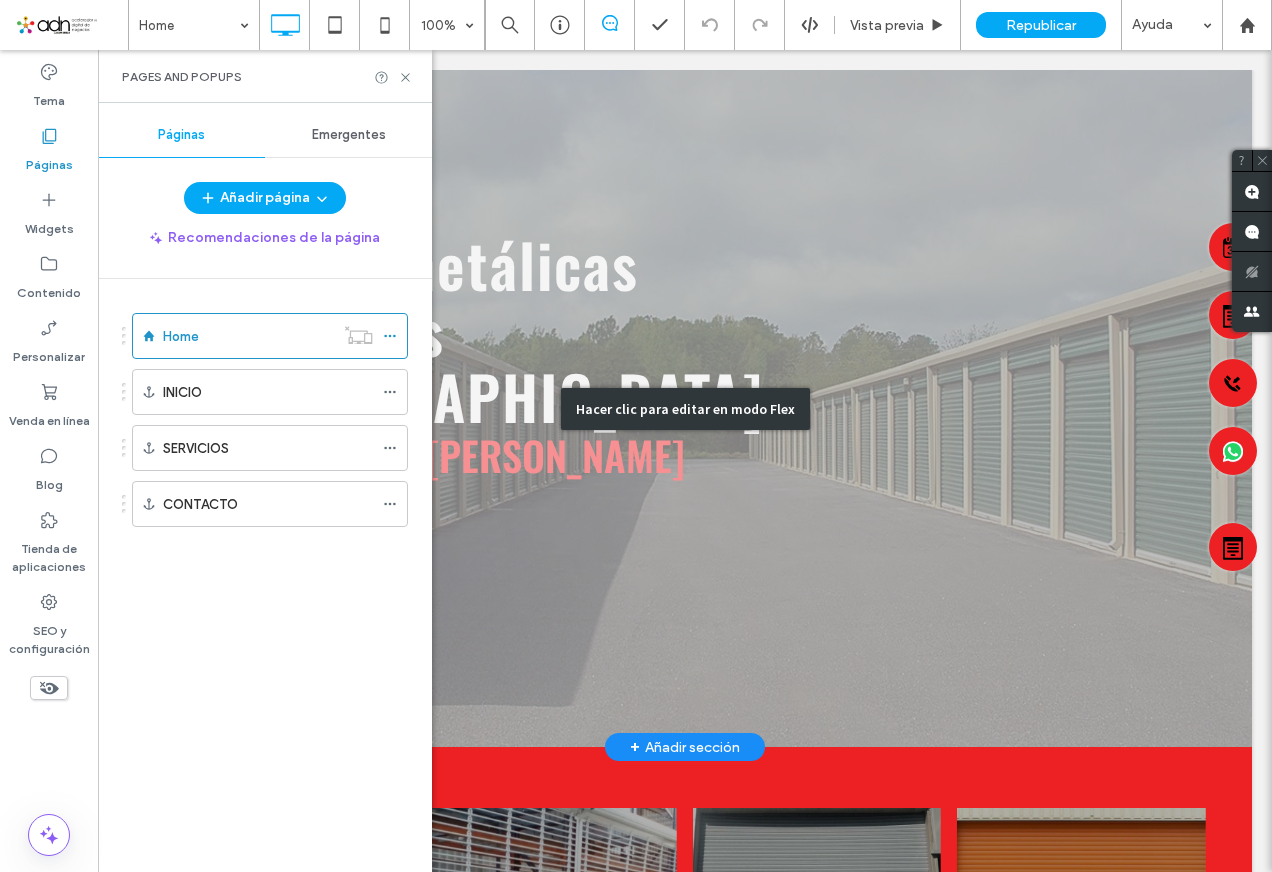 click on "Hacer clic para editar en modo Flex" at bounding box center (685, 408) 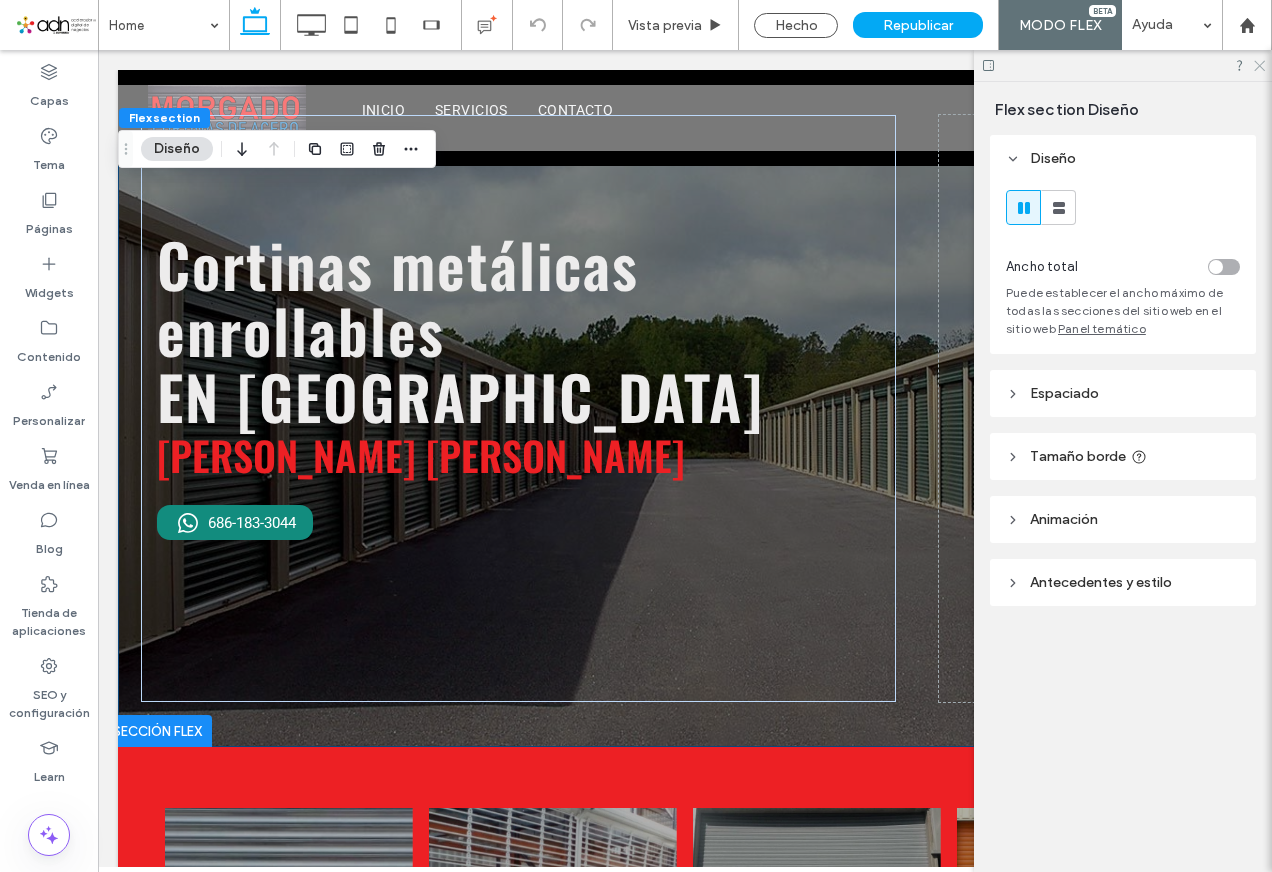 click 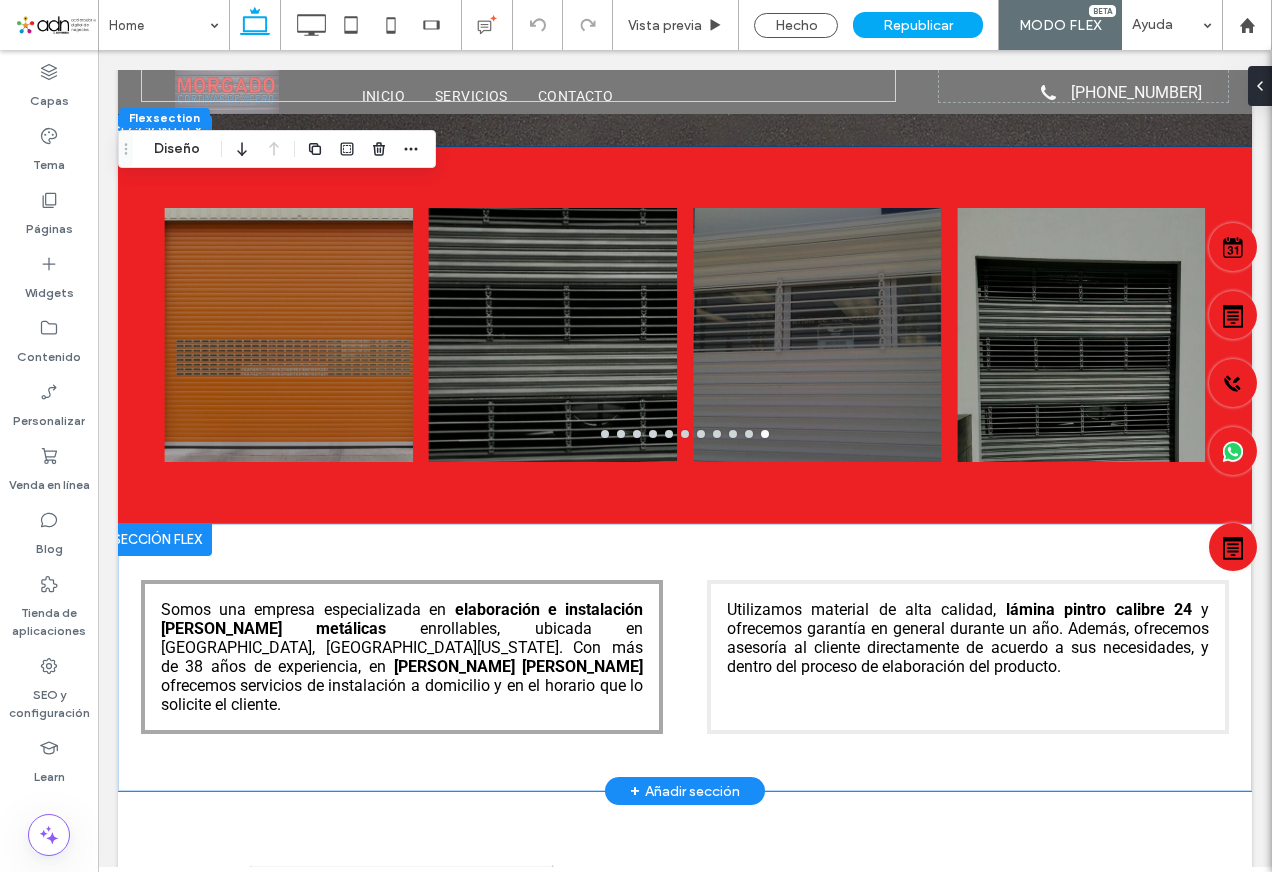 scroll, scrollTop: 800, scrollLeft: 0, axis: vertical 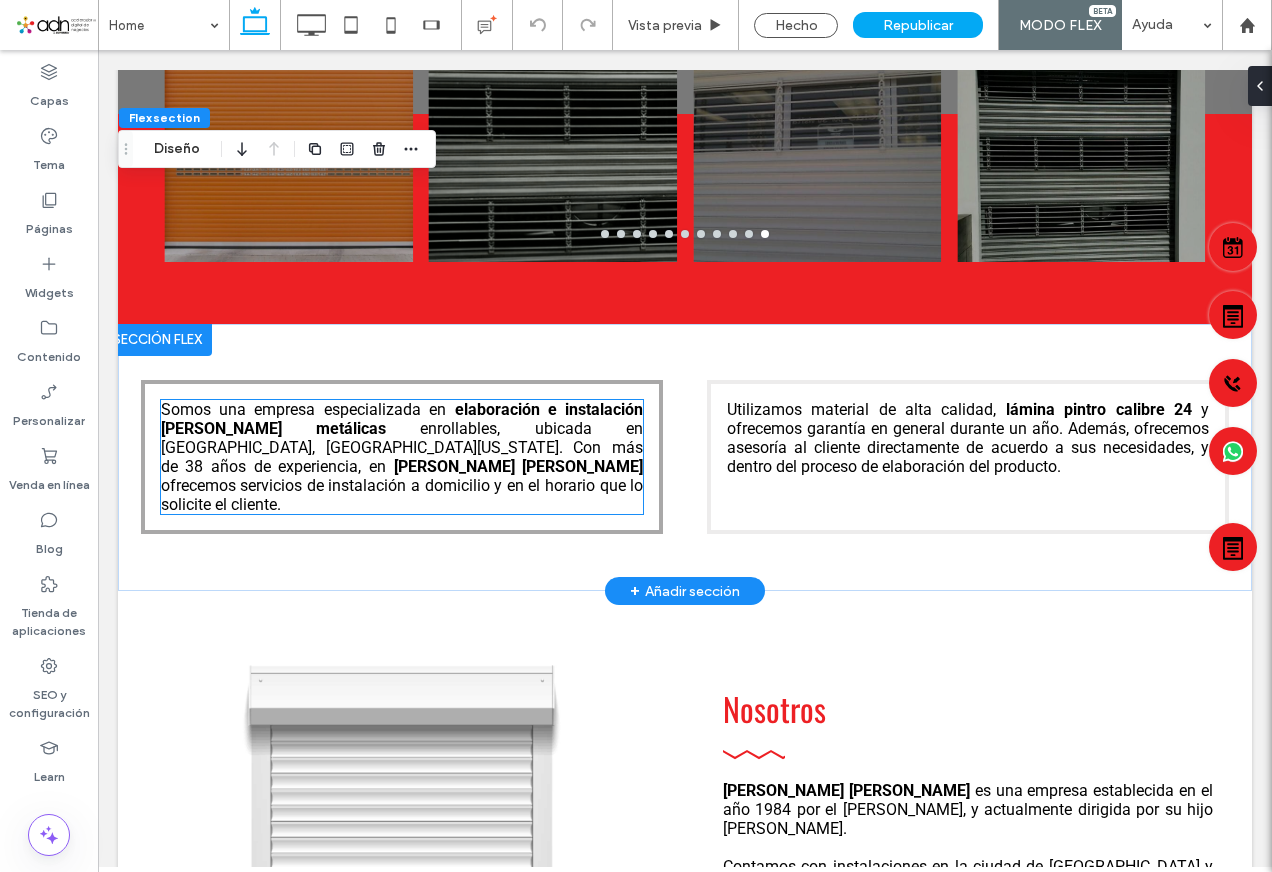 click on "ofrecemos servicios de instalación a domicilio y en el horario que lo solicite el cliente." at bounding box center (402, 495) 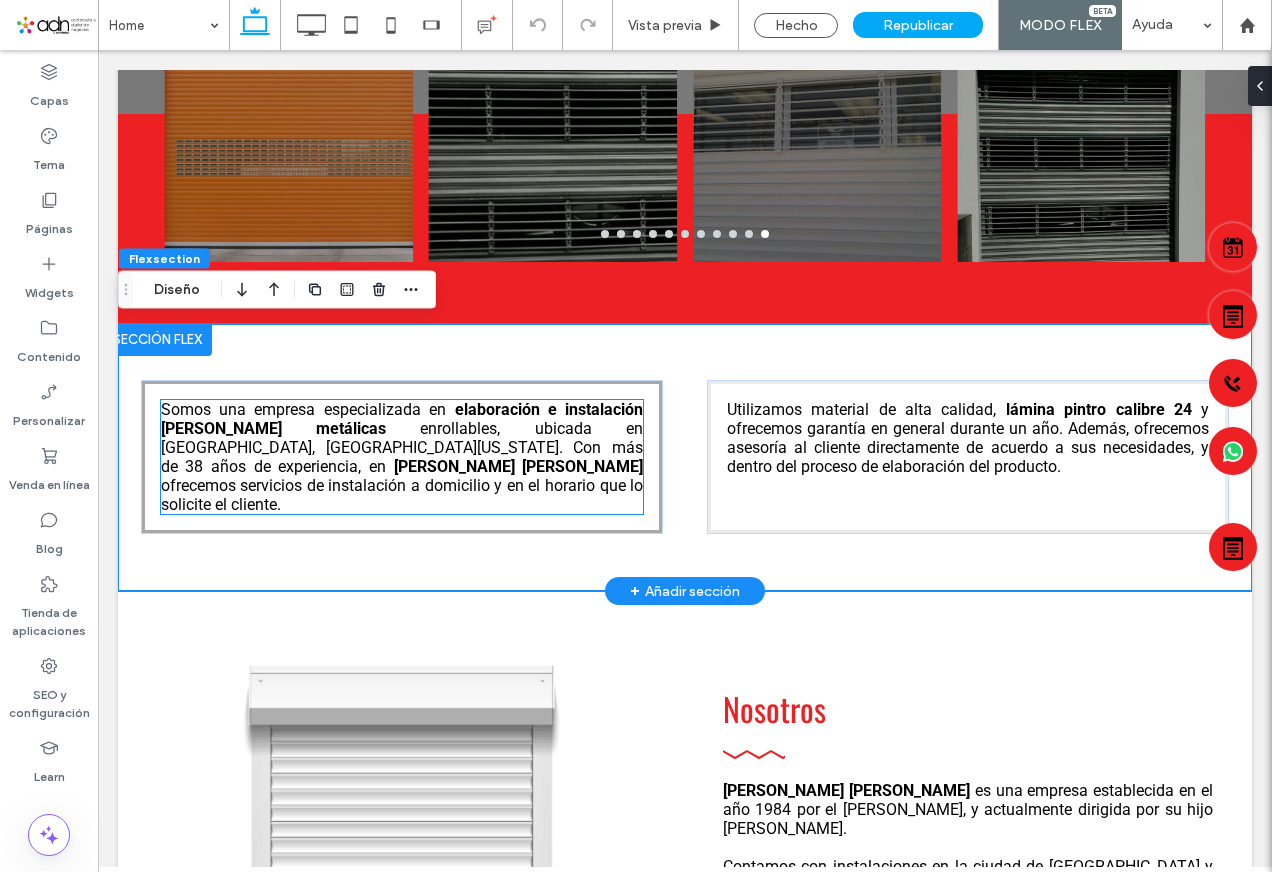 click on "ofrecemos servicios de instalación a domicilio y en el horario que lo solicite el cliente." at bounding box center (402, 495) 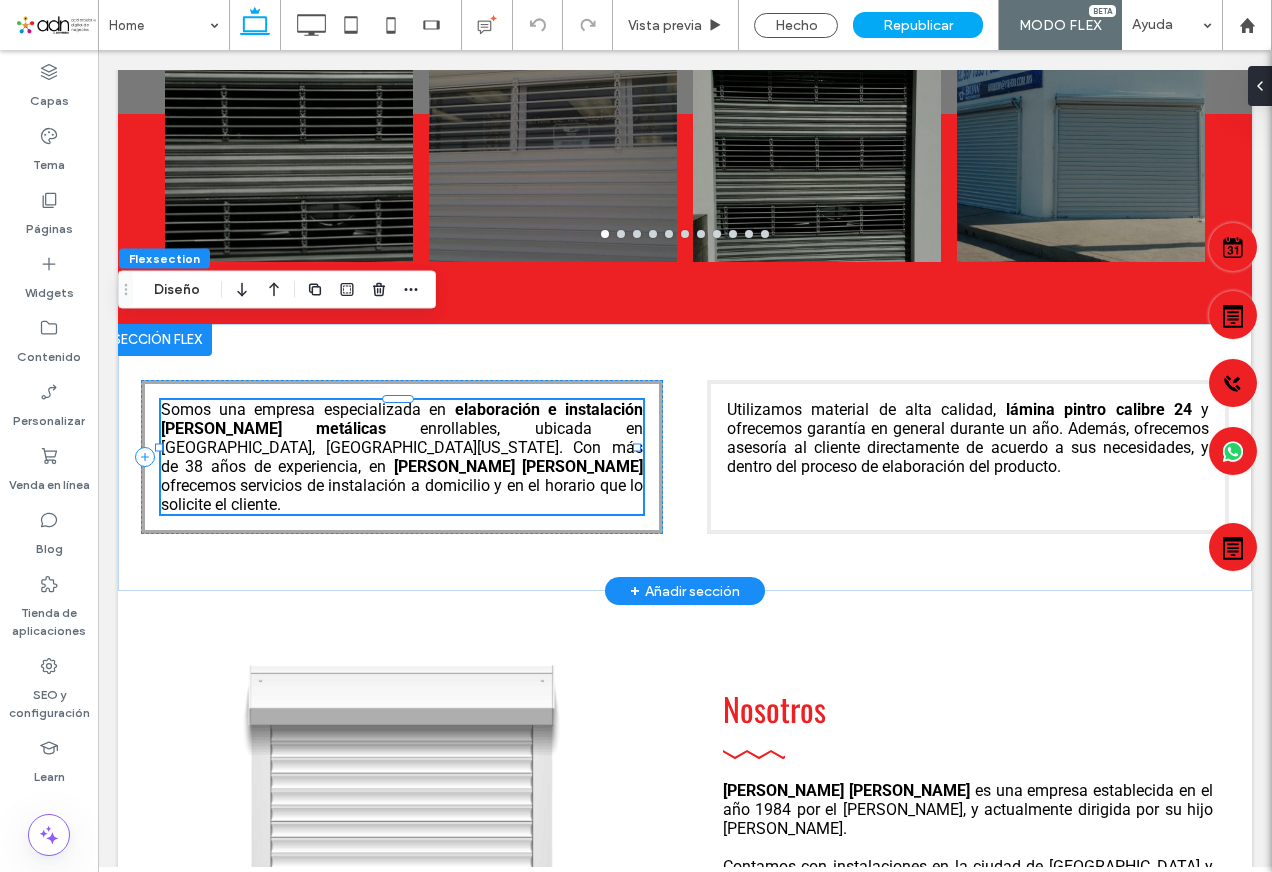 click on "ofrecemos servicios de instalación a domicilio y en el horario que lo solicite el cliente." at bounding box center (402, 495) 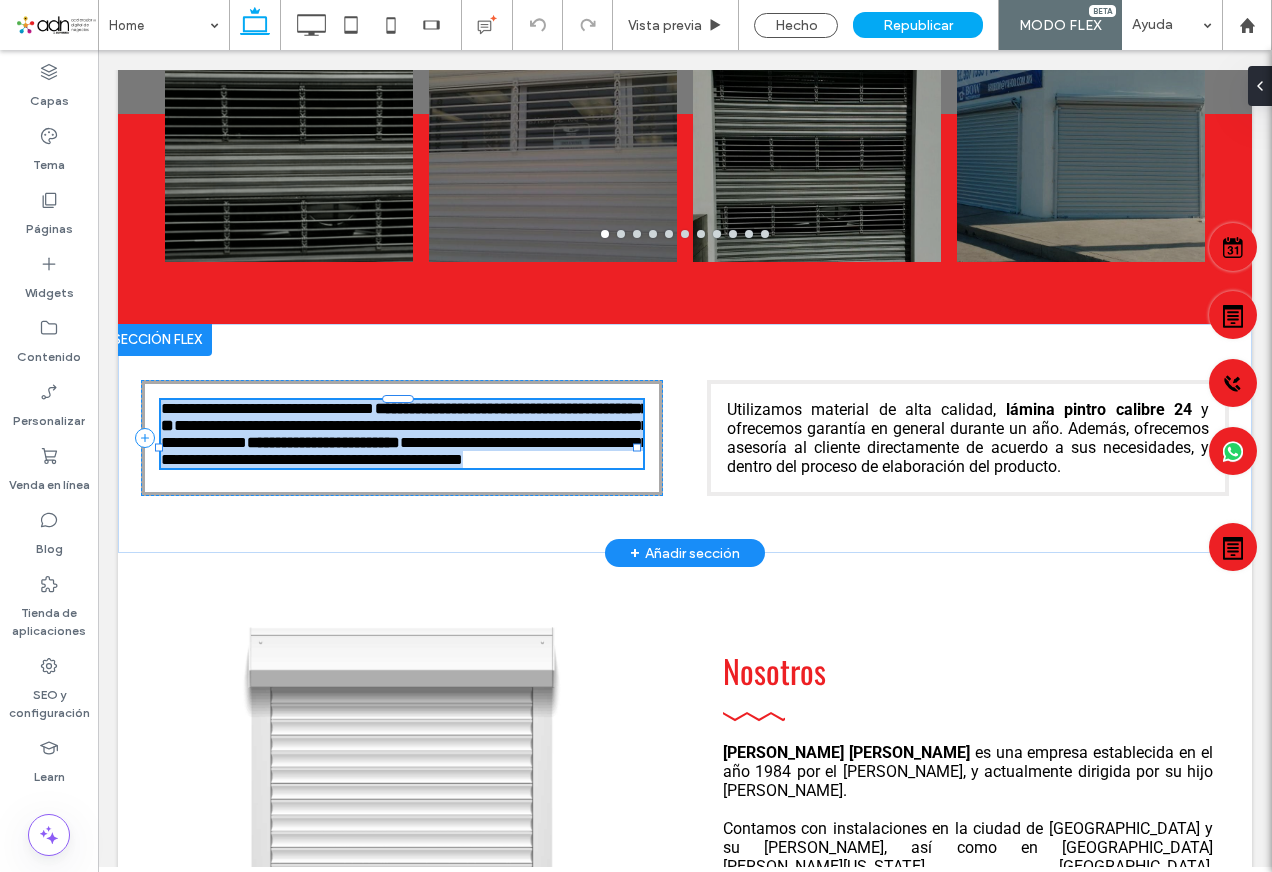 type on "******" 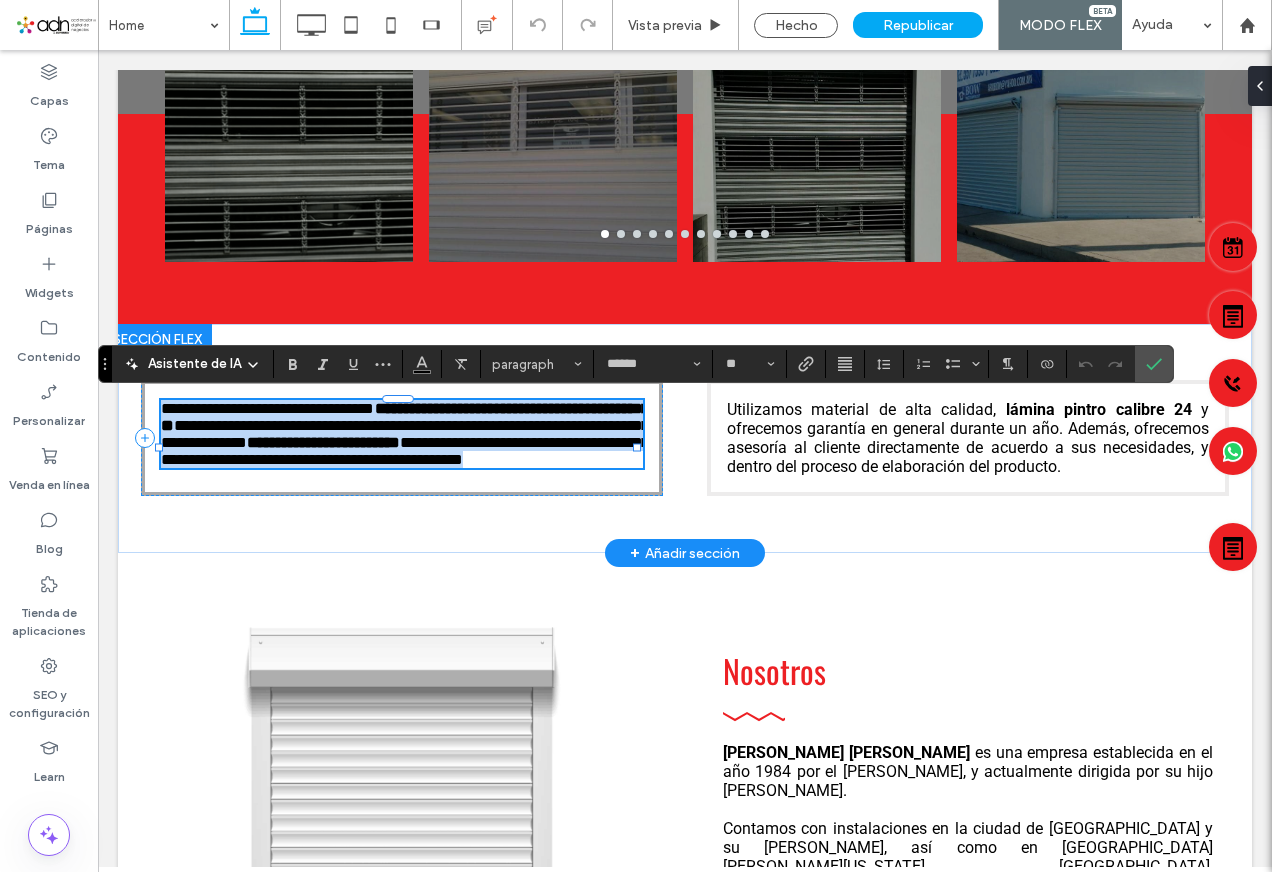 click on "**********" at bounding box center [405, 451] 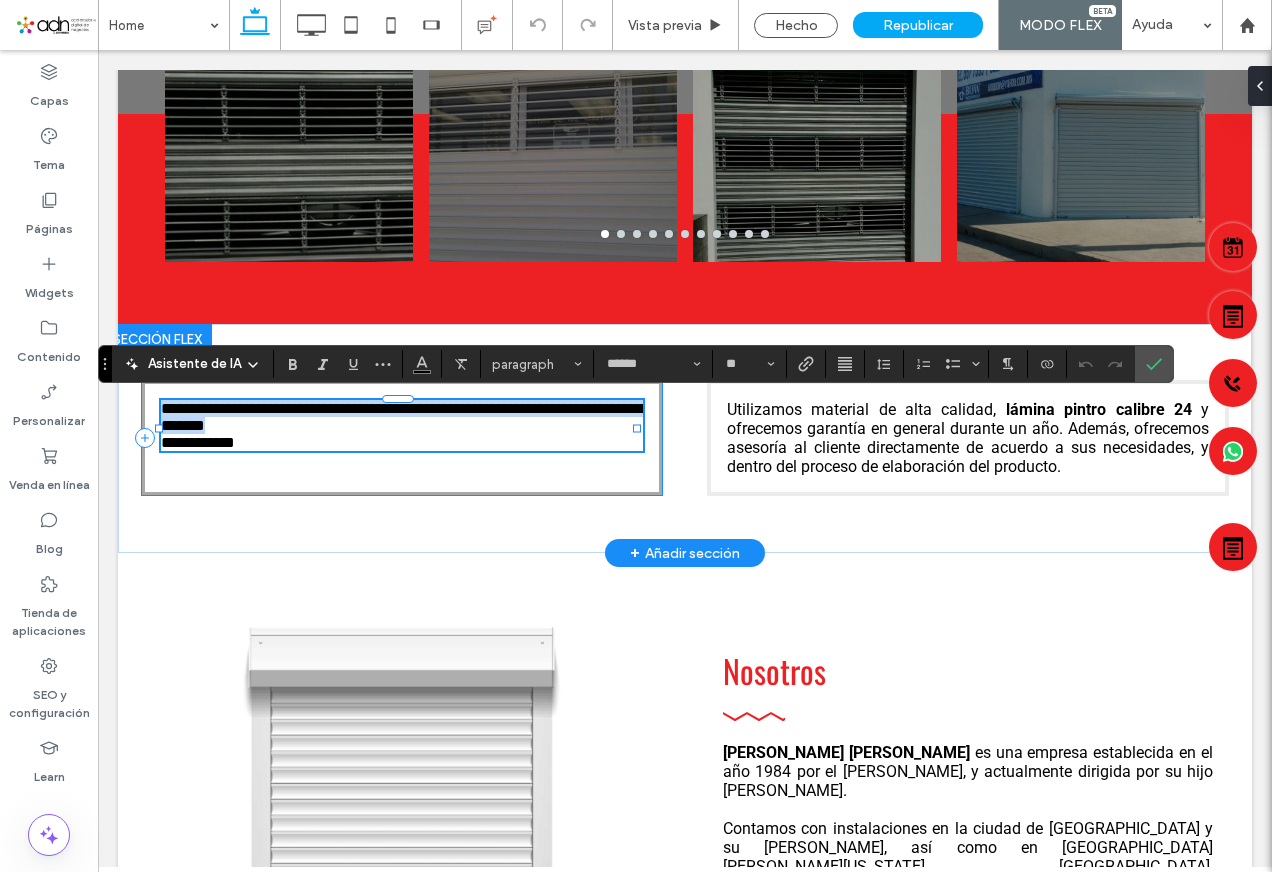 scroll, scrollTop: 0, scrollLeft: 0, axis: both 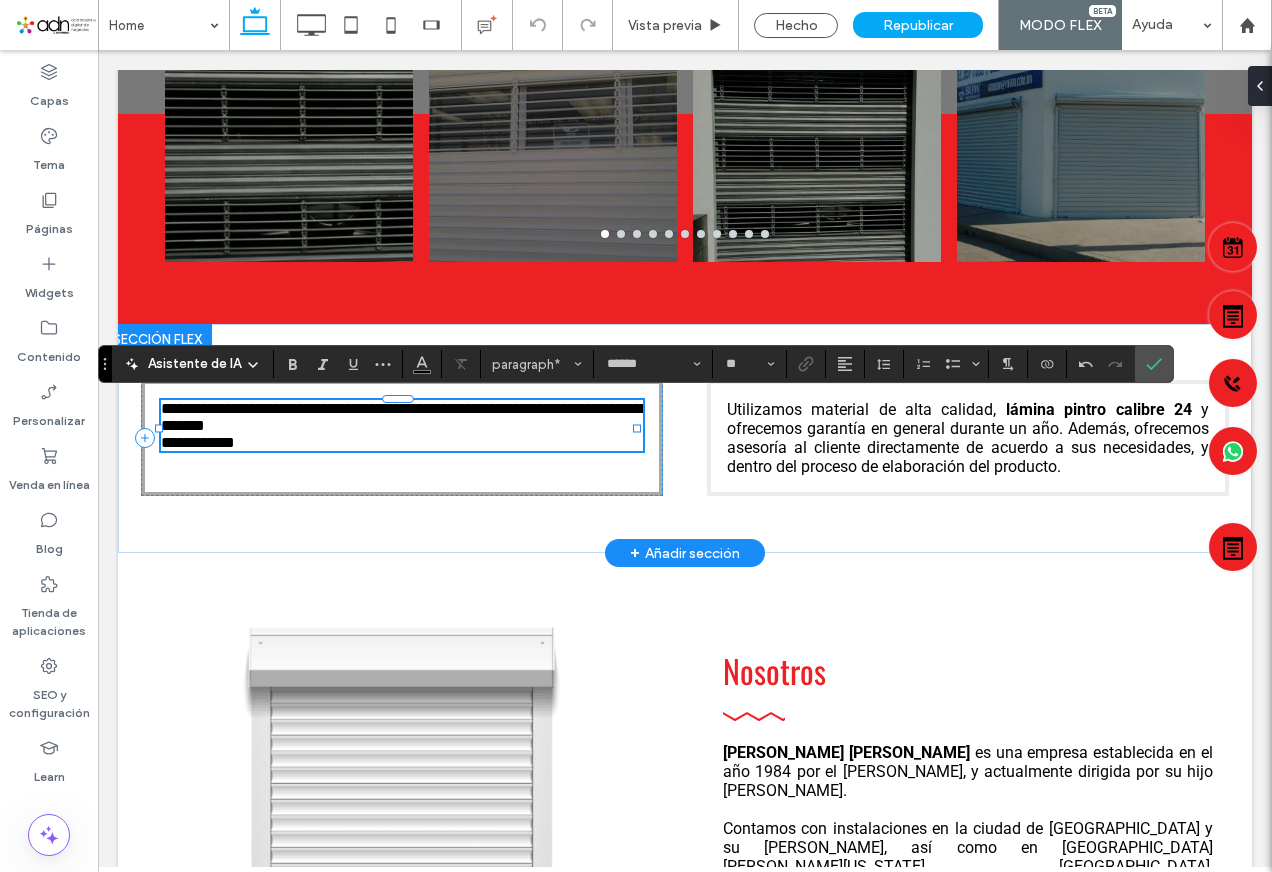 click on "**********" at bounding box center (402, 417) 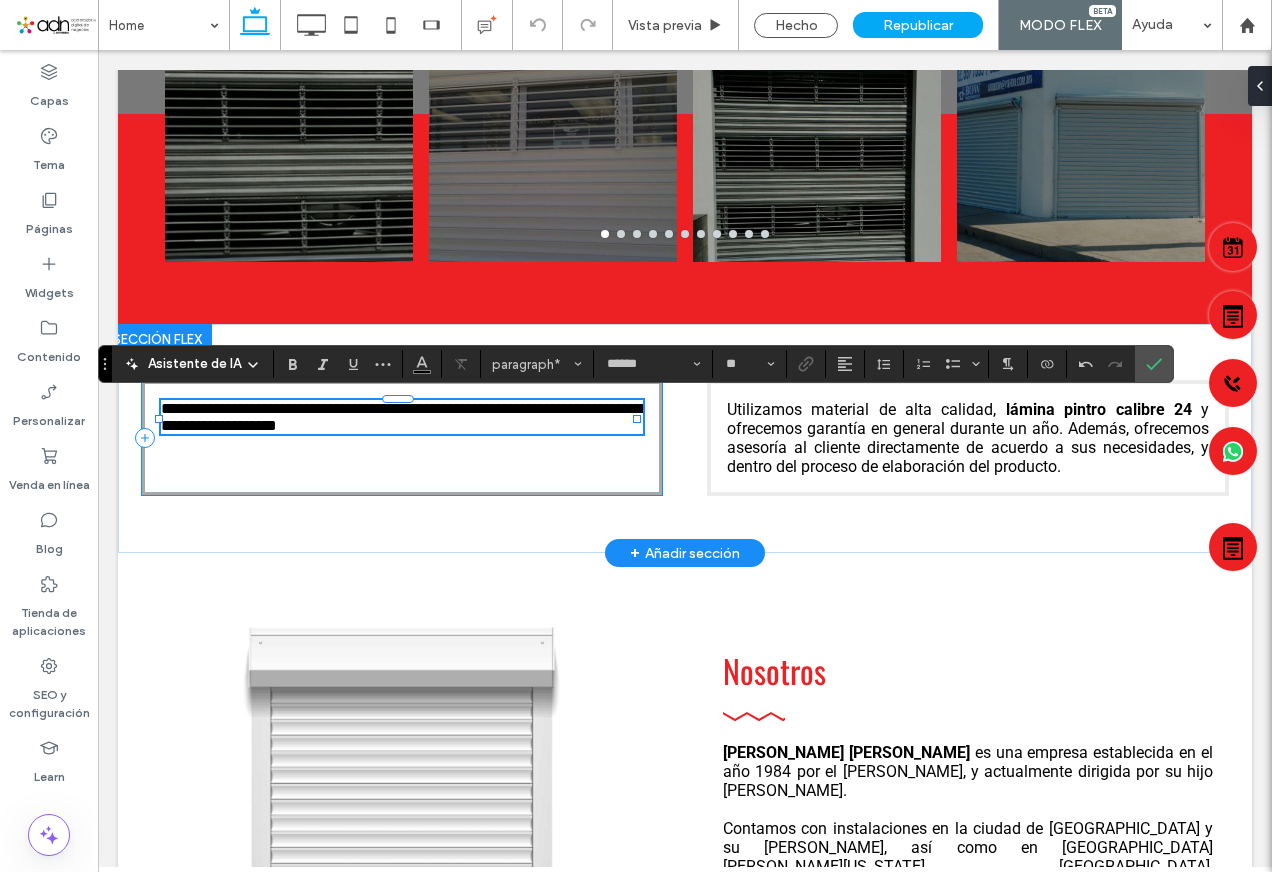 type 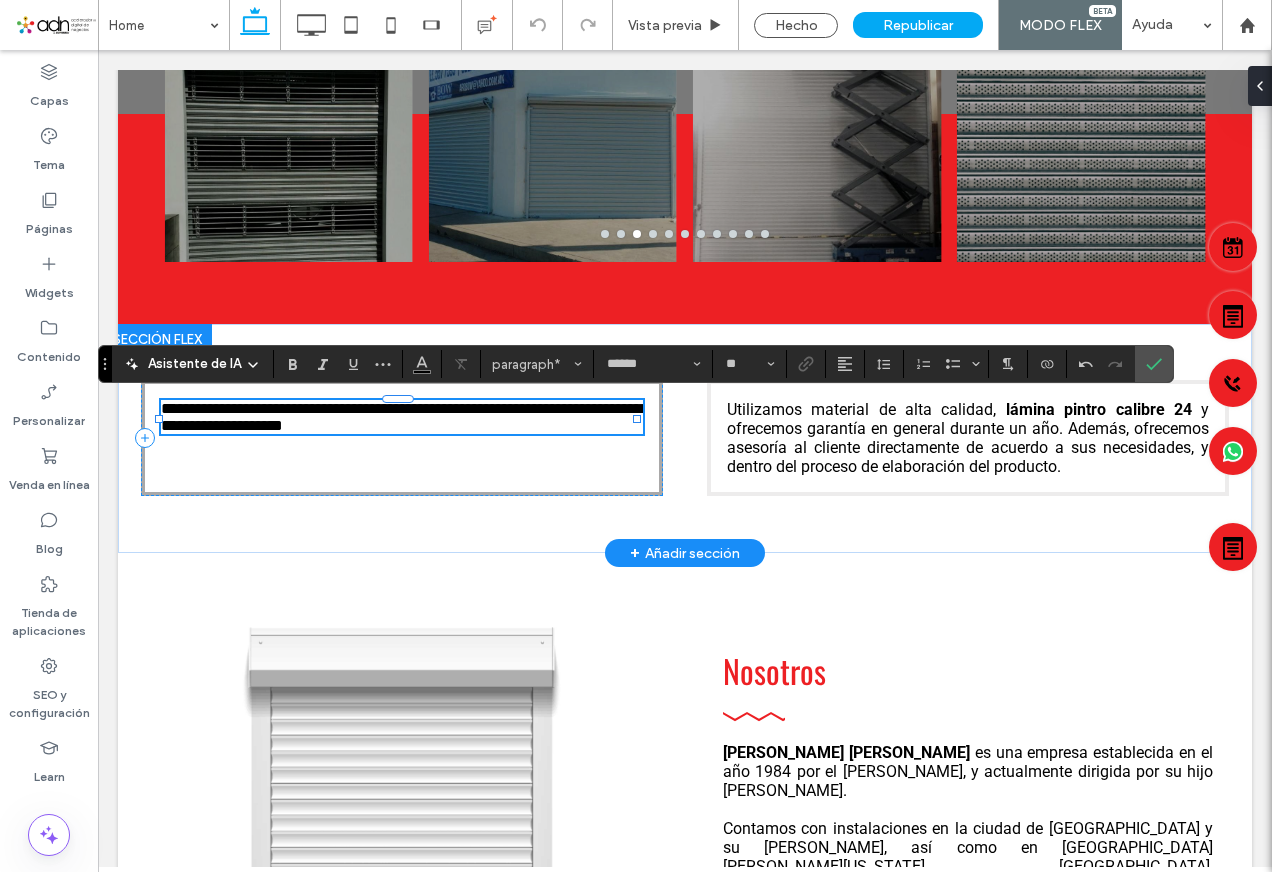 click on "**********" at bounding box center (402, 417) 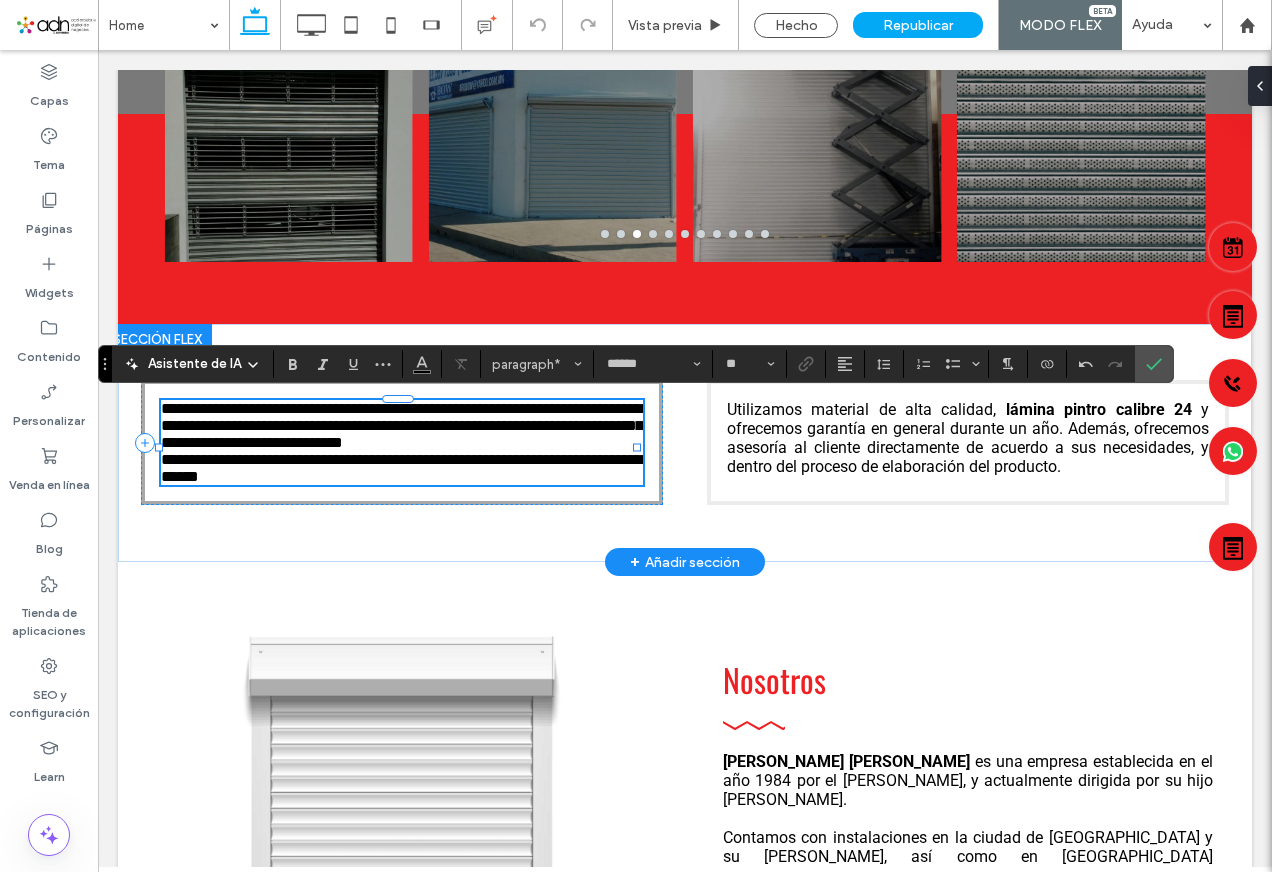 scroll, scrollTop: 0, scrollLeft: 0, axis: both 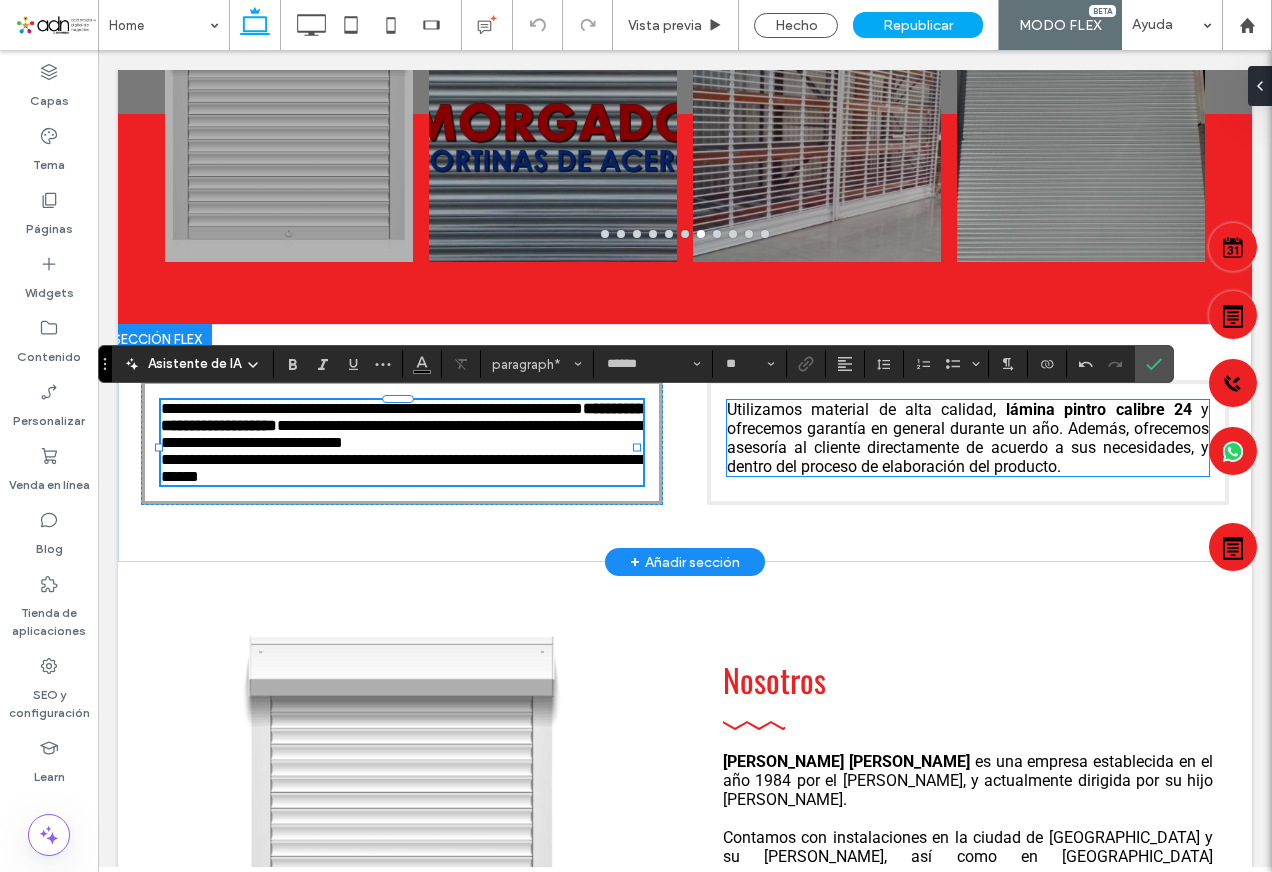 click on "y ofrecemos garantía en general durante un año. Además, ofrecemos asesoría al cliente directamente de acuerdo a sus necesidades, y dentro del proceso de elaboración del producto." at bounding box center [968, 438] 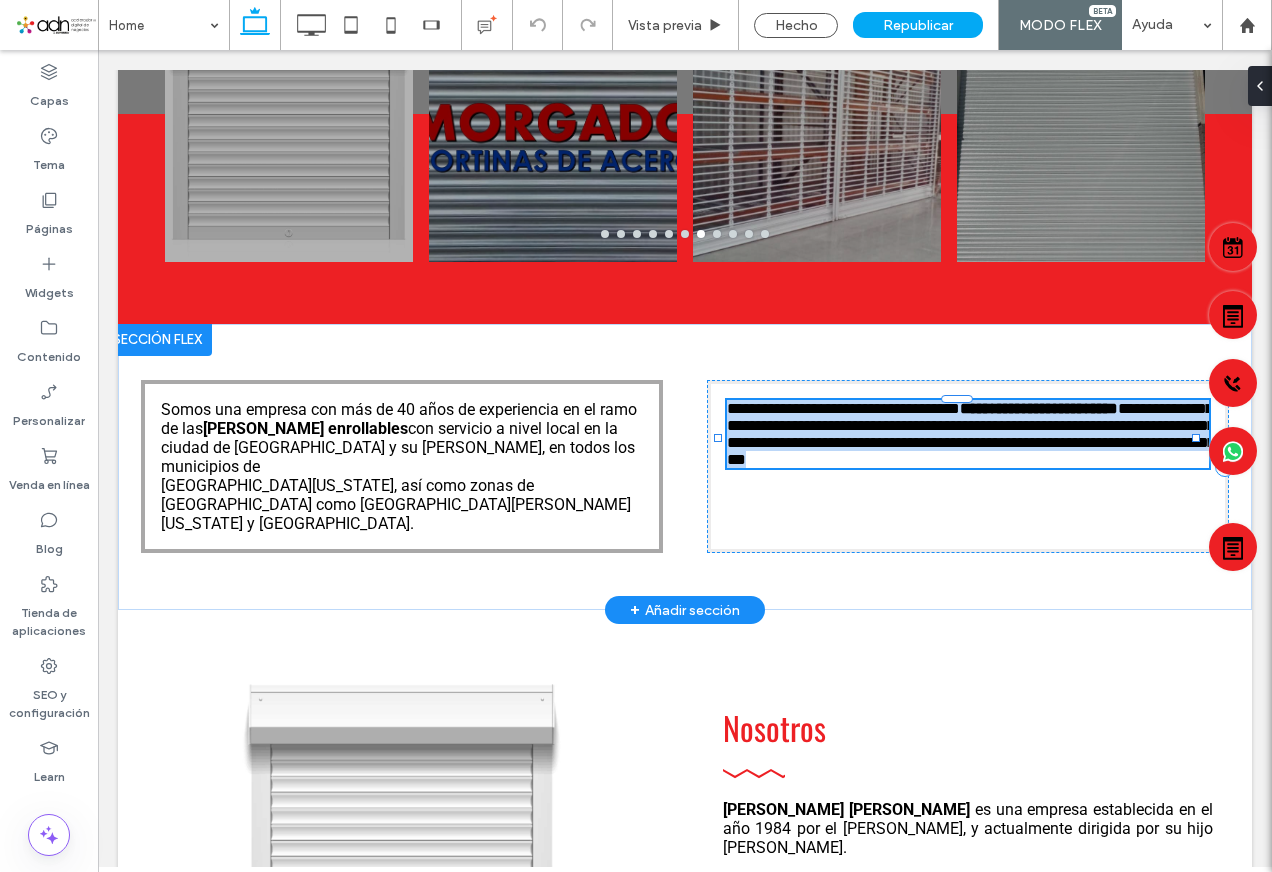 click on "**********" at bounding box center [971, 434] 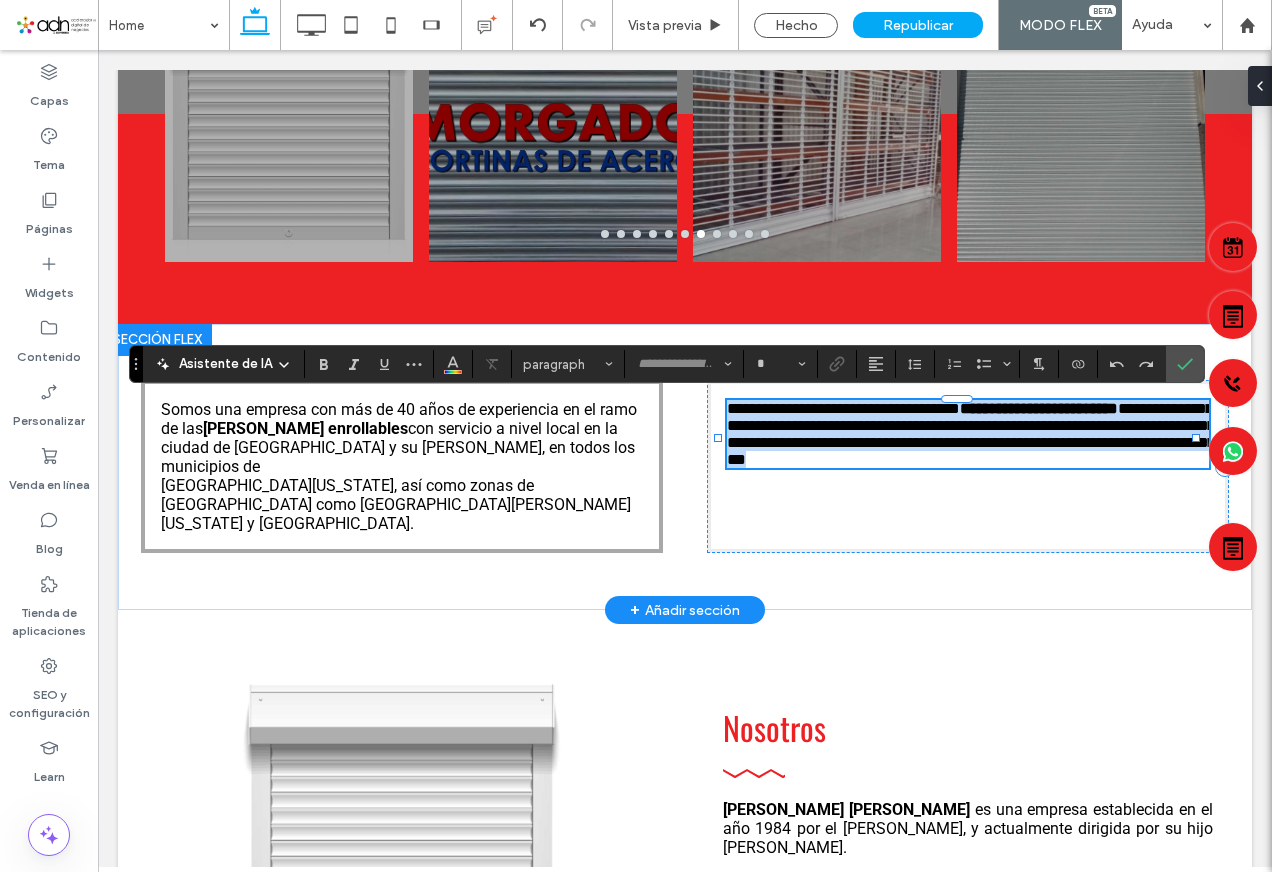 type on "******" 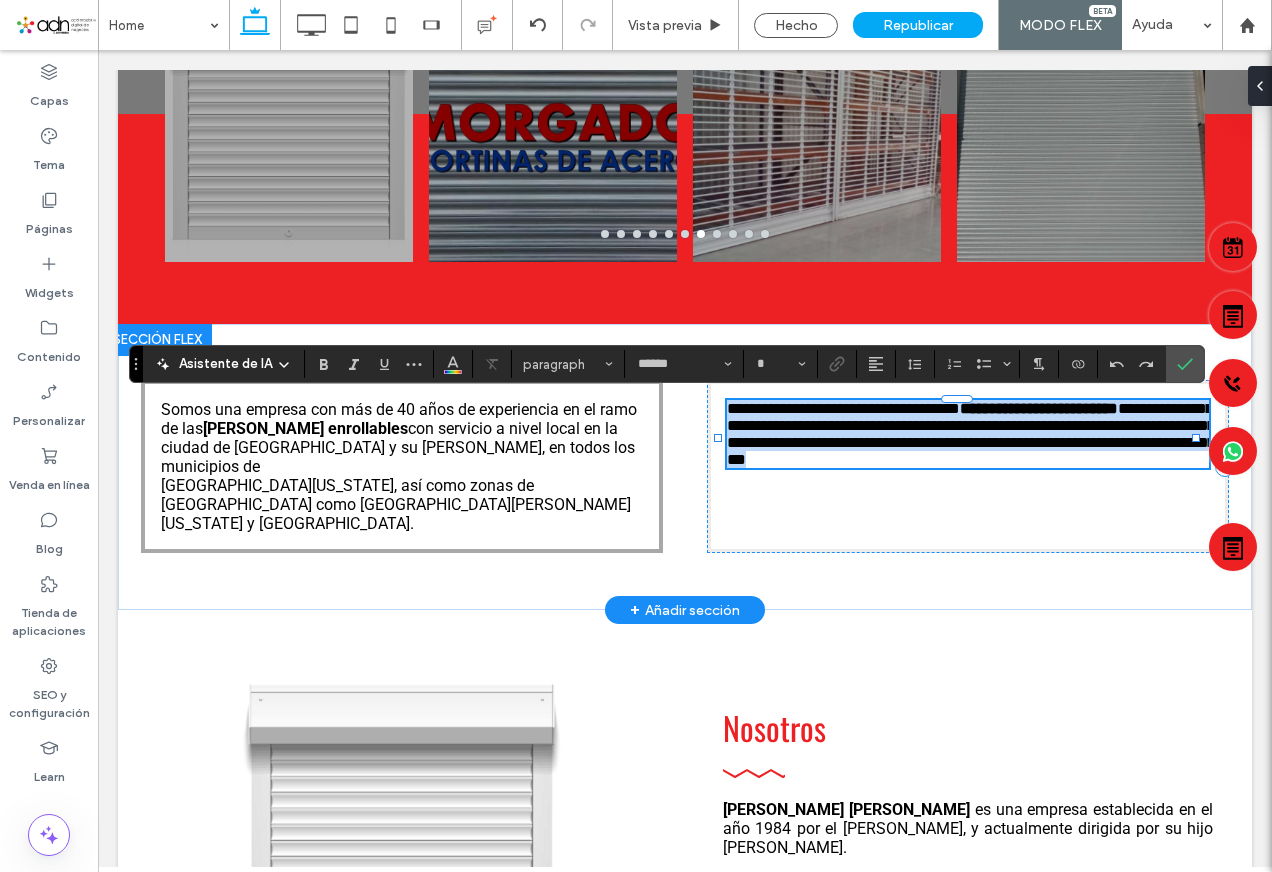 type on "**" 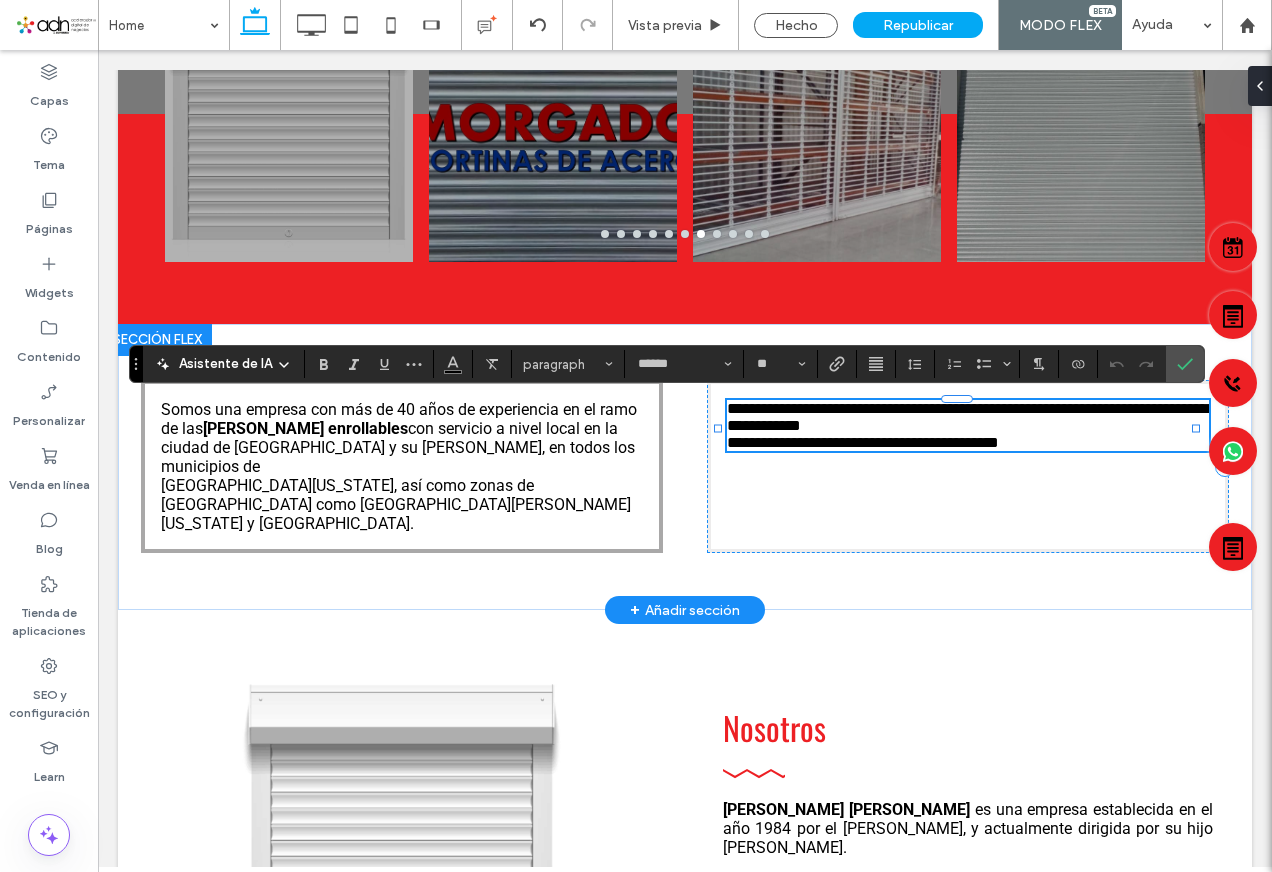 scroll, scrollTop: 0, scrollLeft: 0, axis: both 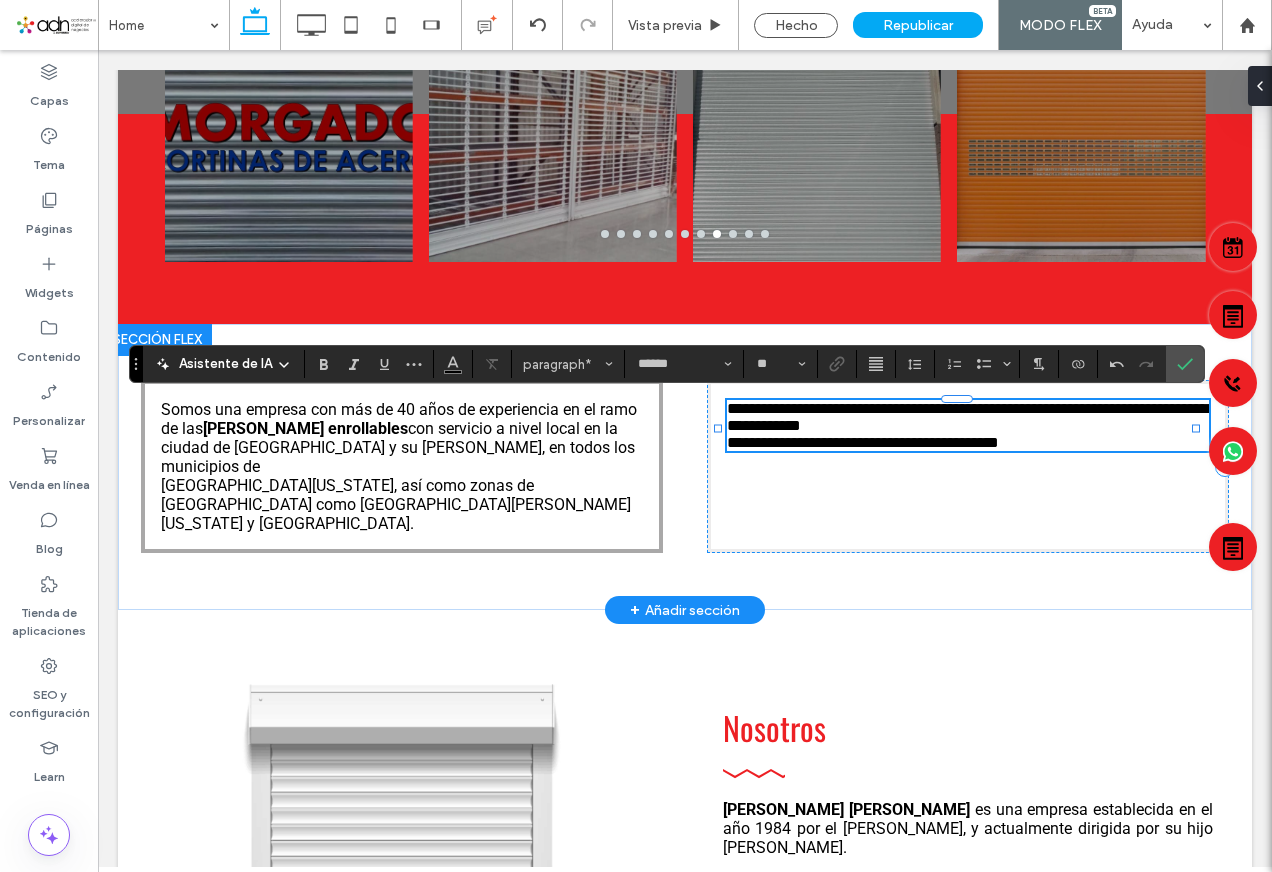 click on "**********" at bounding box center [863, 442] 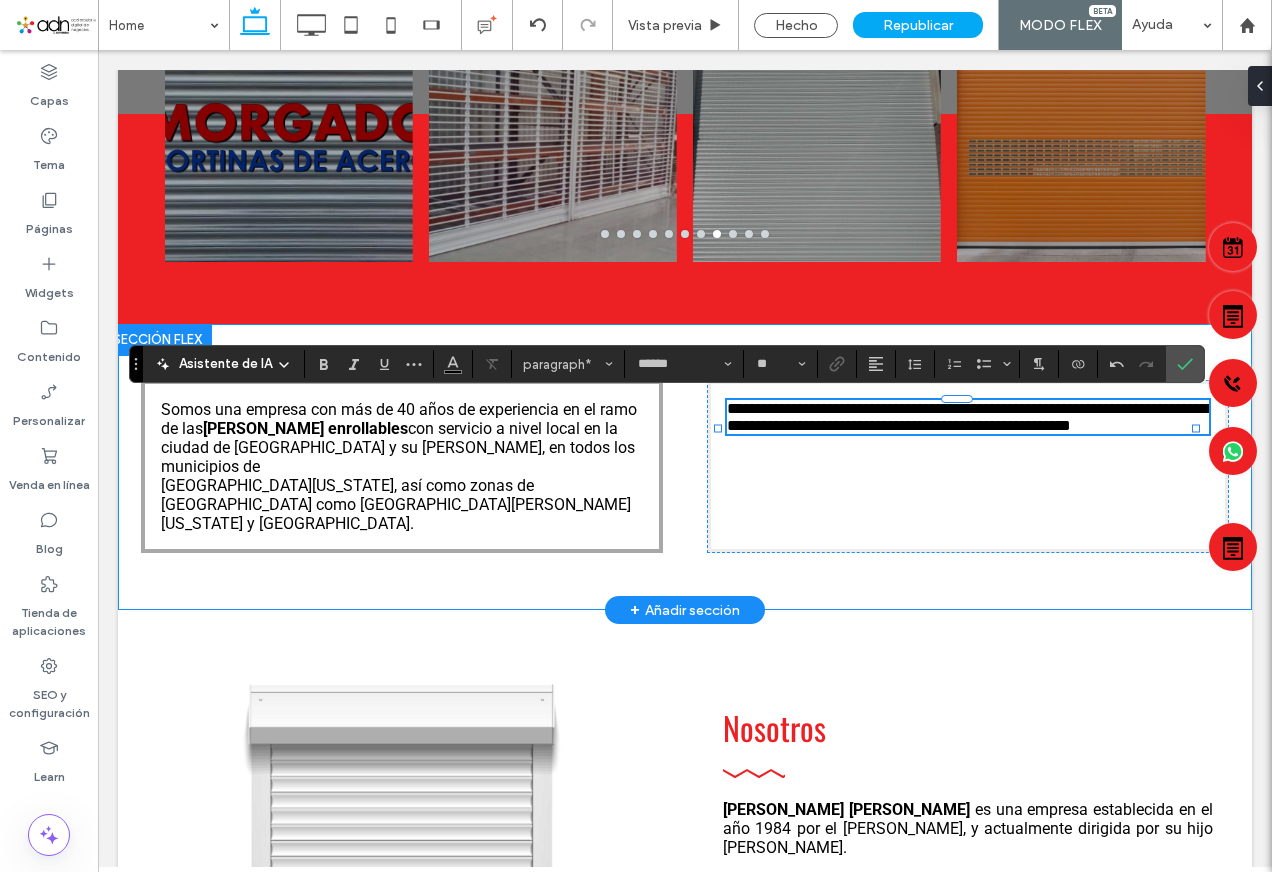type 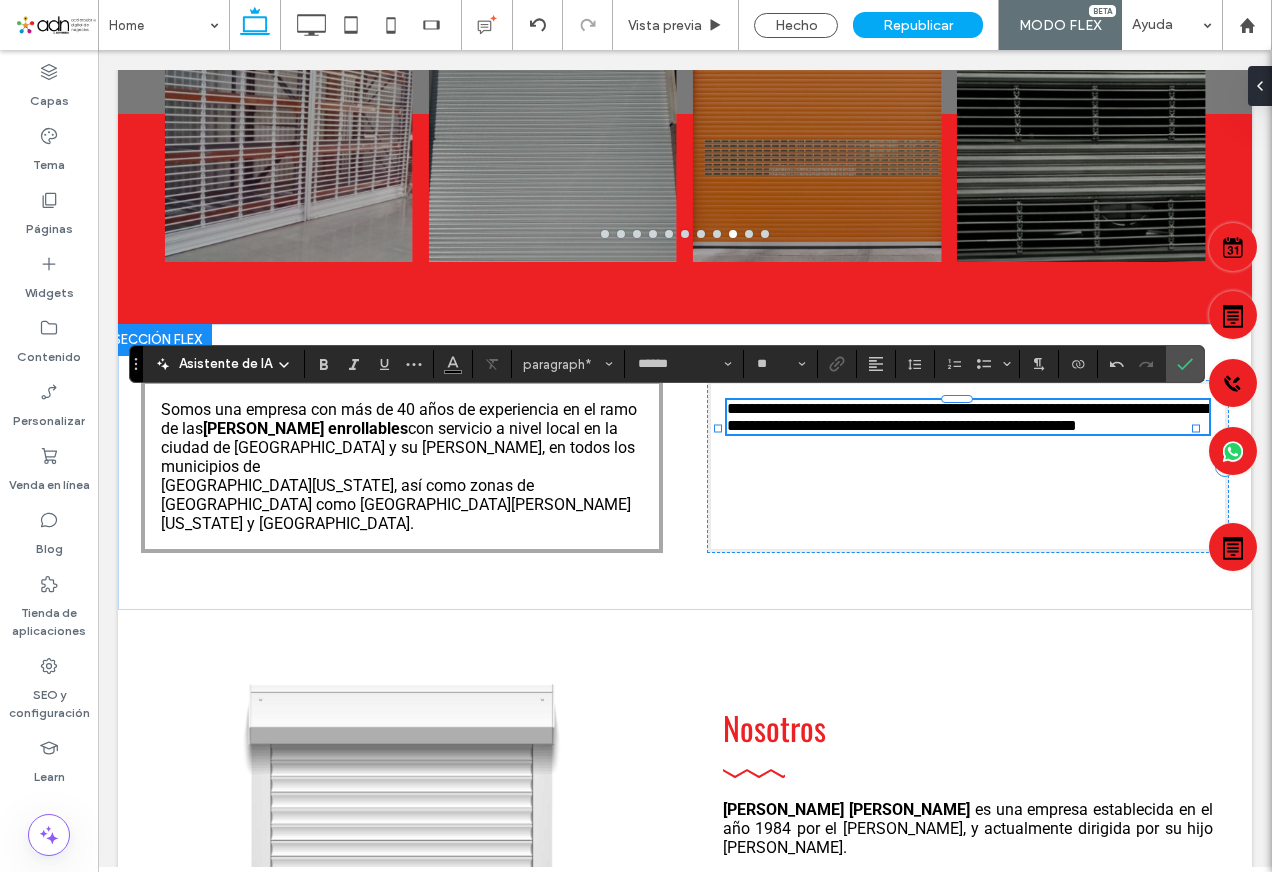 click on "**********" at bounding box center (968, 417) 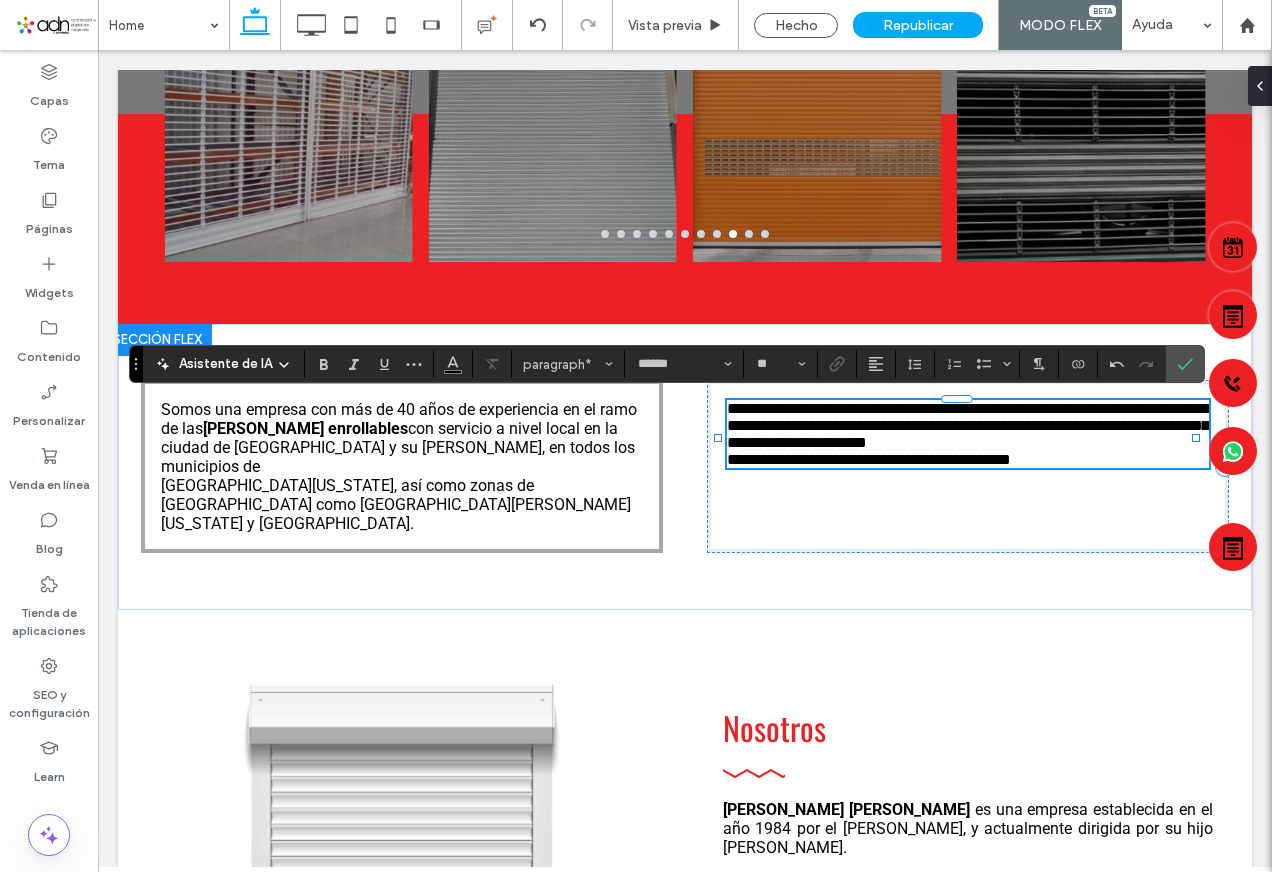 scroll, scrollTop: 0, scrollLeft: 0, axis: both 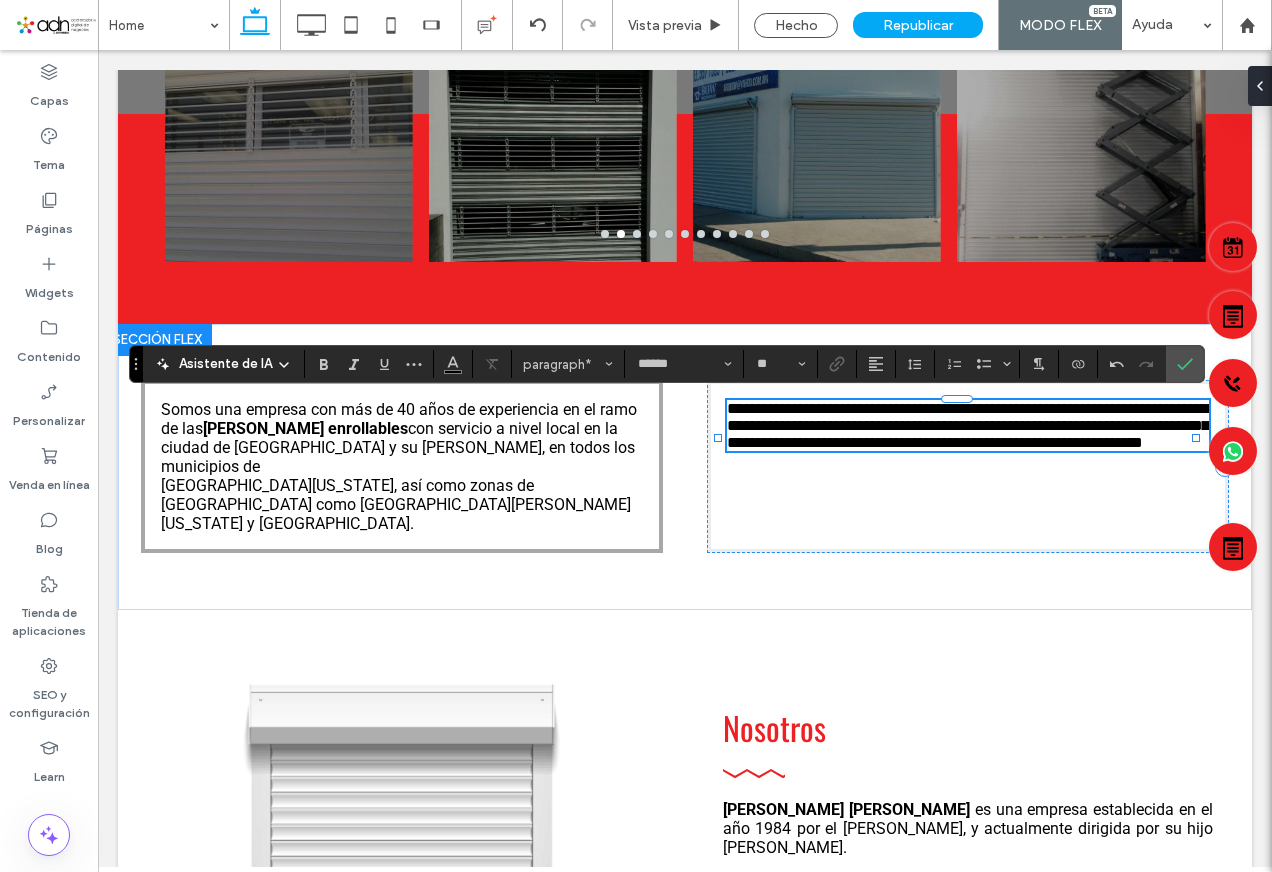 click on "**********" at bounding box center (968, 425) 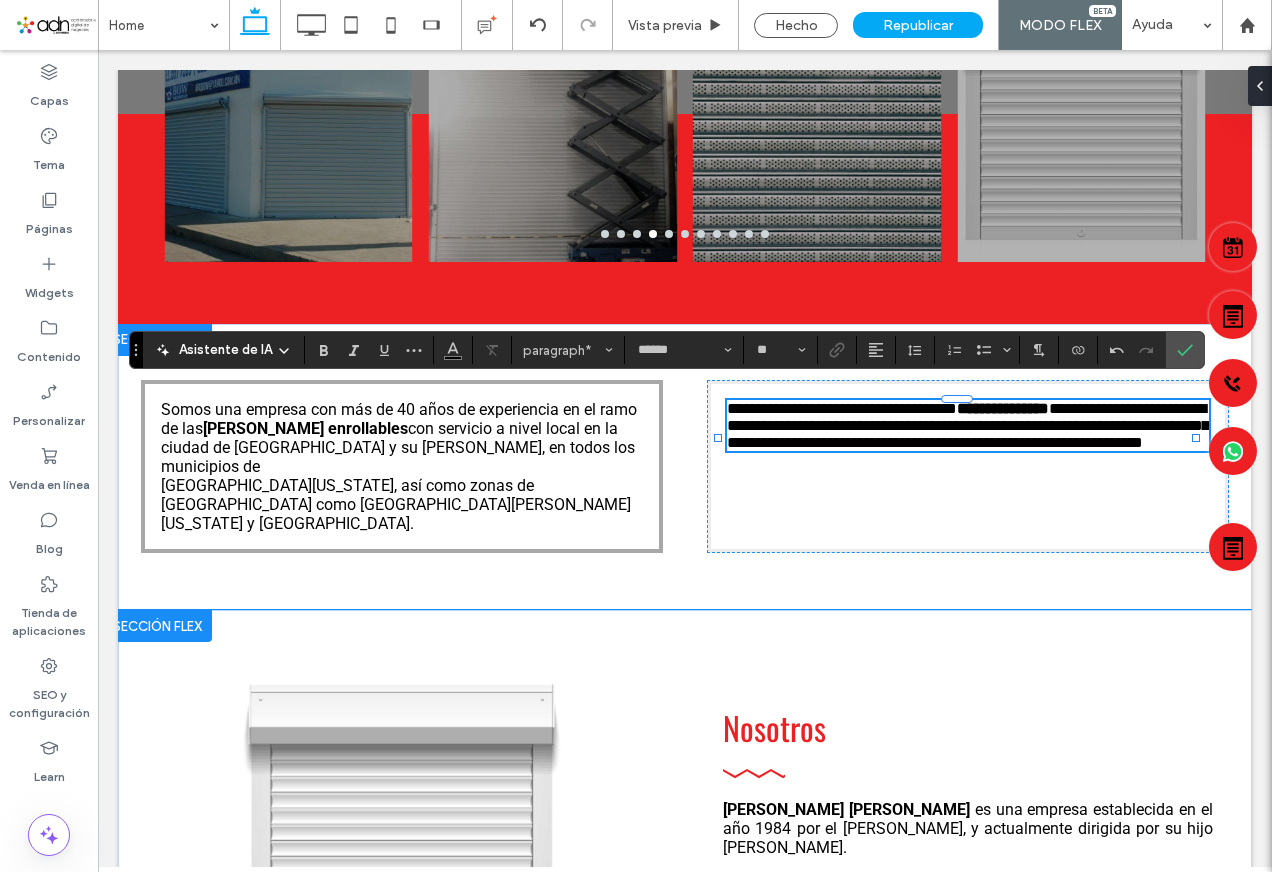 scroll, scrollTop: 1200, scrollLeft: 0, axis: vertical 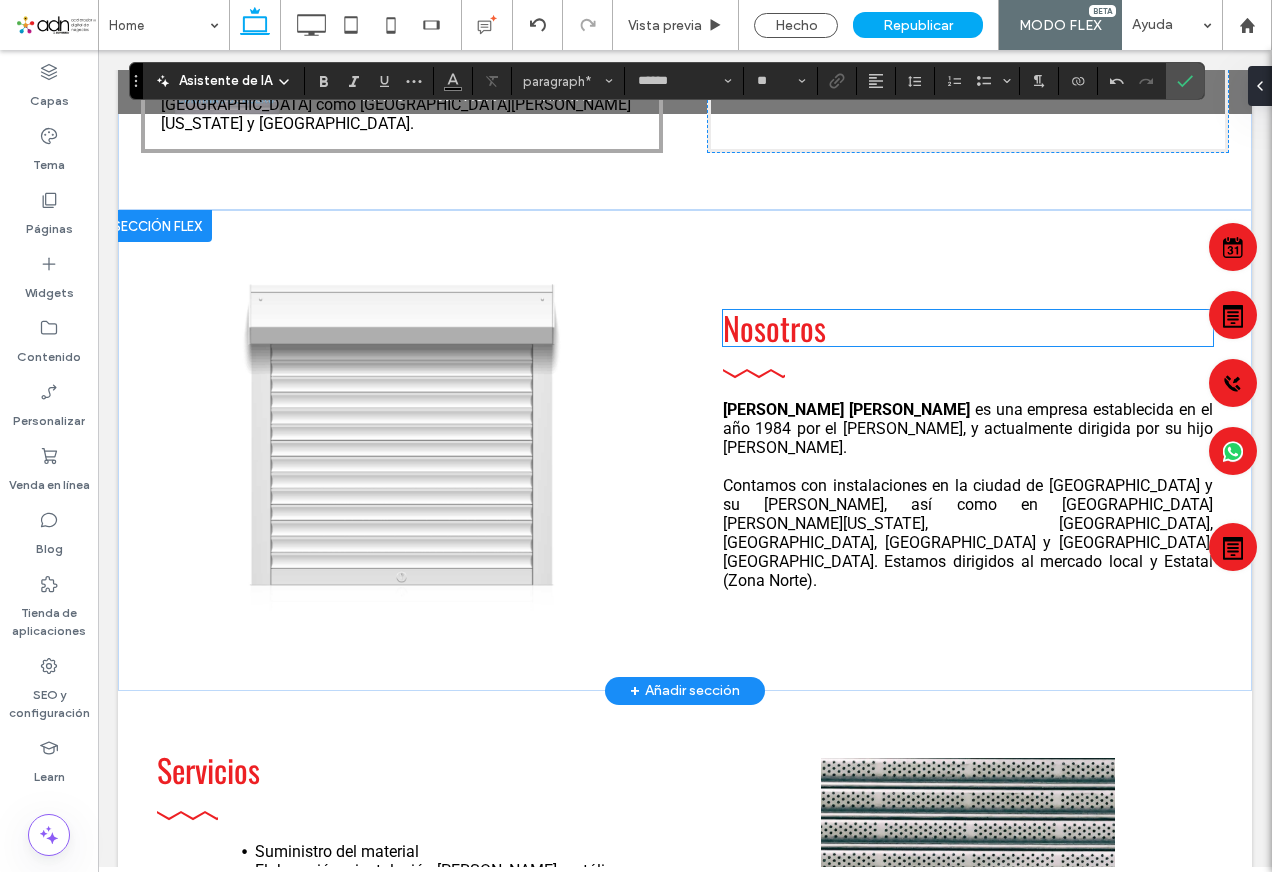 click on "Nosotros" at bounding box center (774, 327) 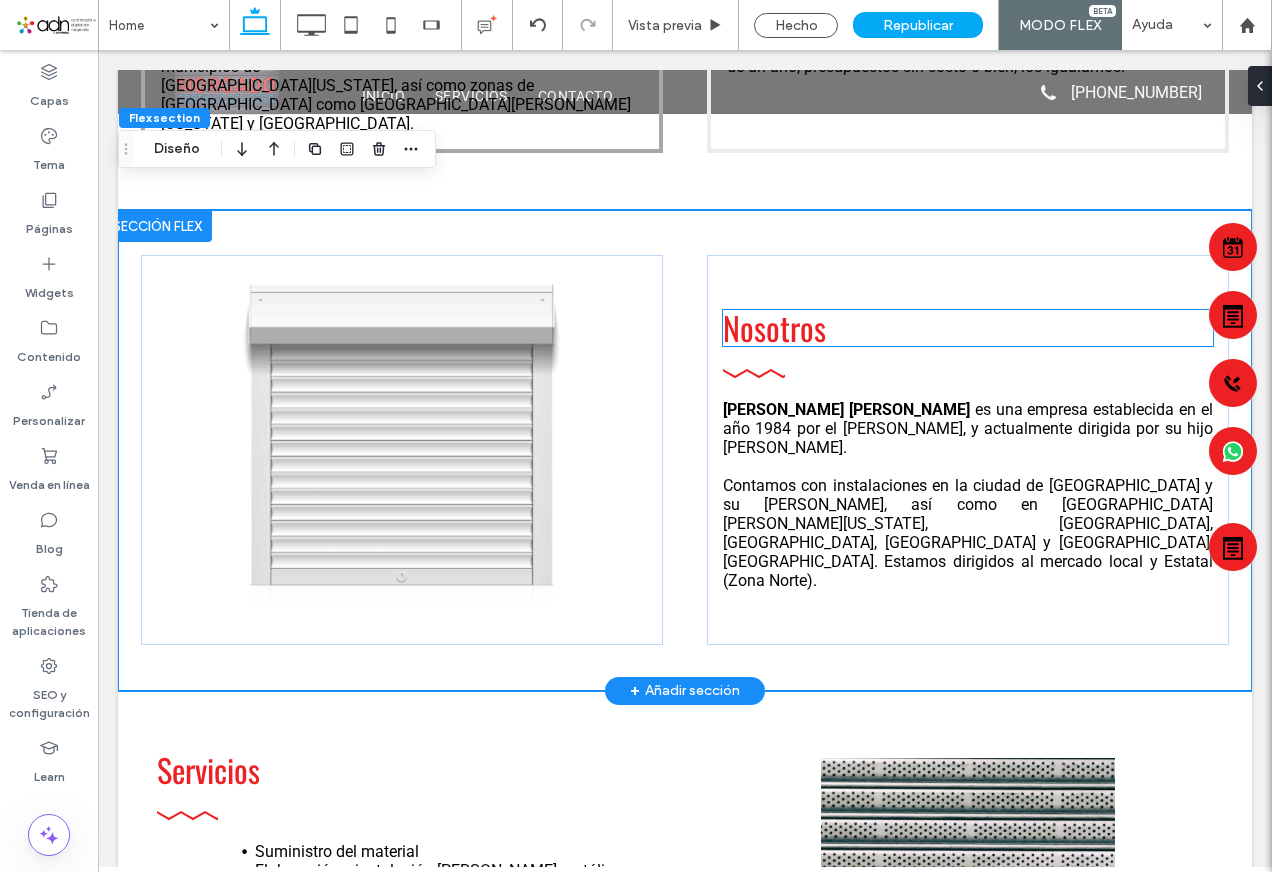 click on "Nosotros" at bounding box center [774, 327] 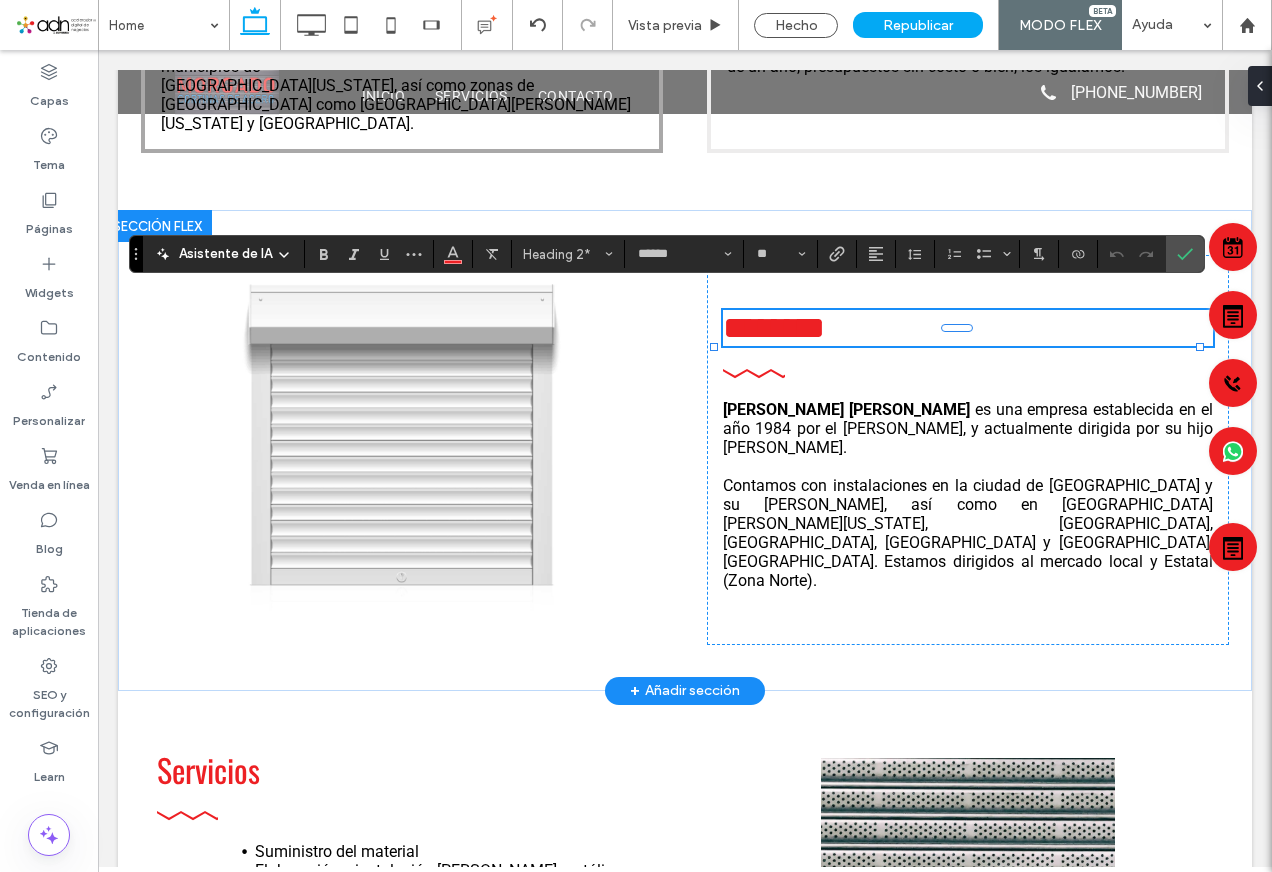 click on "********" at bounding box center (774, 328) 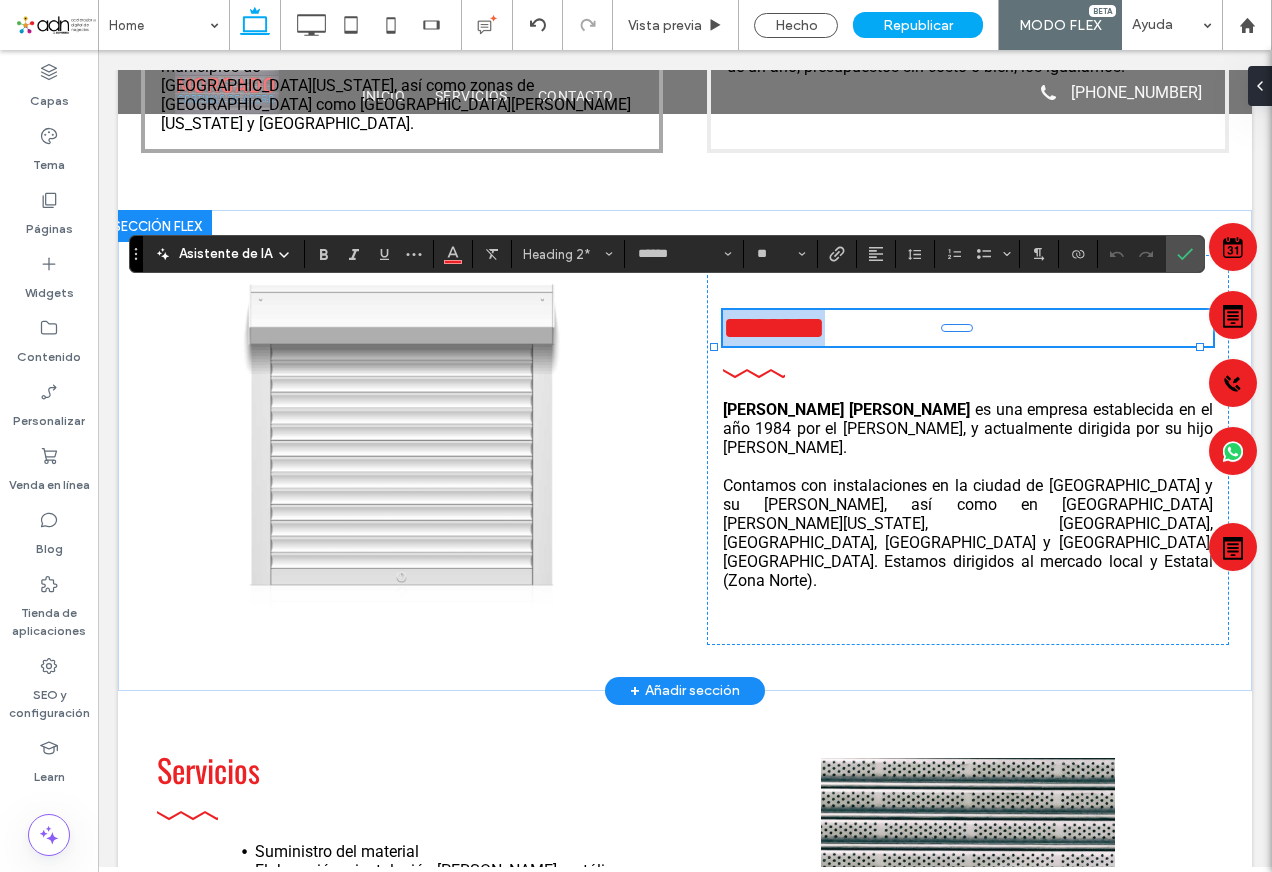 click on "********" at bounding box center (774, 328) 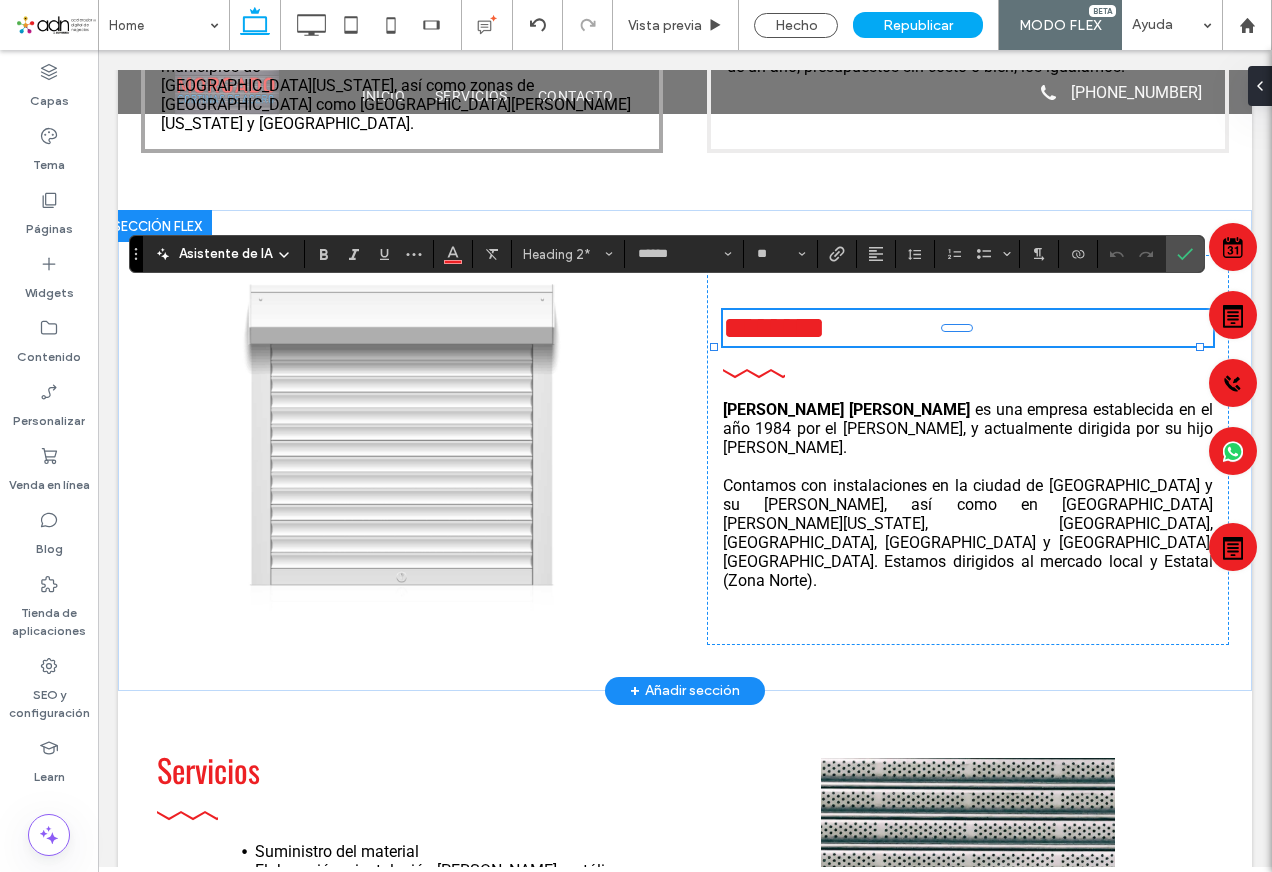 type on "******" 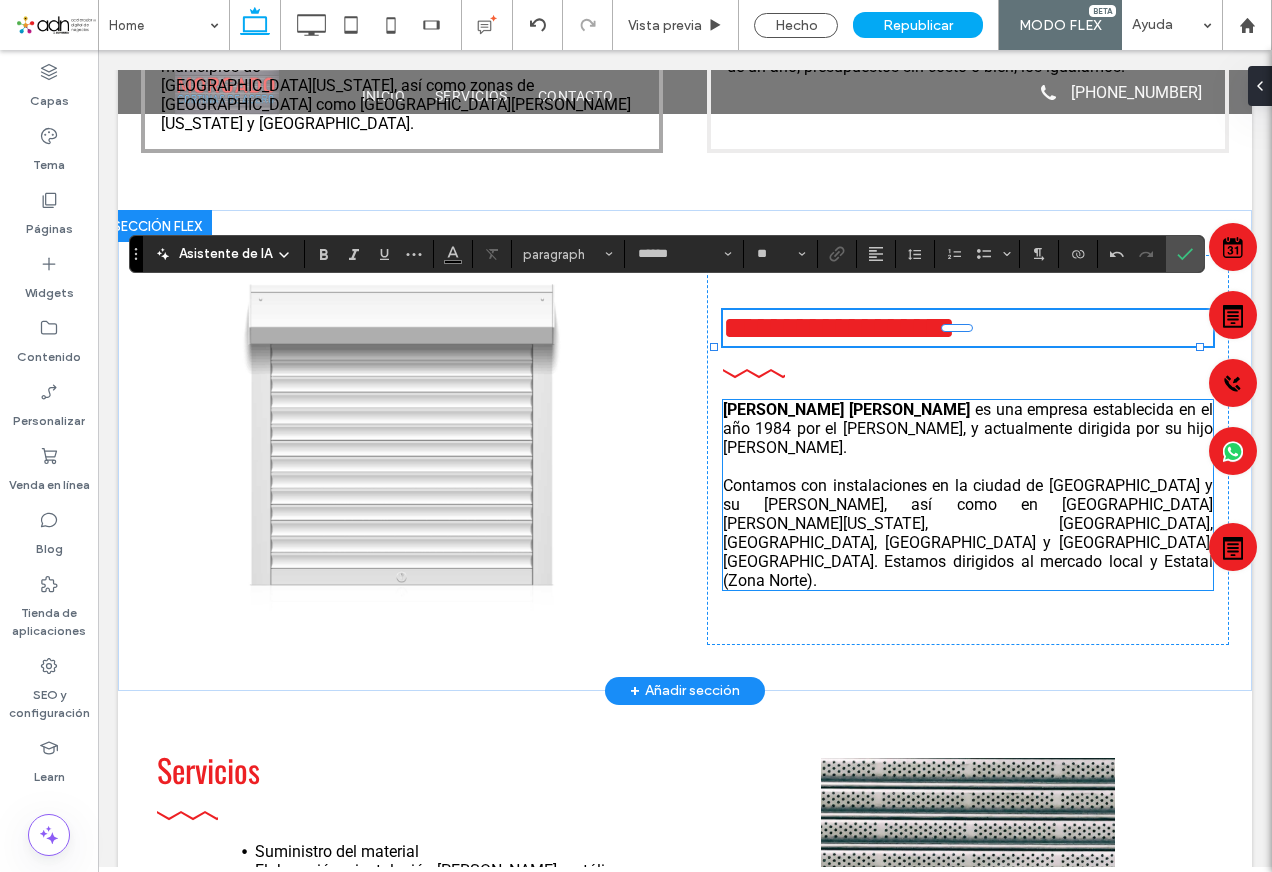 click on "MORGADO CORTINAS DE ACERO
es una empresa establecida en el año 1984 por el Sr. Alejandro Salvador Morgado, y actualmente dirigida por su hijo Paul Morgado Sánchez. Contamos con instalaciones en la ciudad de Mexicali y su Valle, así como en San Luis Rio Colorado, Ensenada, Tijuana, Rosarito y Puerto Peñasco, Sonora. Estamos dirigidos al mercado local y Estatal (Zona Norte)." at bounding box center [968, 495] 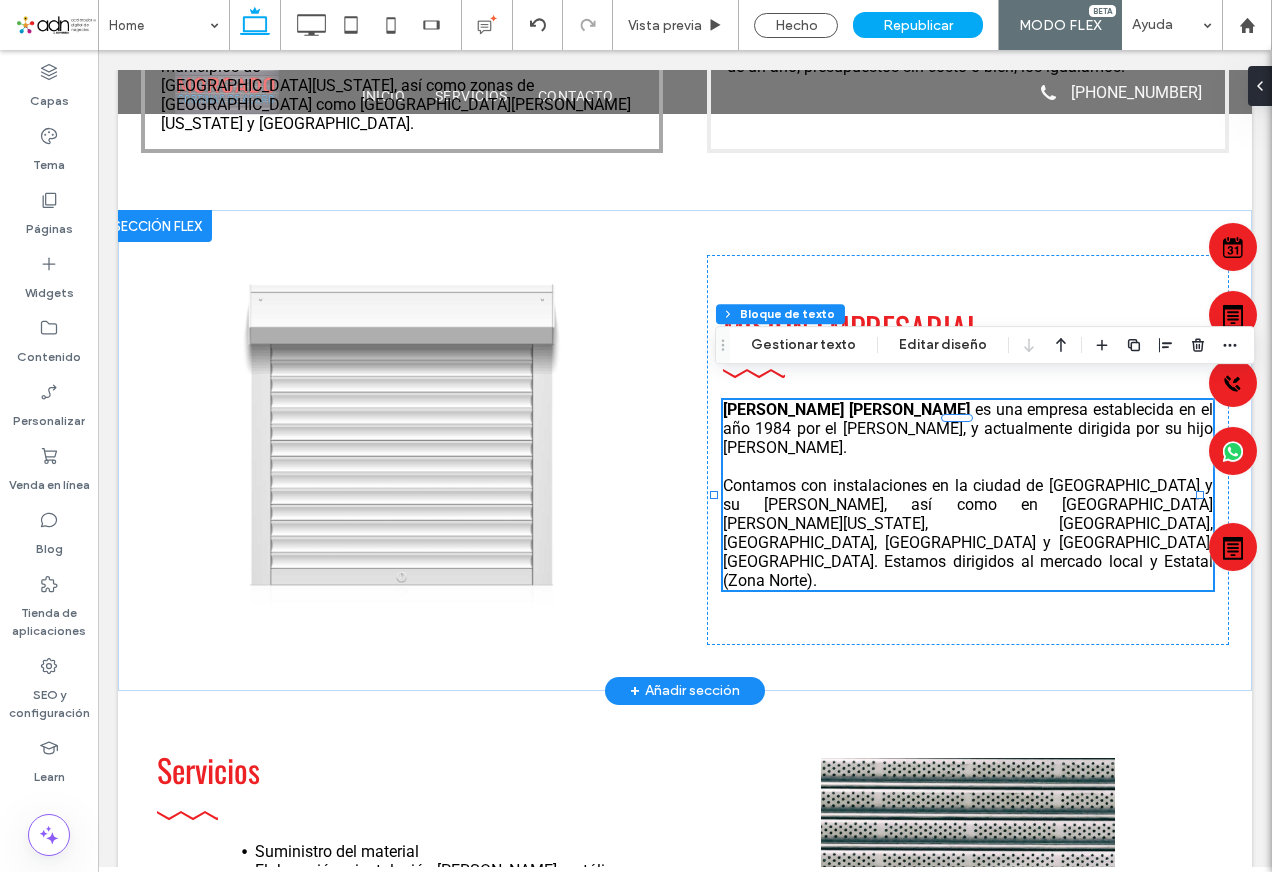 click on "MORGADO CORTINAS DE ACERO
es una empresa establecida en el año 1984 por el Sr. Alejandro Salvador Morgado, y actualmente dirigida por su hijo Paul Morgado Sánchez. Contamos con instalaciones en la ciudad de Mexicali y su Valle, así como en San Luis Rio Colorado, Ensenada, Tijuana, Rosarito y Puerto Peñasco, Sonora. Estamos dirigidos al mercado local y Estatal (Zona Norte)." at bounding box center [968, 495] 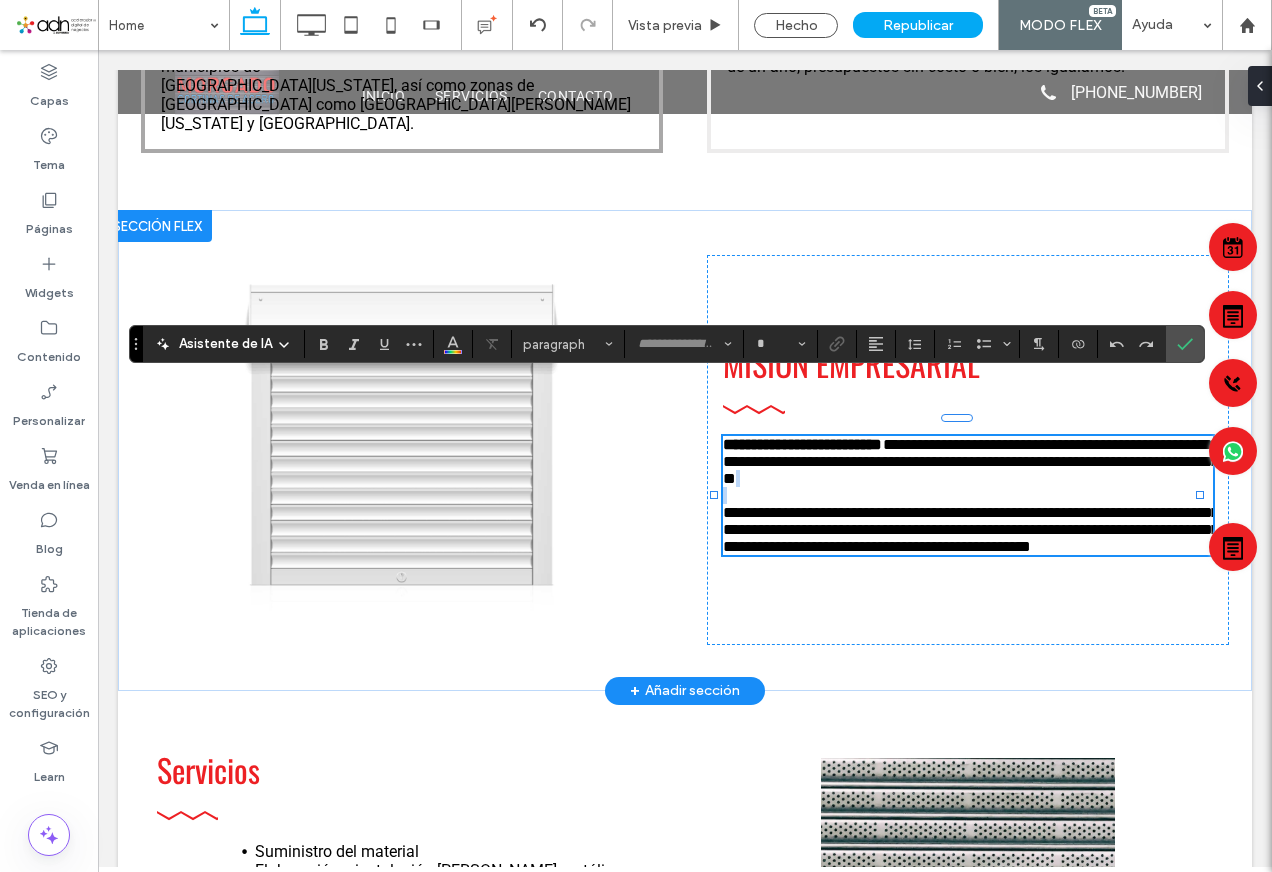 type on "******" 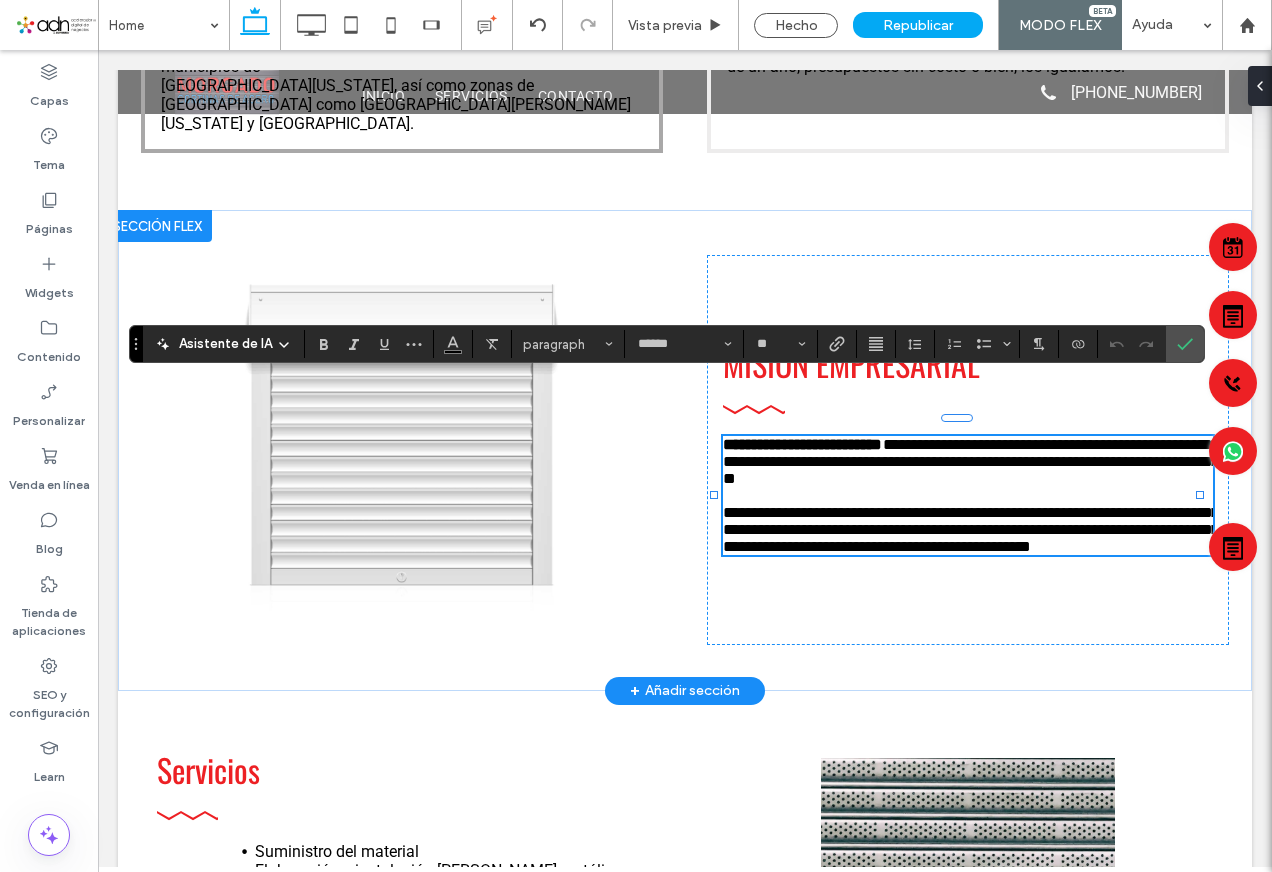 click on "**********" at bounding box center (971, 495) 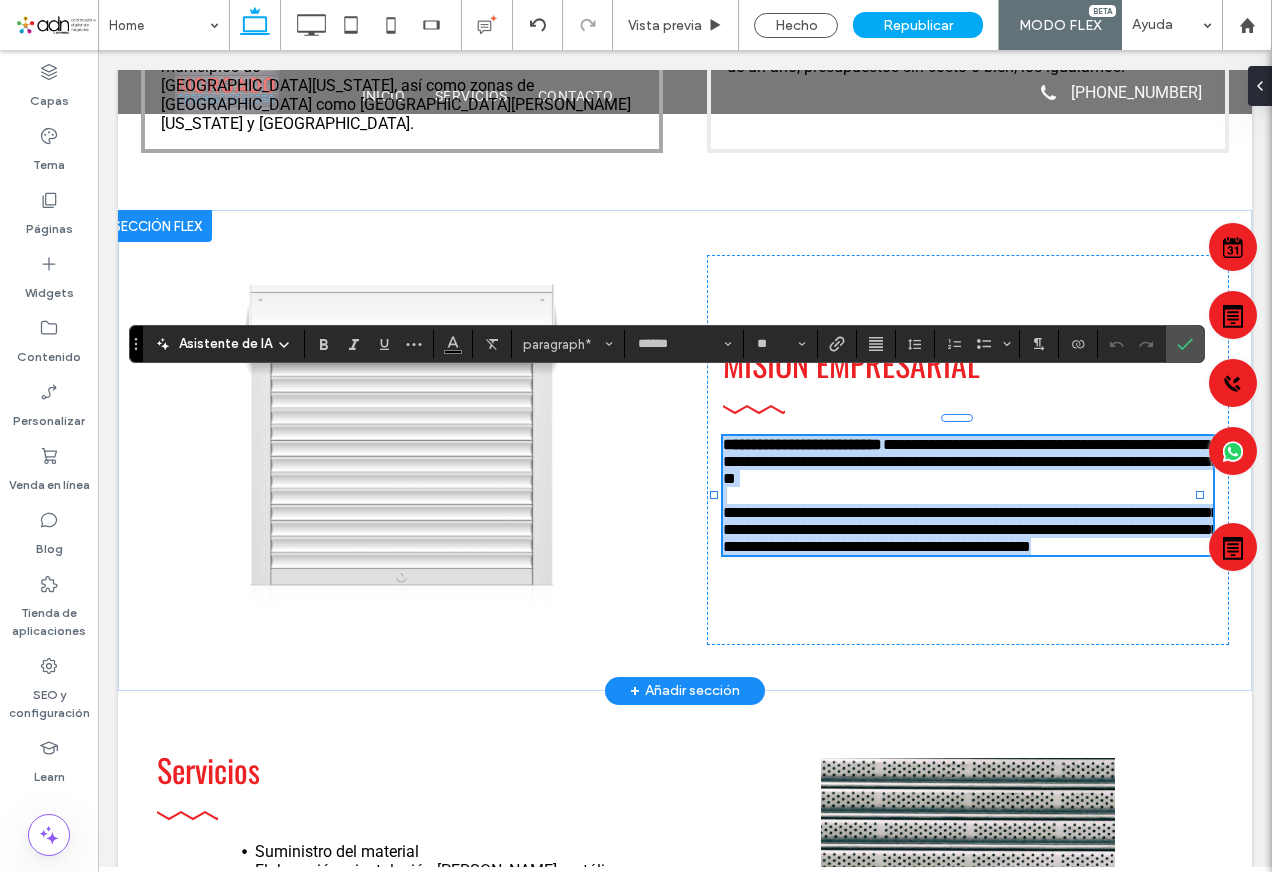 drag, startPoint x: 719, startPoint y: 384, endPoint x: 869, endPoint y: 517, distance: 200.47194 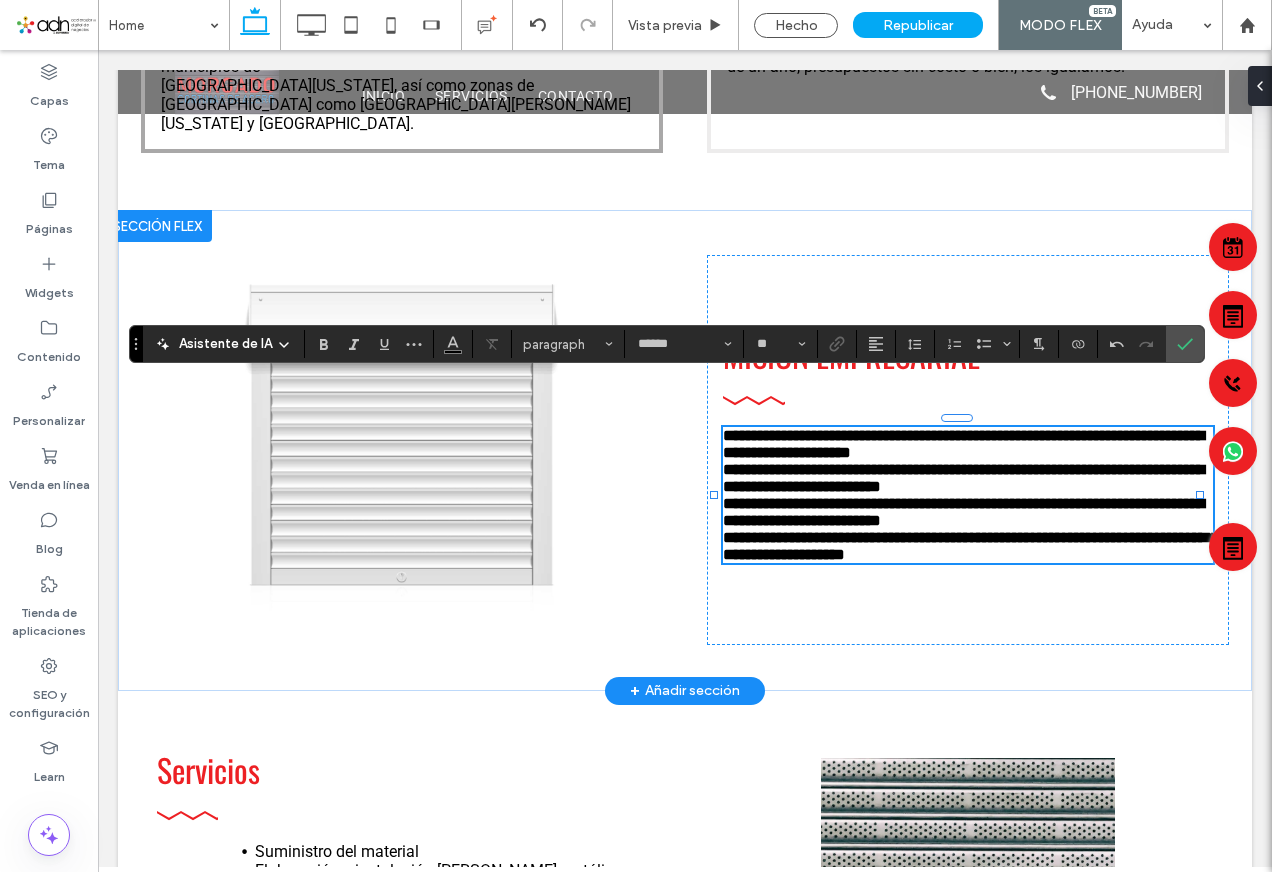 scroll, scrollTop: 0, scrollLeft: 0, axis: both 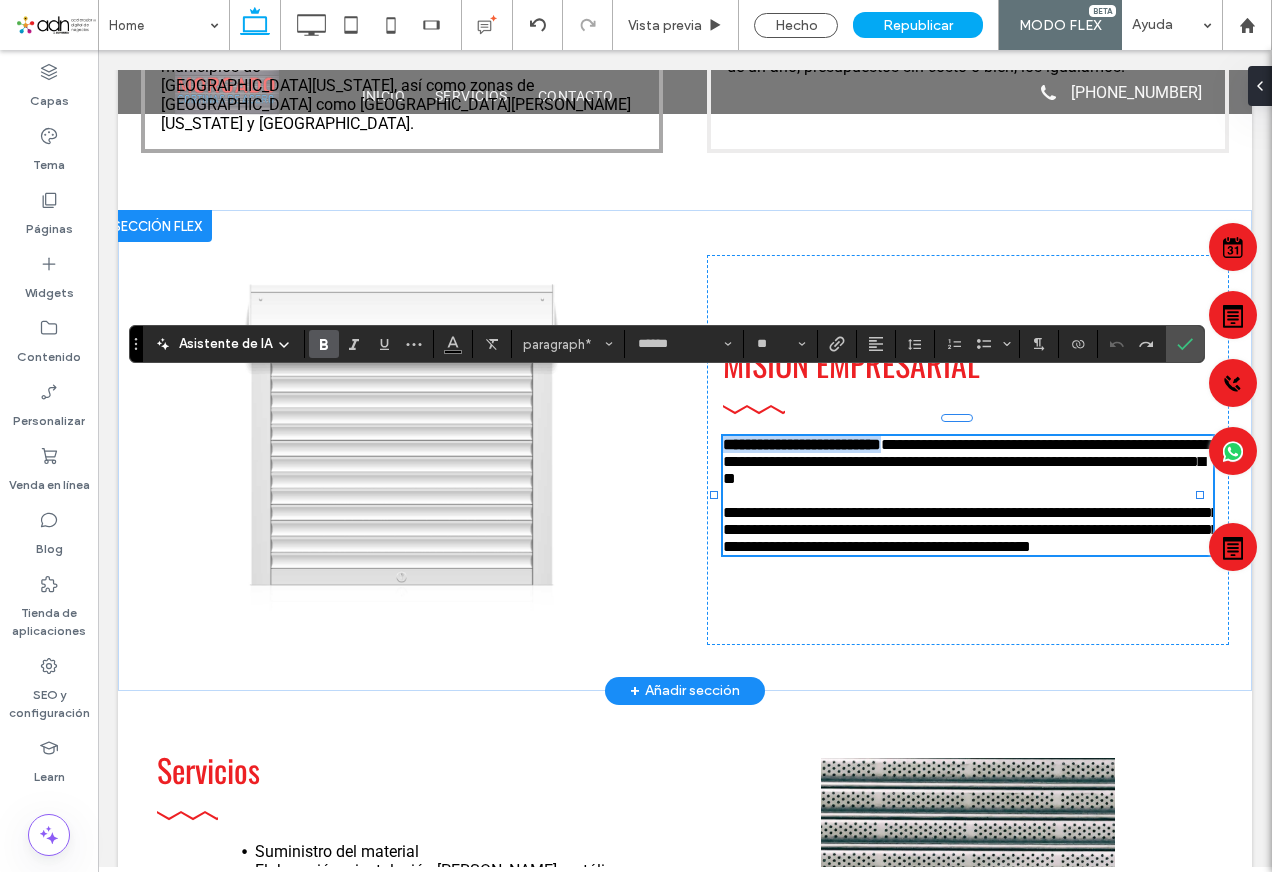 drag, startPoint x: 960, startPoint y: 390, endPoint x: 696, endPoint y: 383, distance: 264.09277 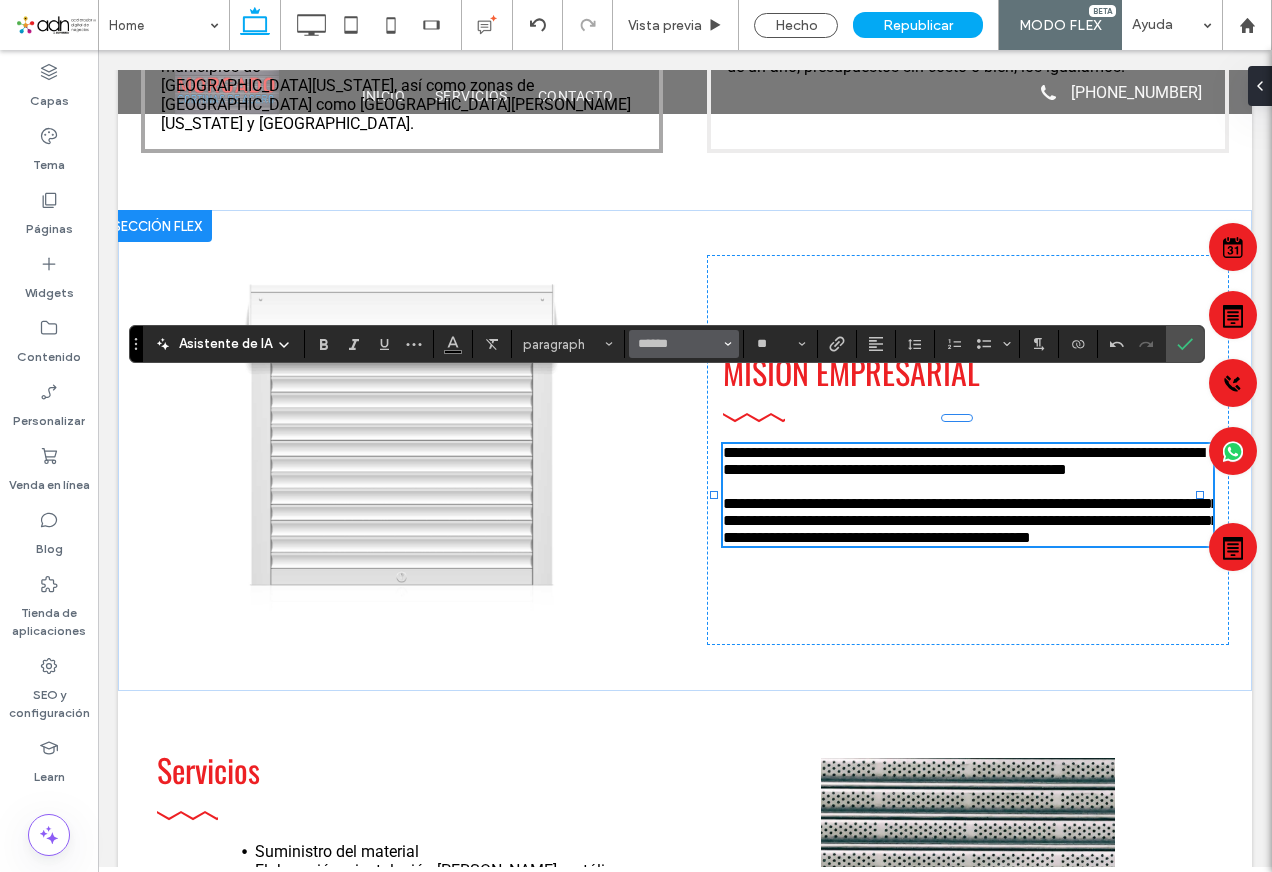 scroll, scrollTop: 0, scrollLeft: 0, axis: both 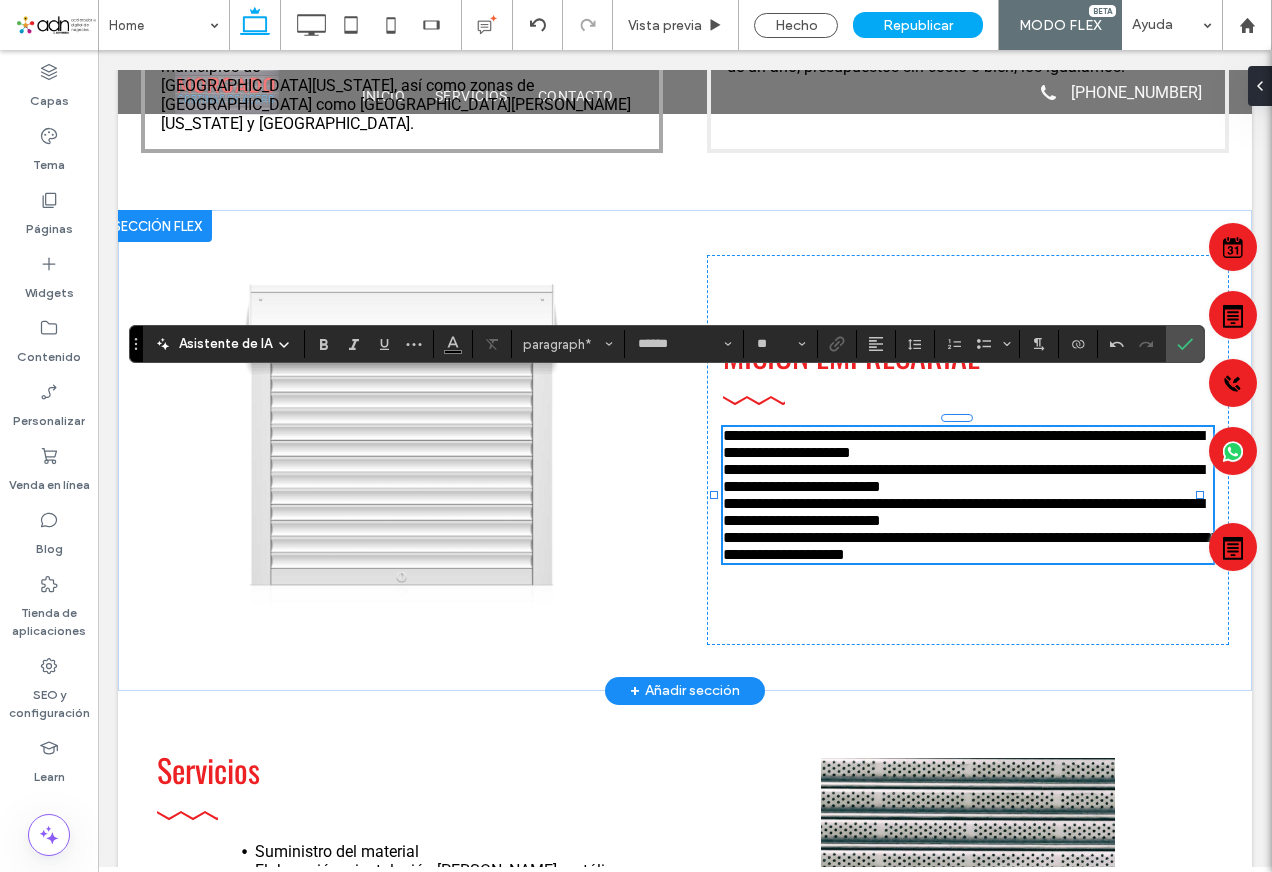 click on "**********" at bounding box center (963, 444) 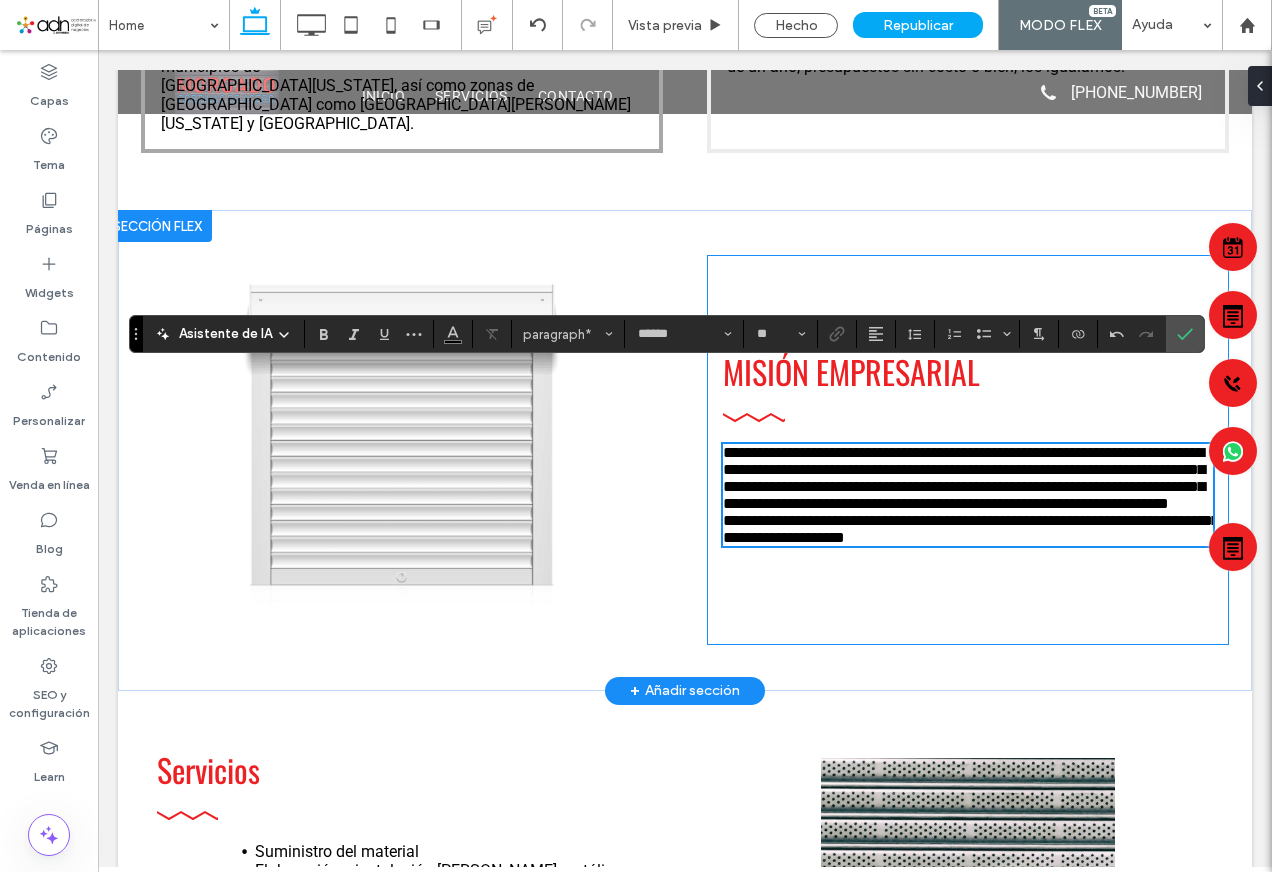 scroll, scrollTop: 1210, scrollLeft: 0, axis: vertical 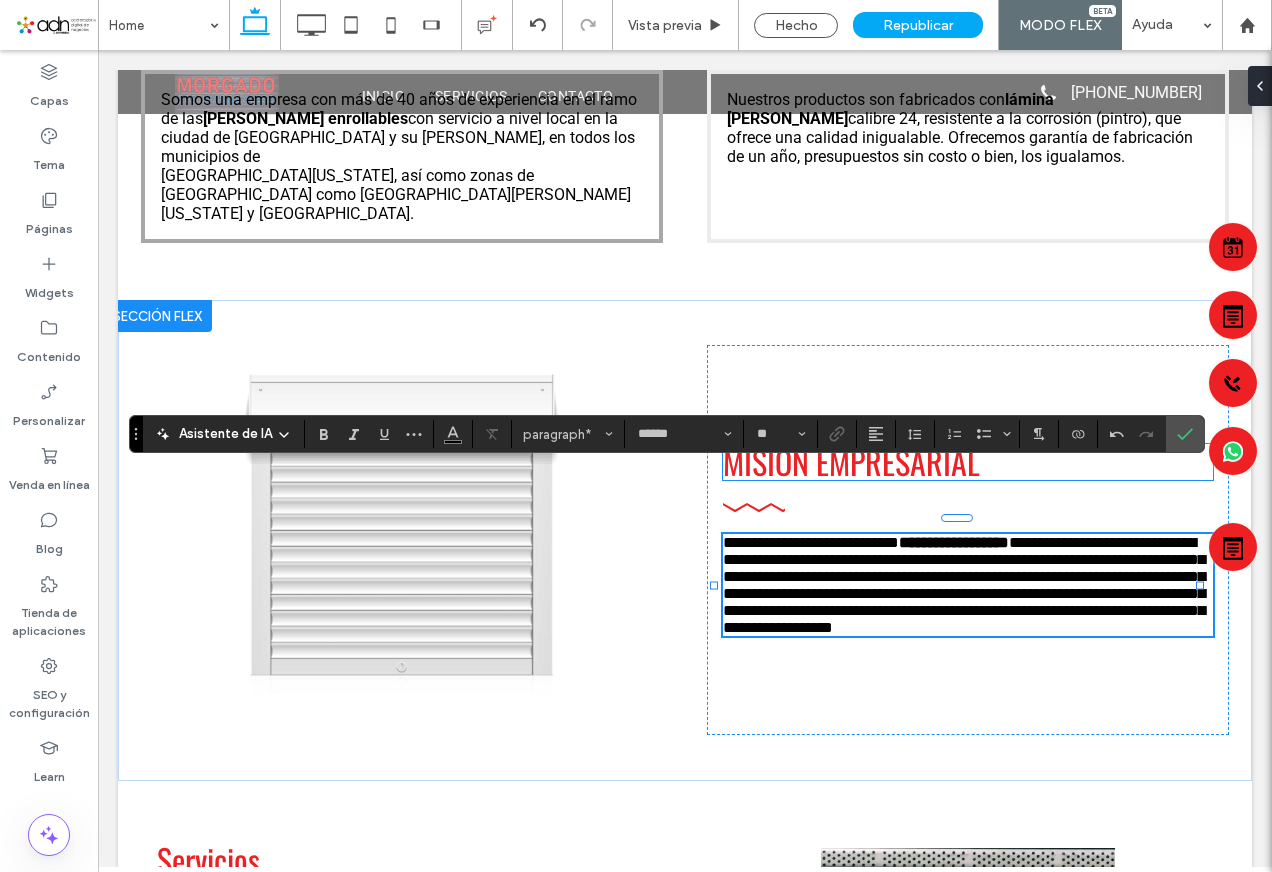 click on "MISIÓN EMPRESARIAL" at bounding box center [968, 462] 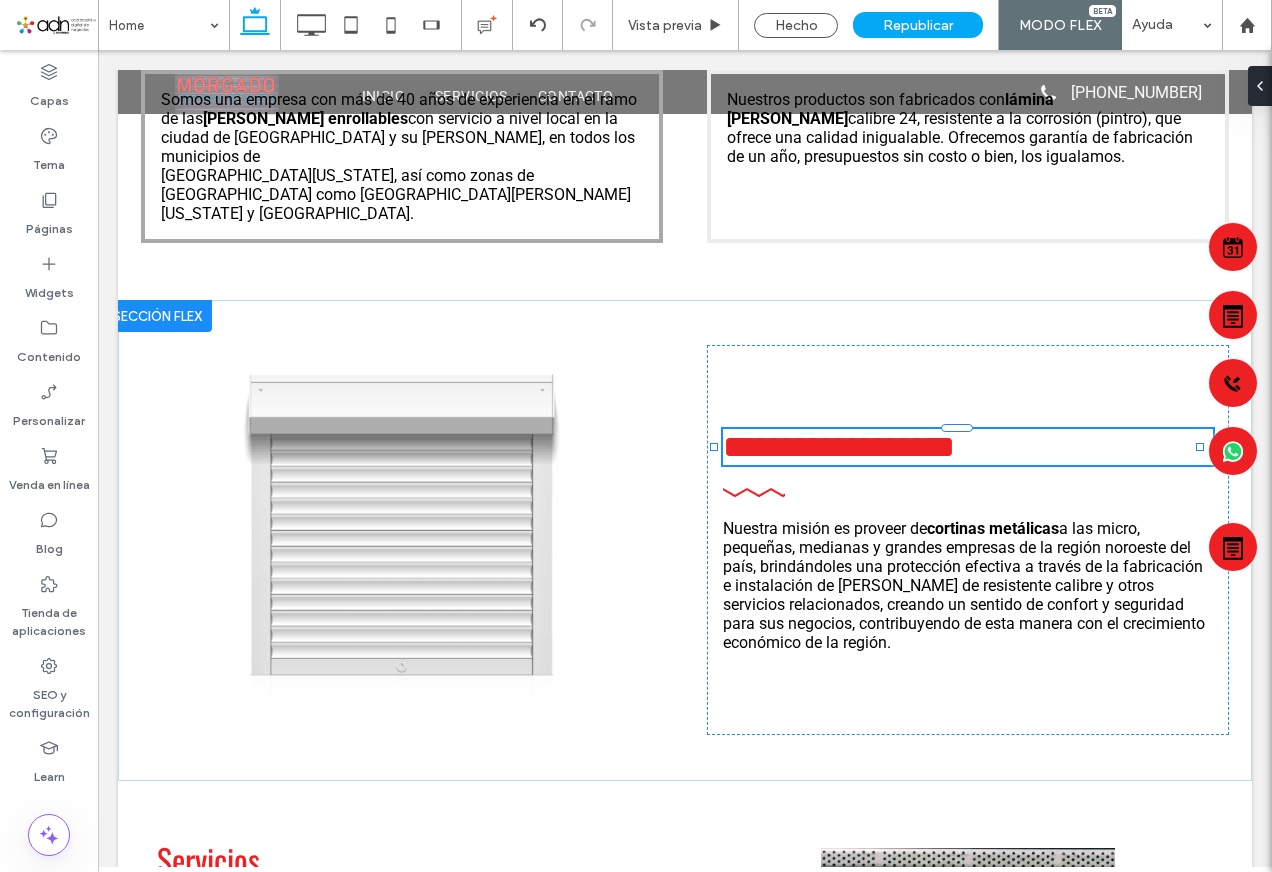 type on "******" 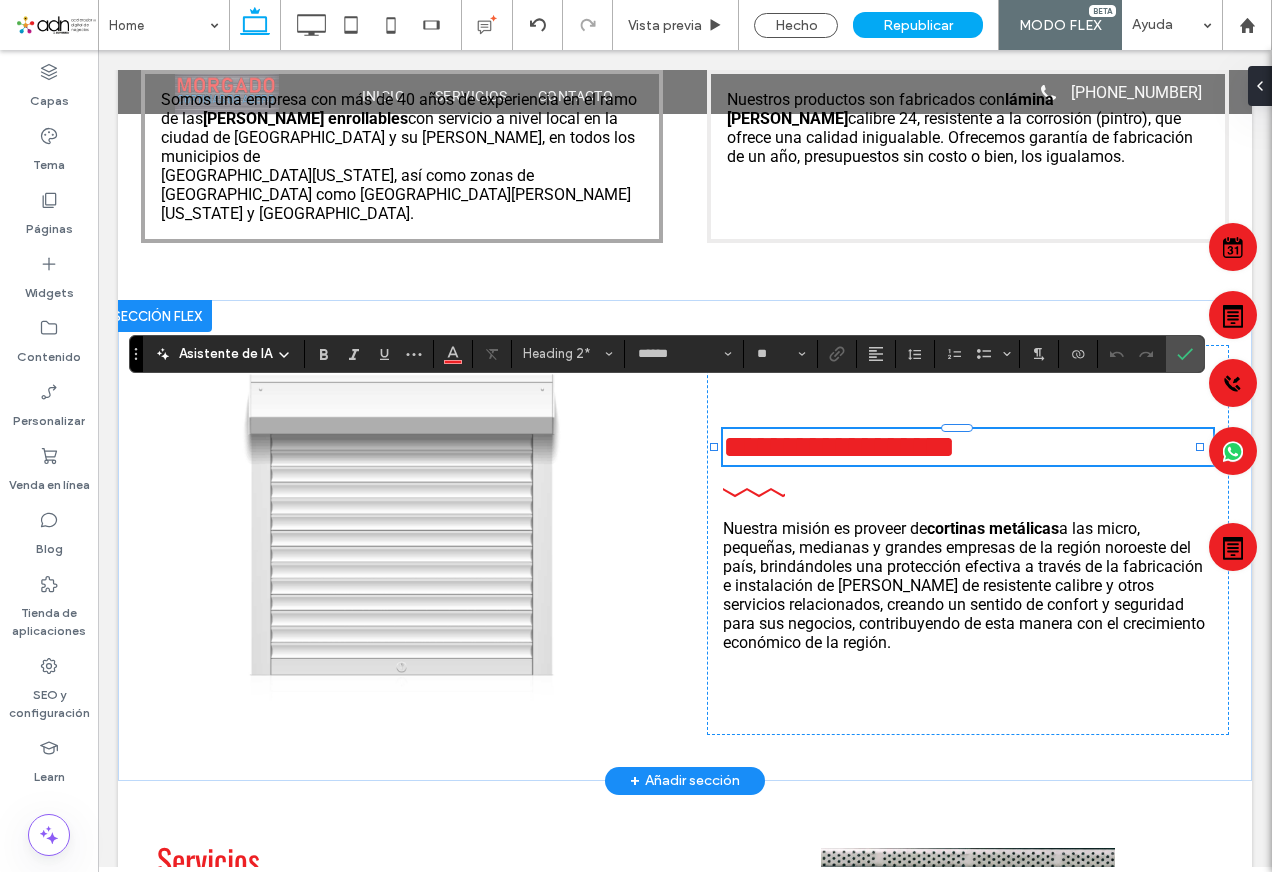 click on "**********" at bounding box center [839, 447] 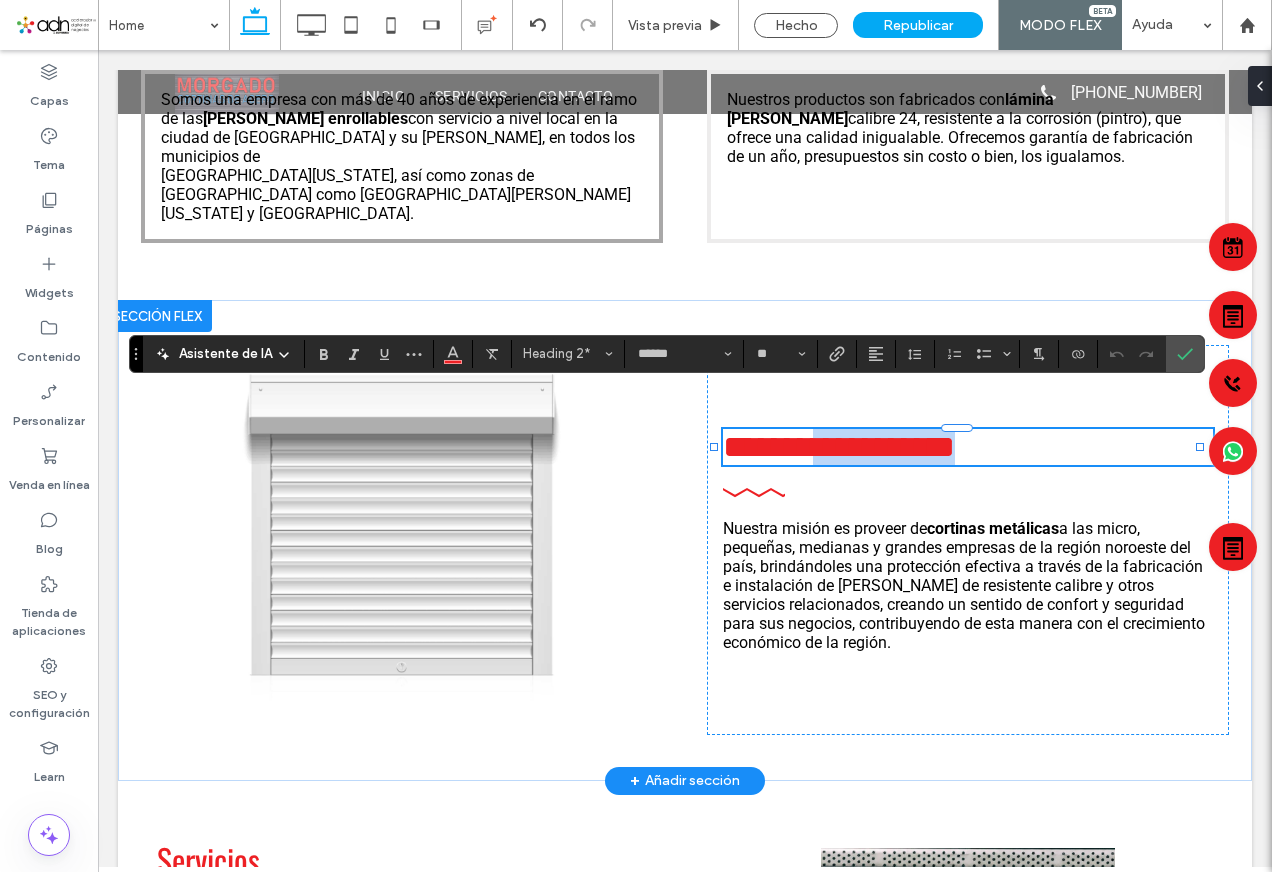 click on "**********" at bounding box center (839, 447) 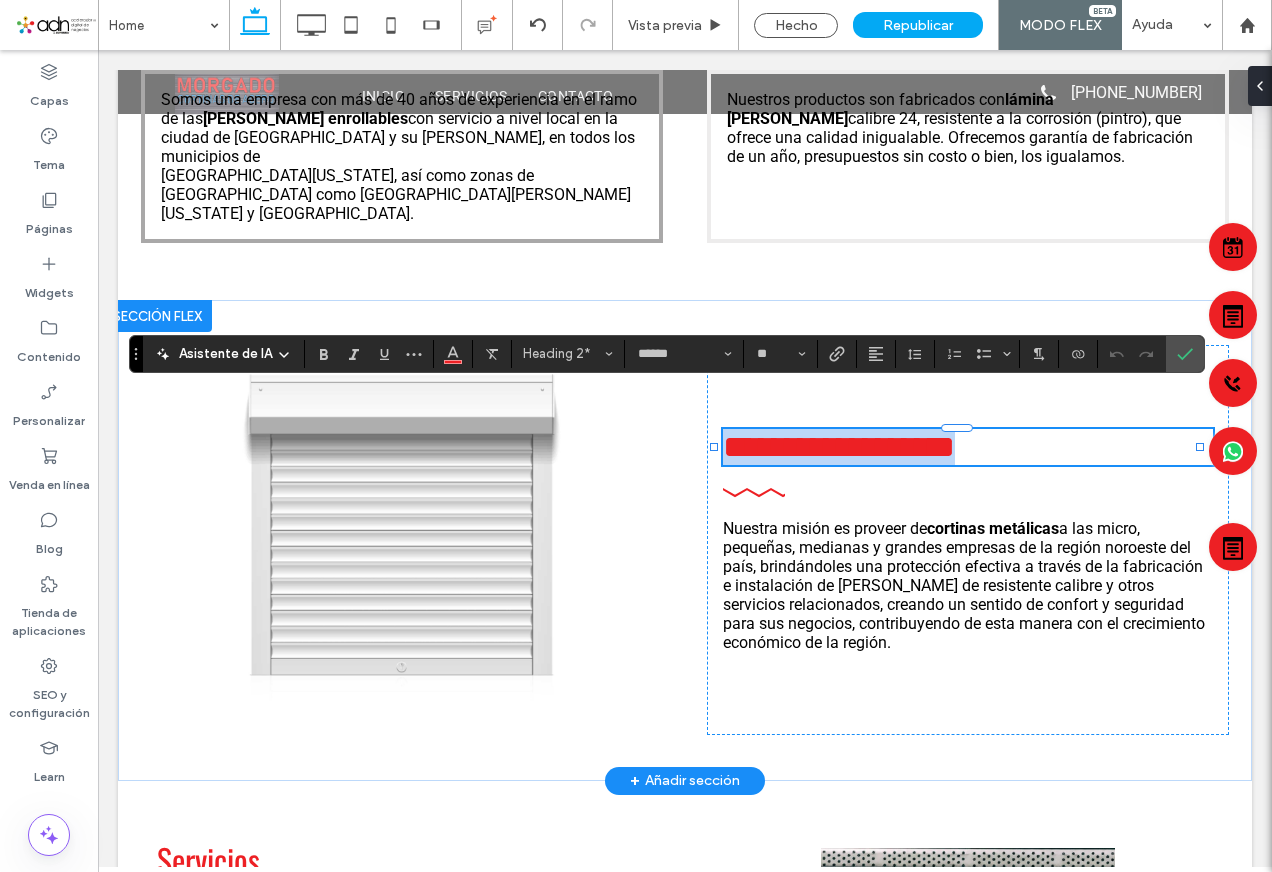 click on "**********" at bounding box center [839, 447] 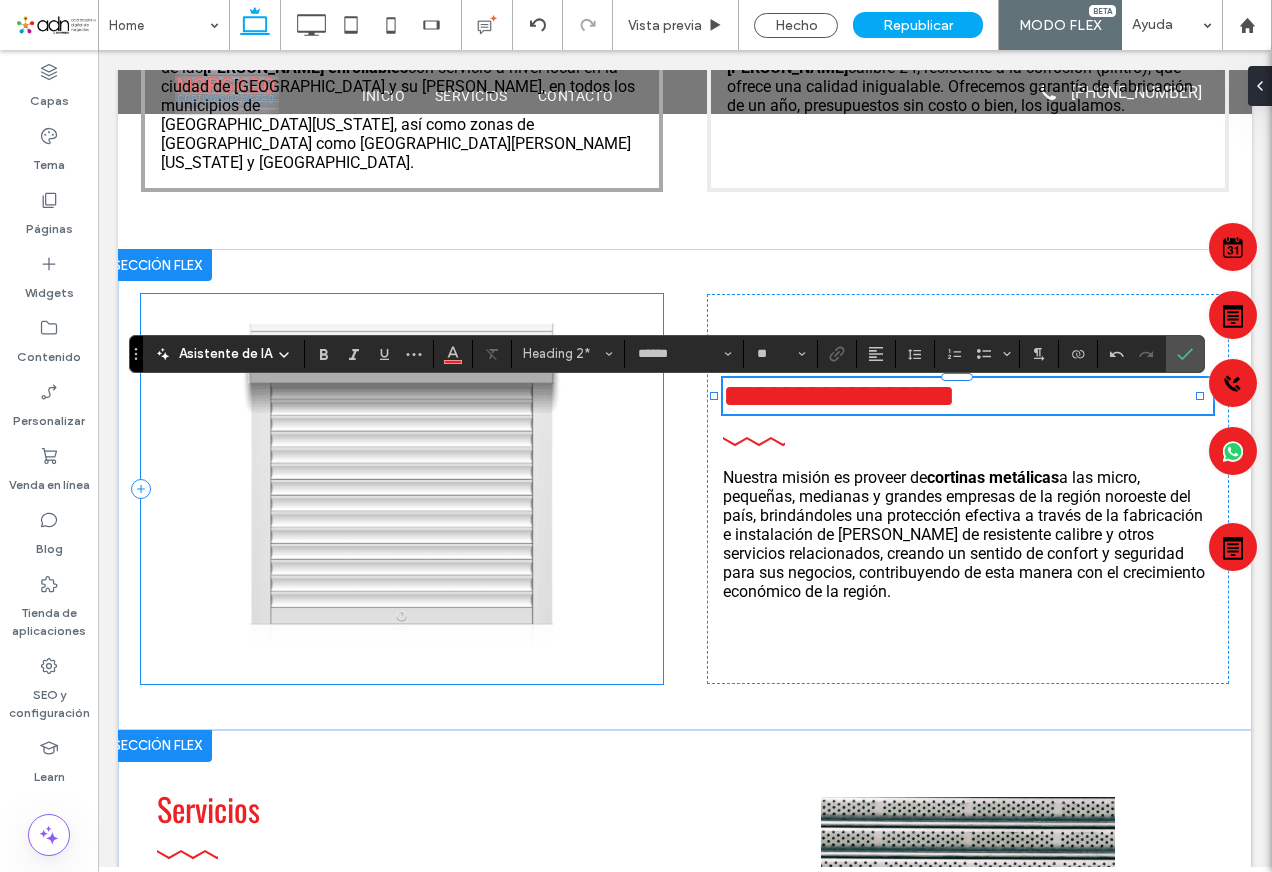 scroll, scrollTop: 1410, scrollLeft: 0, axis: vertical 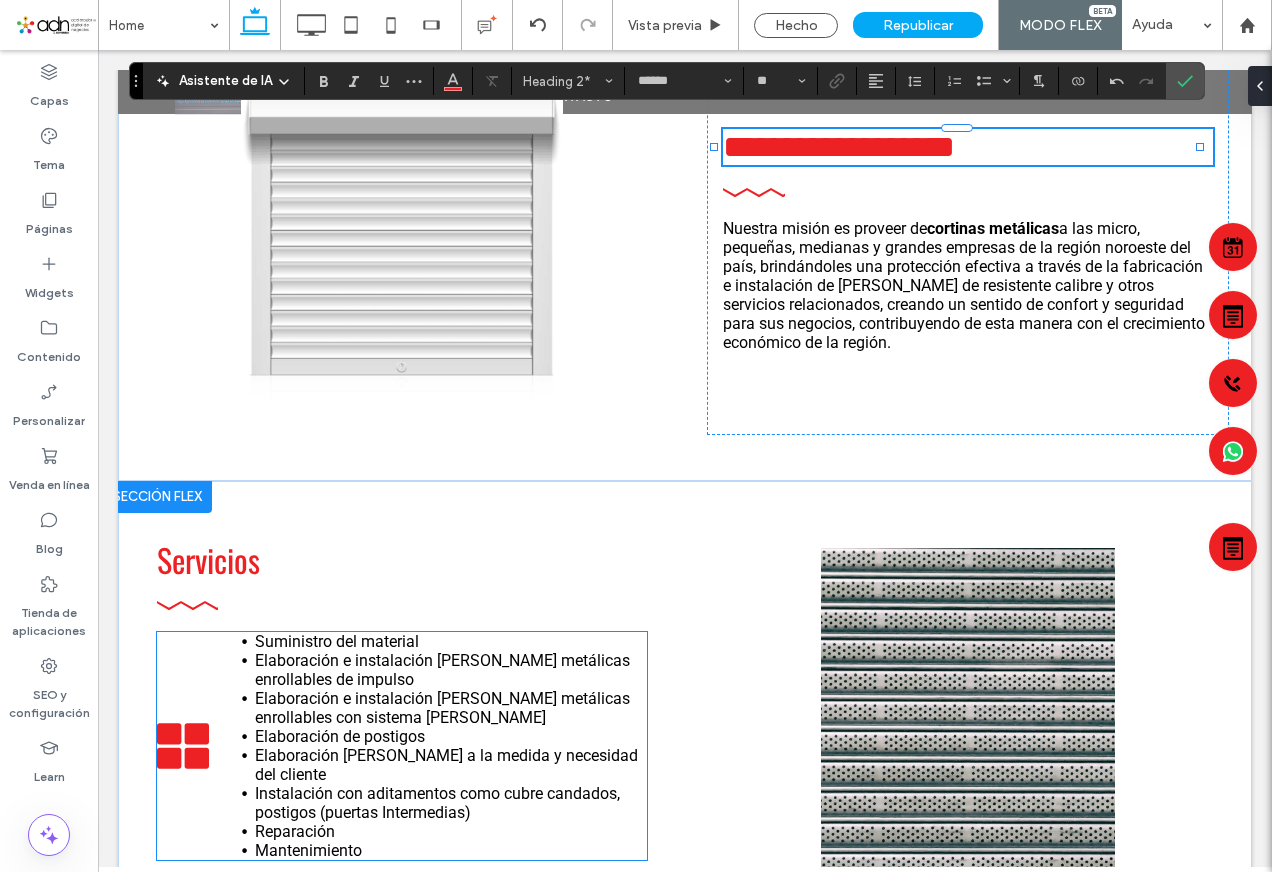 click on "Elaboración e instalación de cortinas metálicas enrollables de impulso" at bounding box center [442, 670] 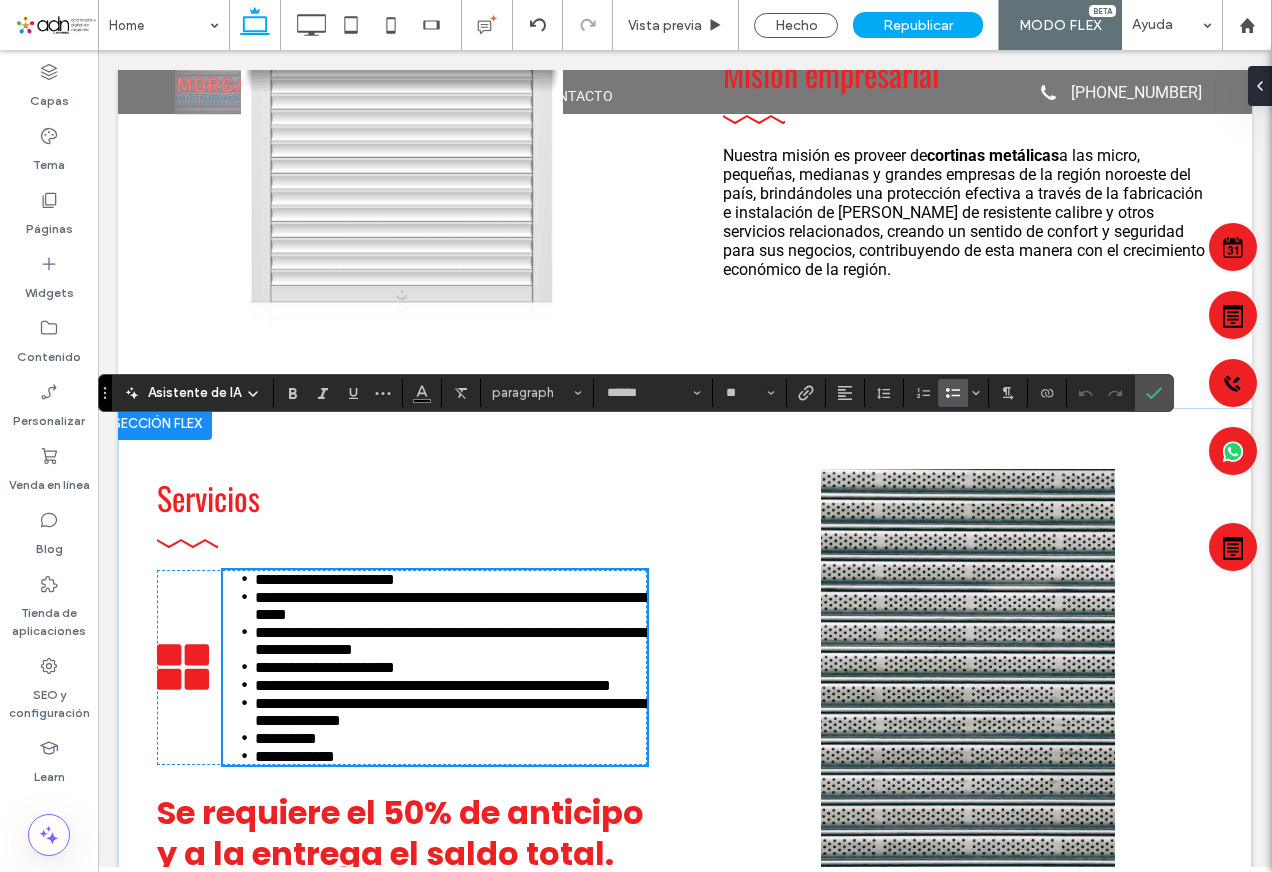 scroll, scrollTop: 1573, scrollLeft: 0, axis: vertical 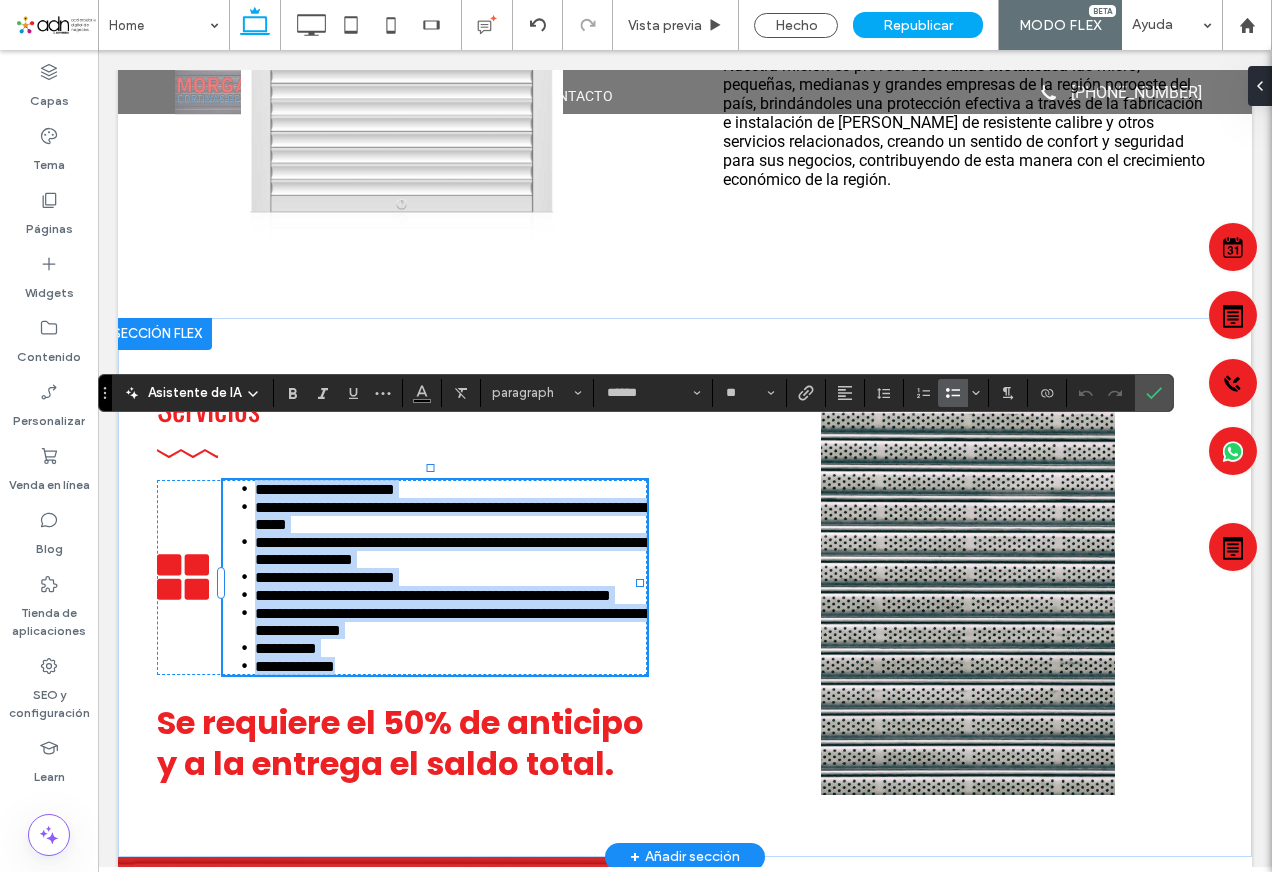click on "**********" at bounding box center [450, 516] 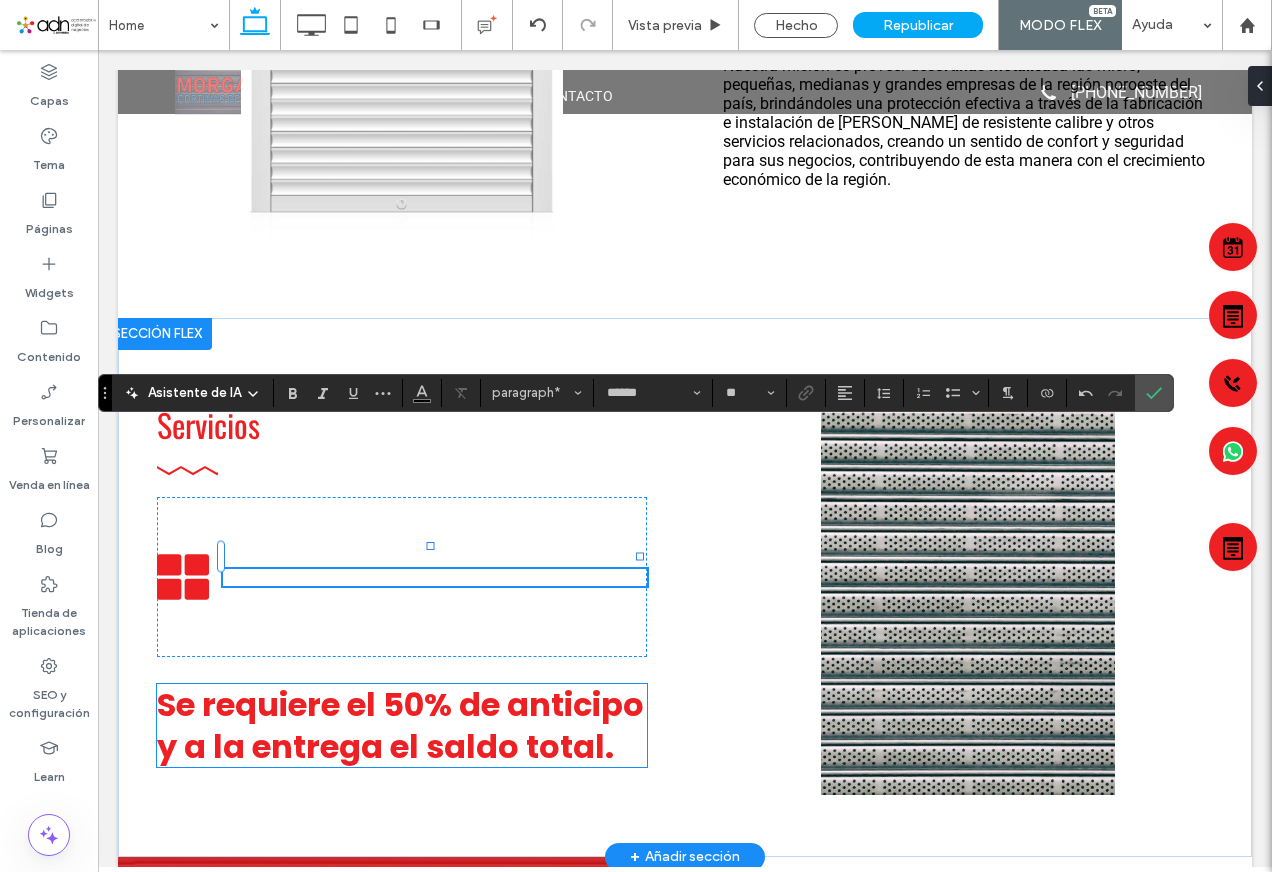 type 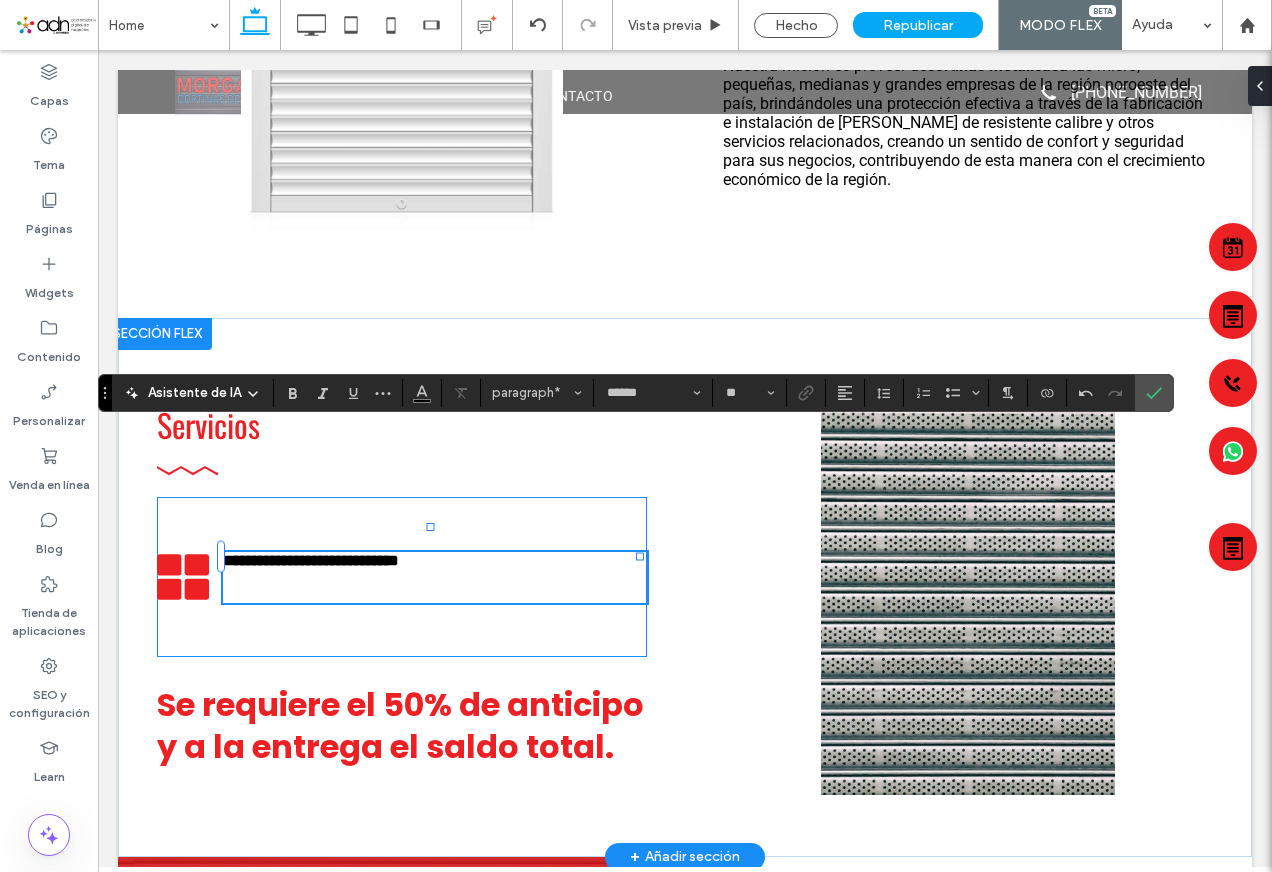 scroll, scrollTop: 0, scrollLeft: 0, axis: both 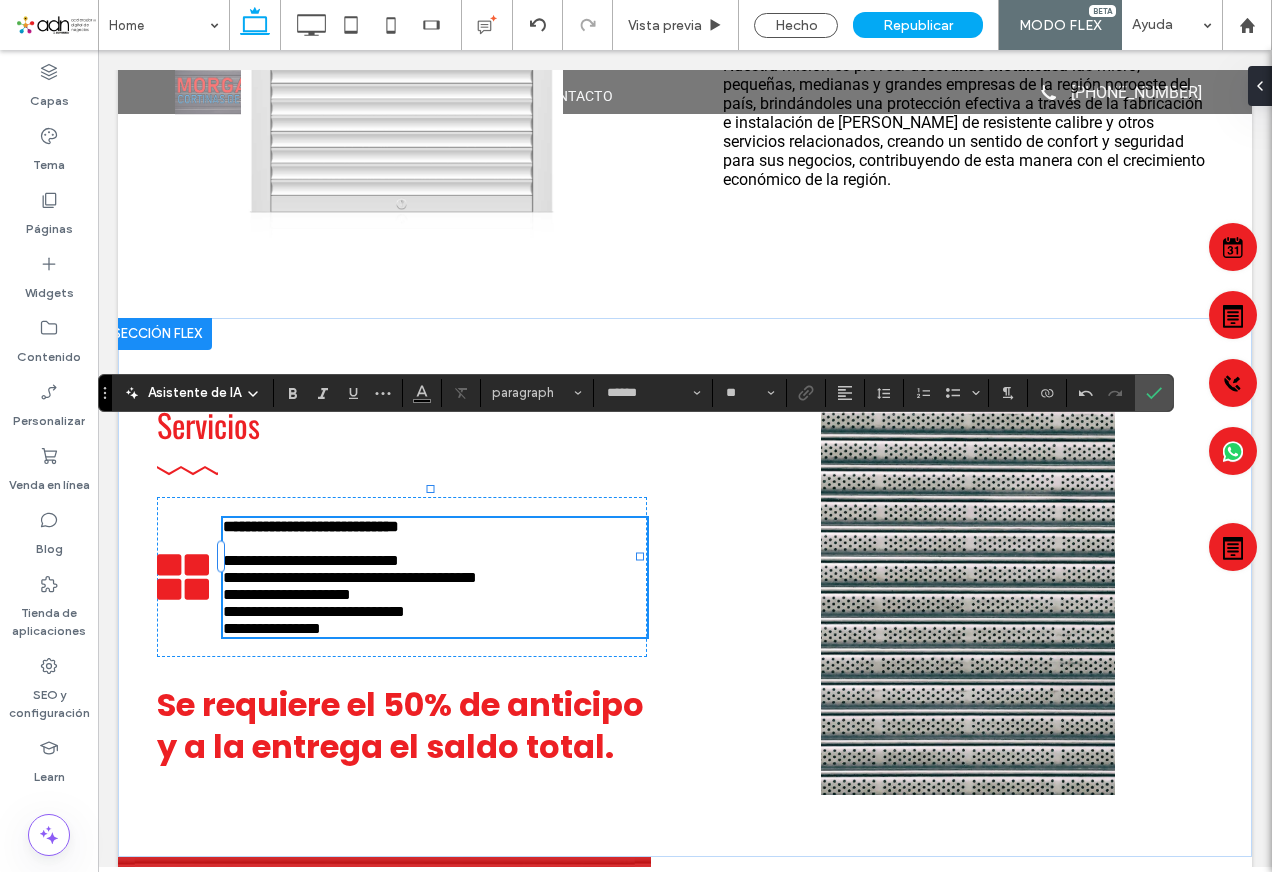 click on "**********" at bounding box center (350, 577) 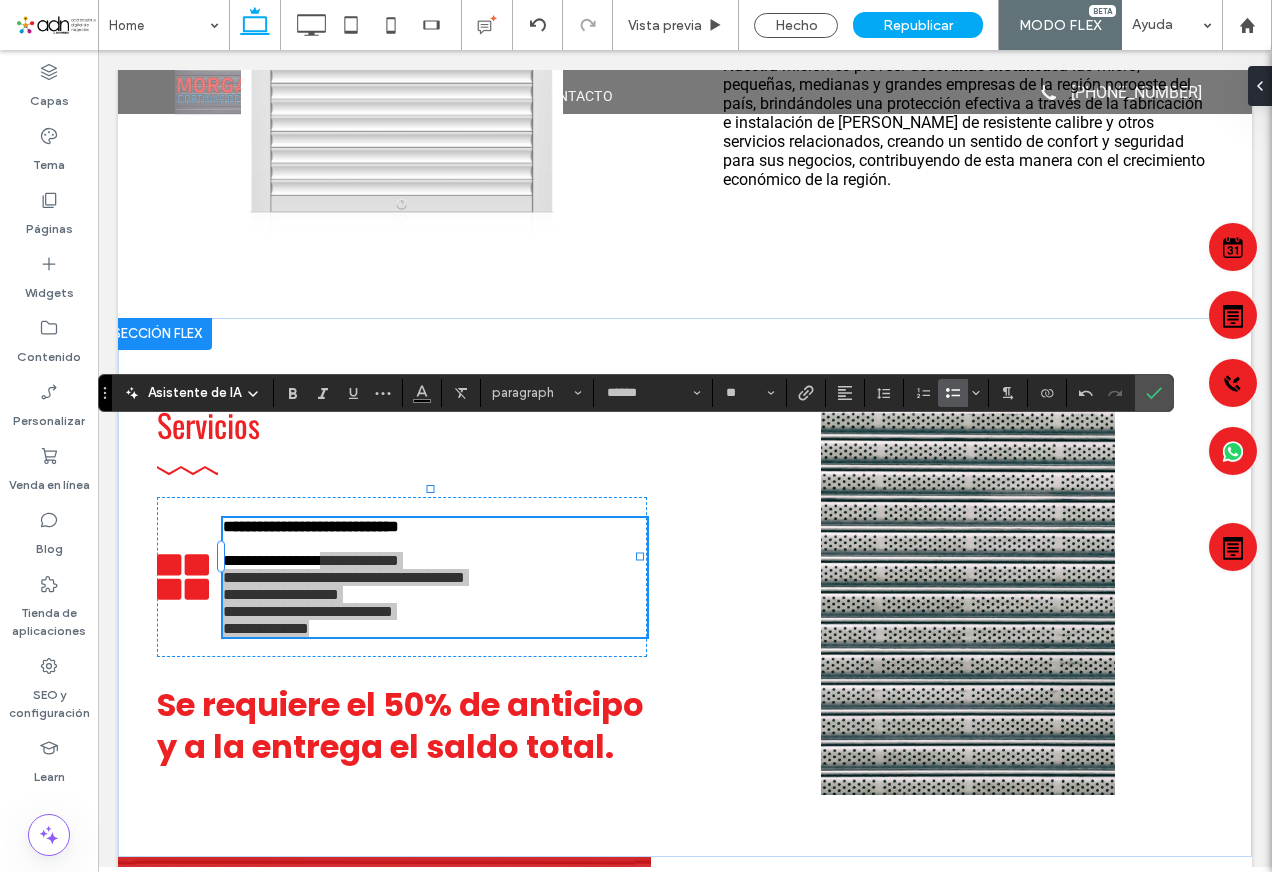 click 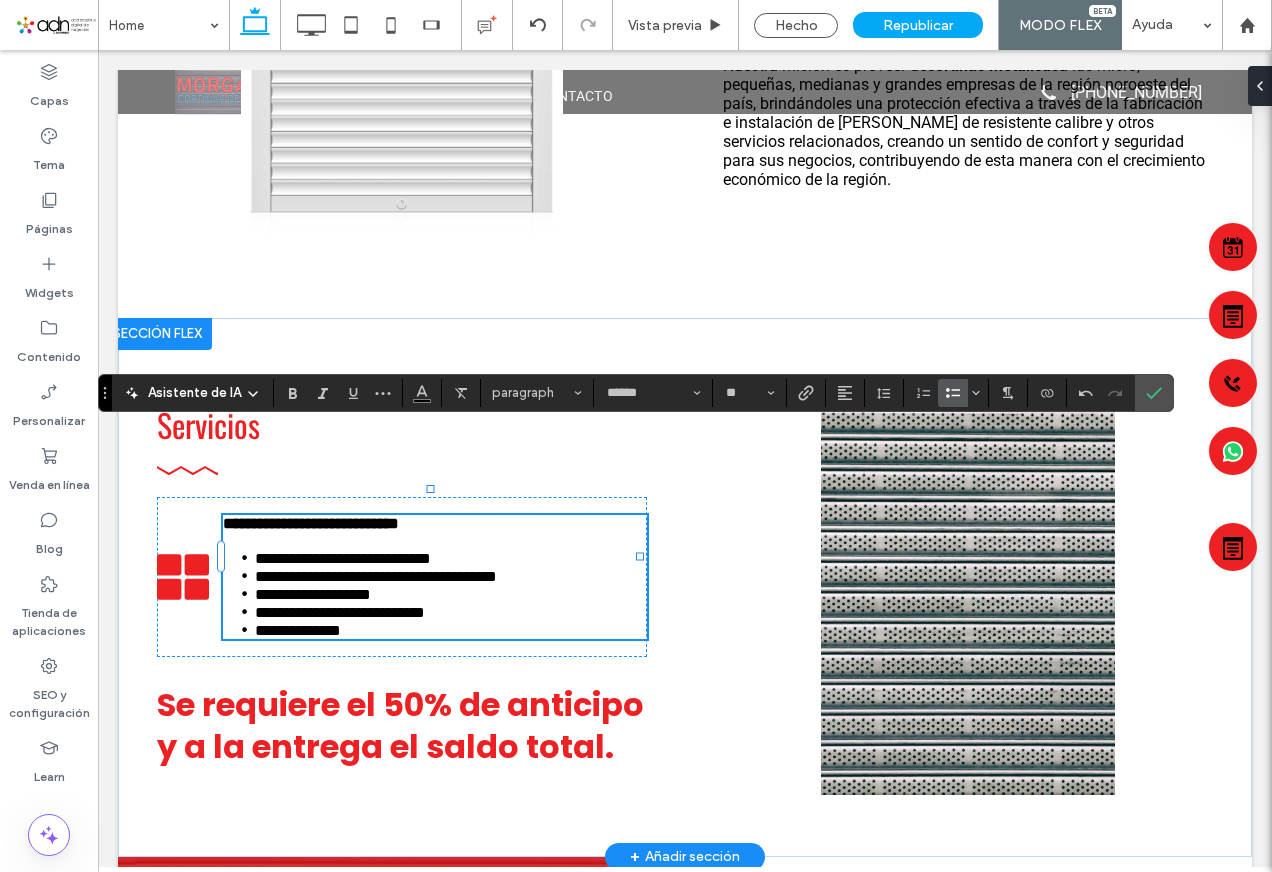 click on "**********" at bounding box center [451, 630] 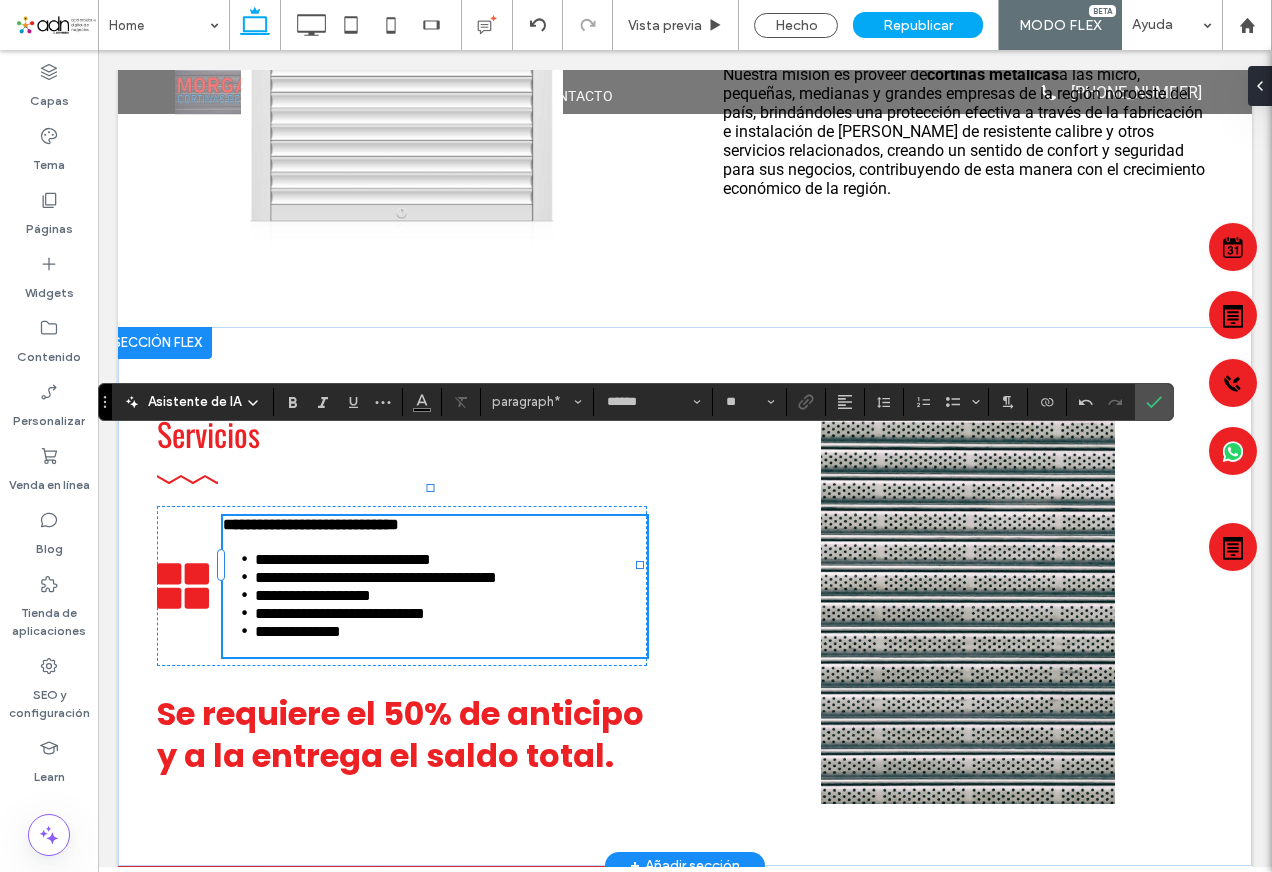 scroll, scrollTop: 1554, scrollLeft: 0, axis: vertical 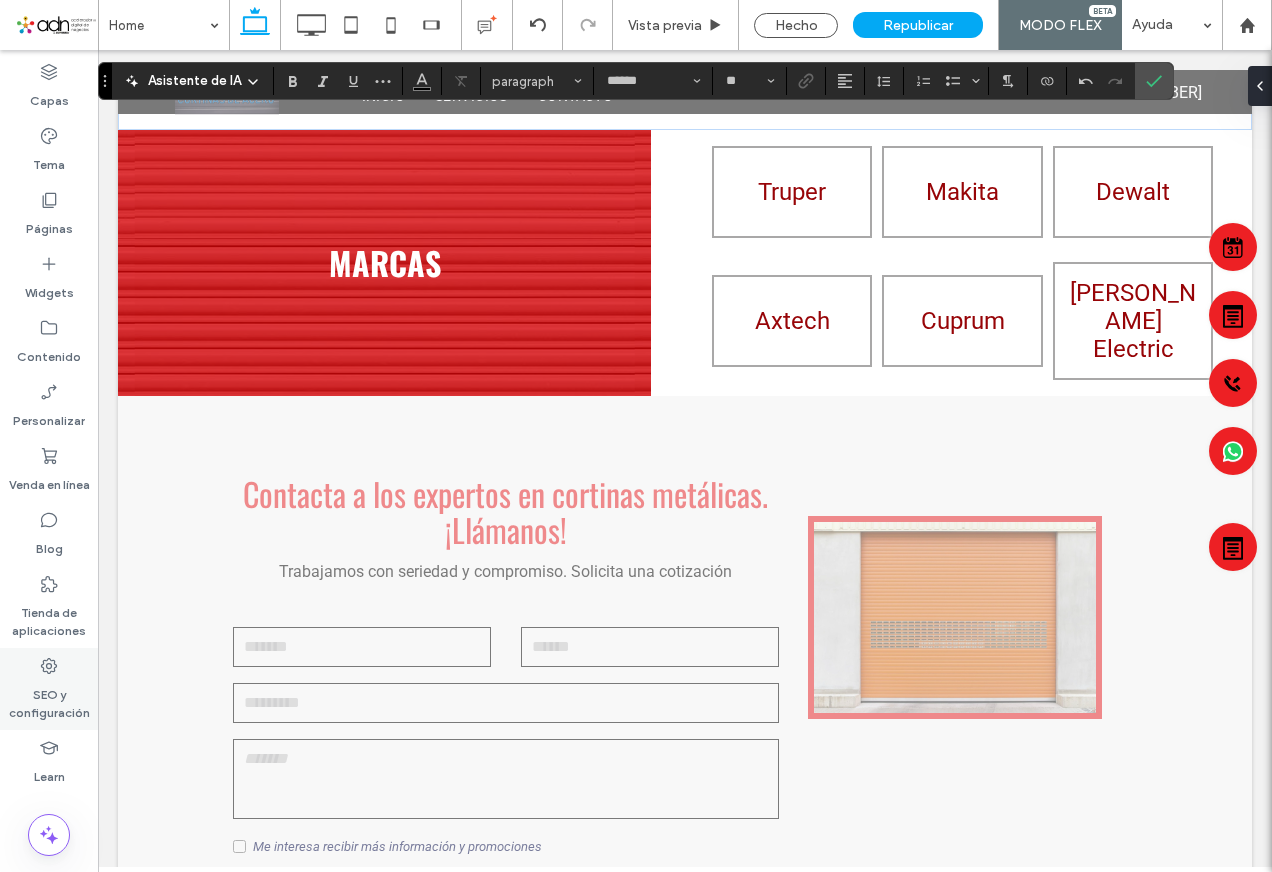 click on "SEO y configuración" at bounding box center (49, 699) 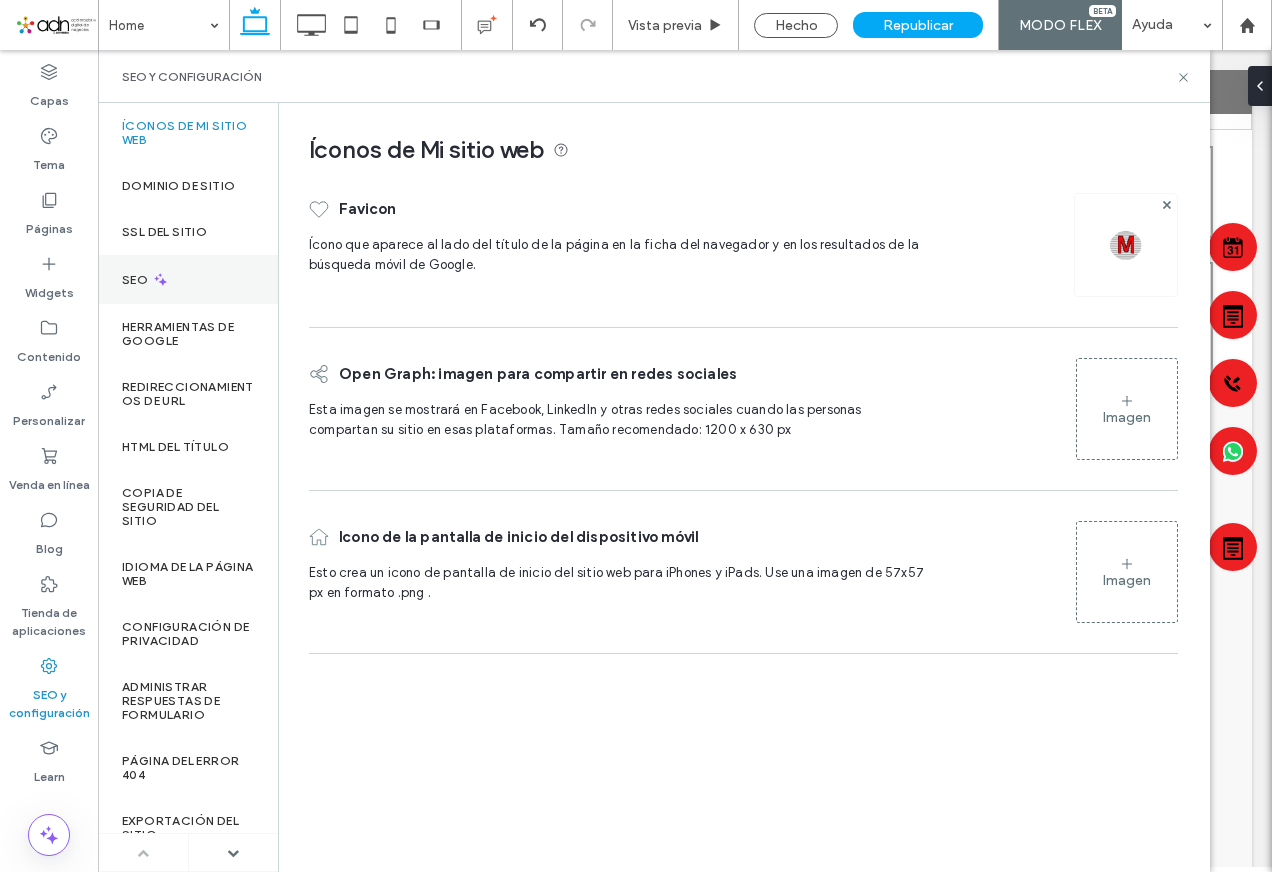 click on "SEO" at bounding box center (137, 280) 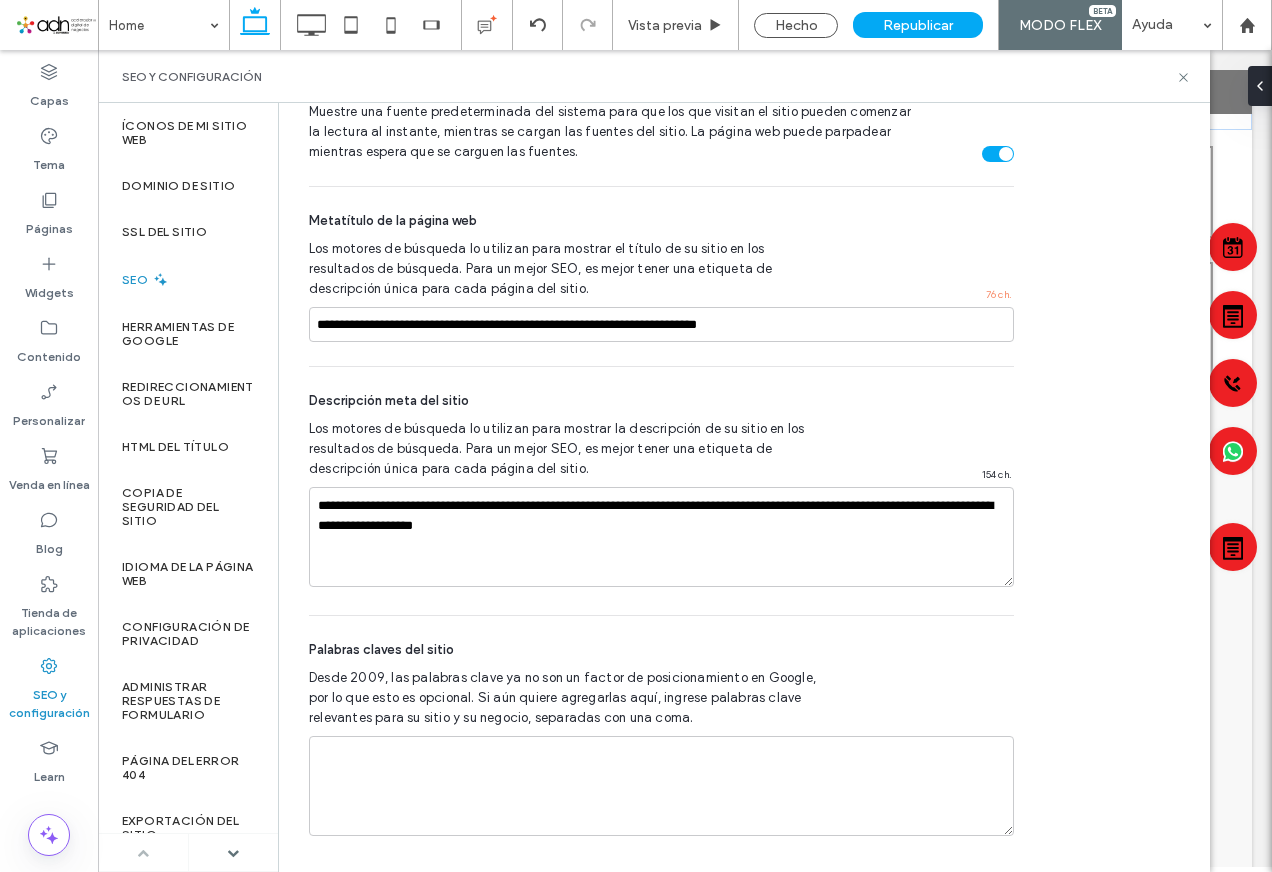 scroll, scrollTop: 1029, scrollLeft: 0, axis: vertical 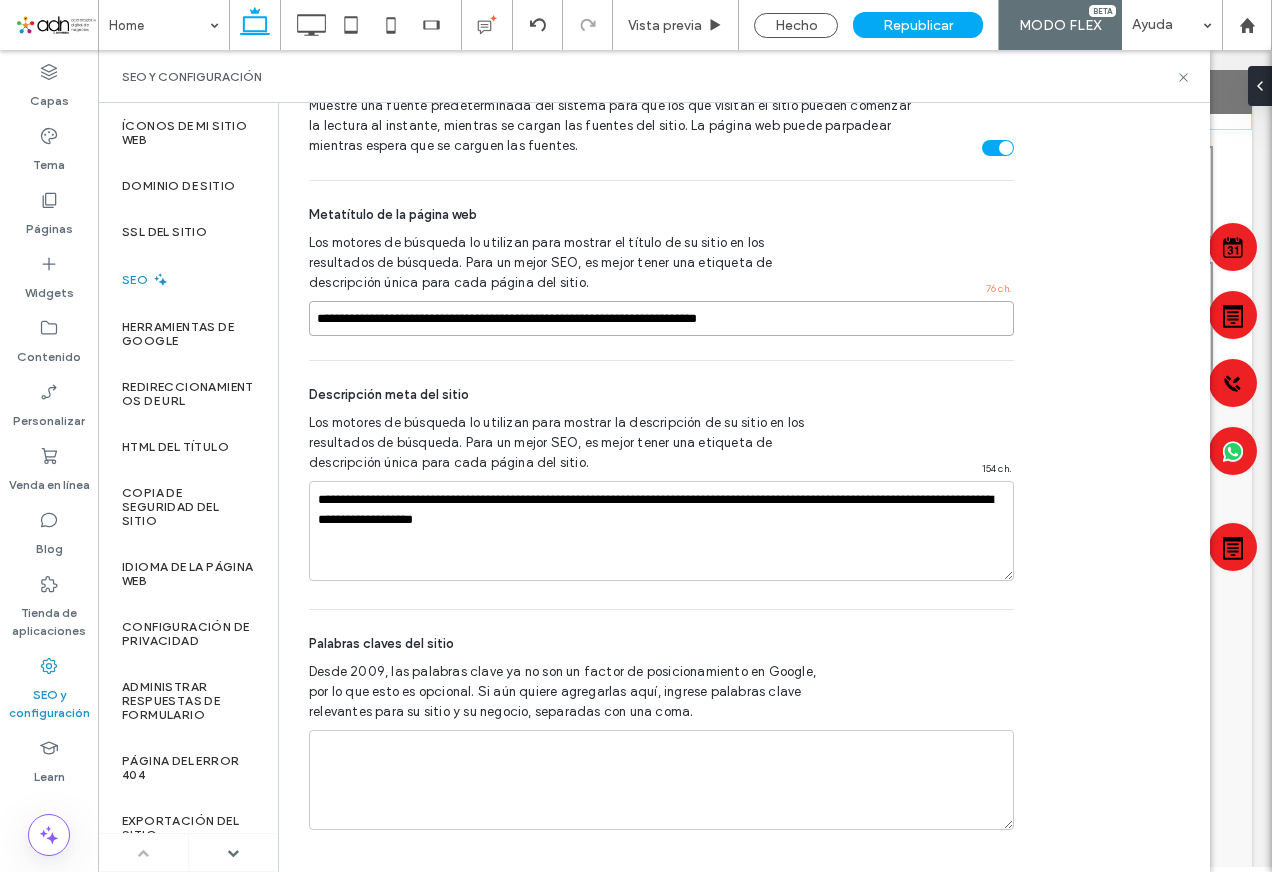 click on "**********" at bounding box center (661, 318) 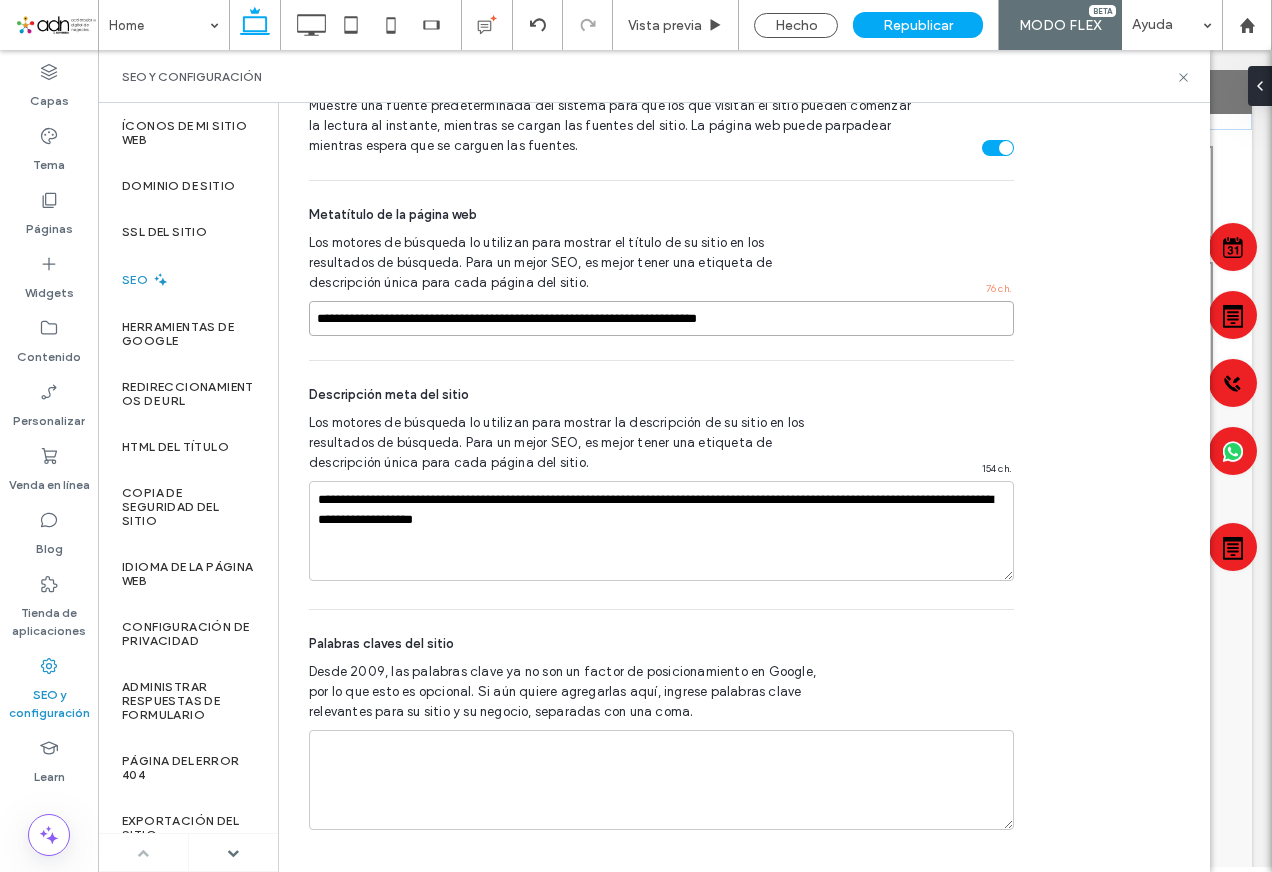 click on "**********" at bounding box center [661, 318] 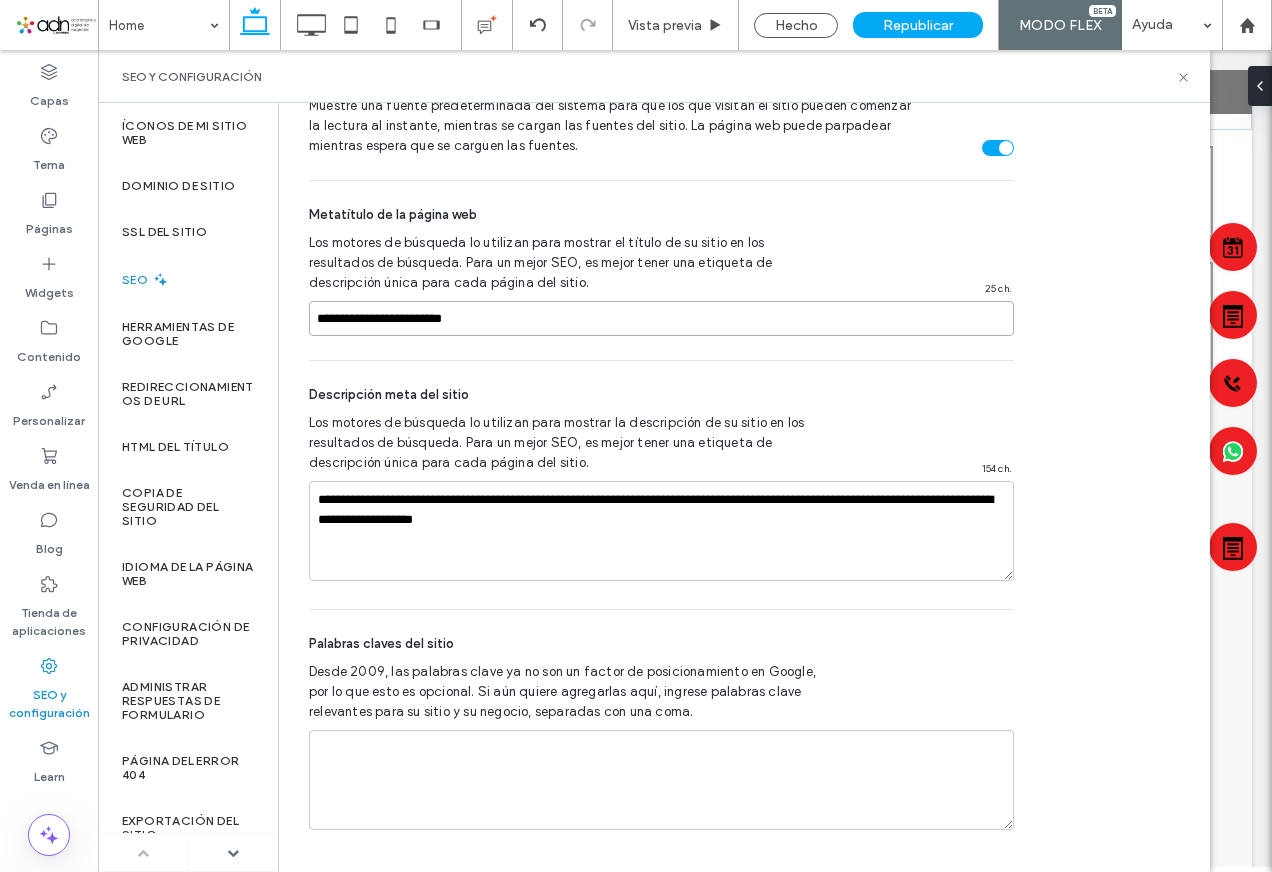 click on "**********" at bounding box center (661, 318) 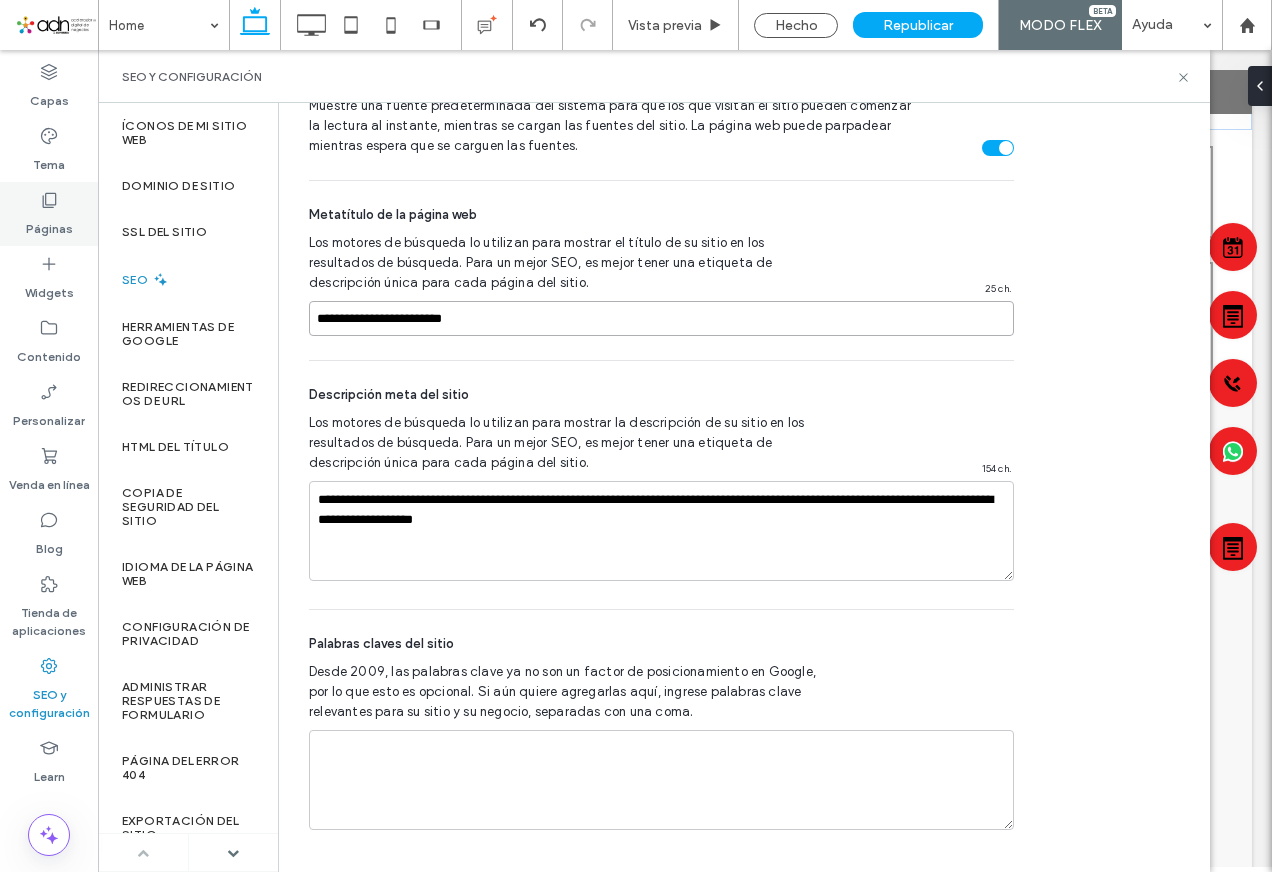 type on "**********" 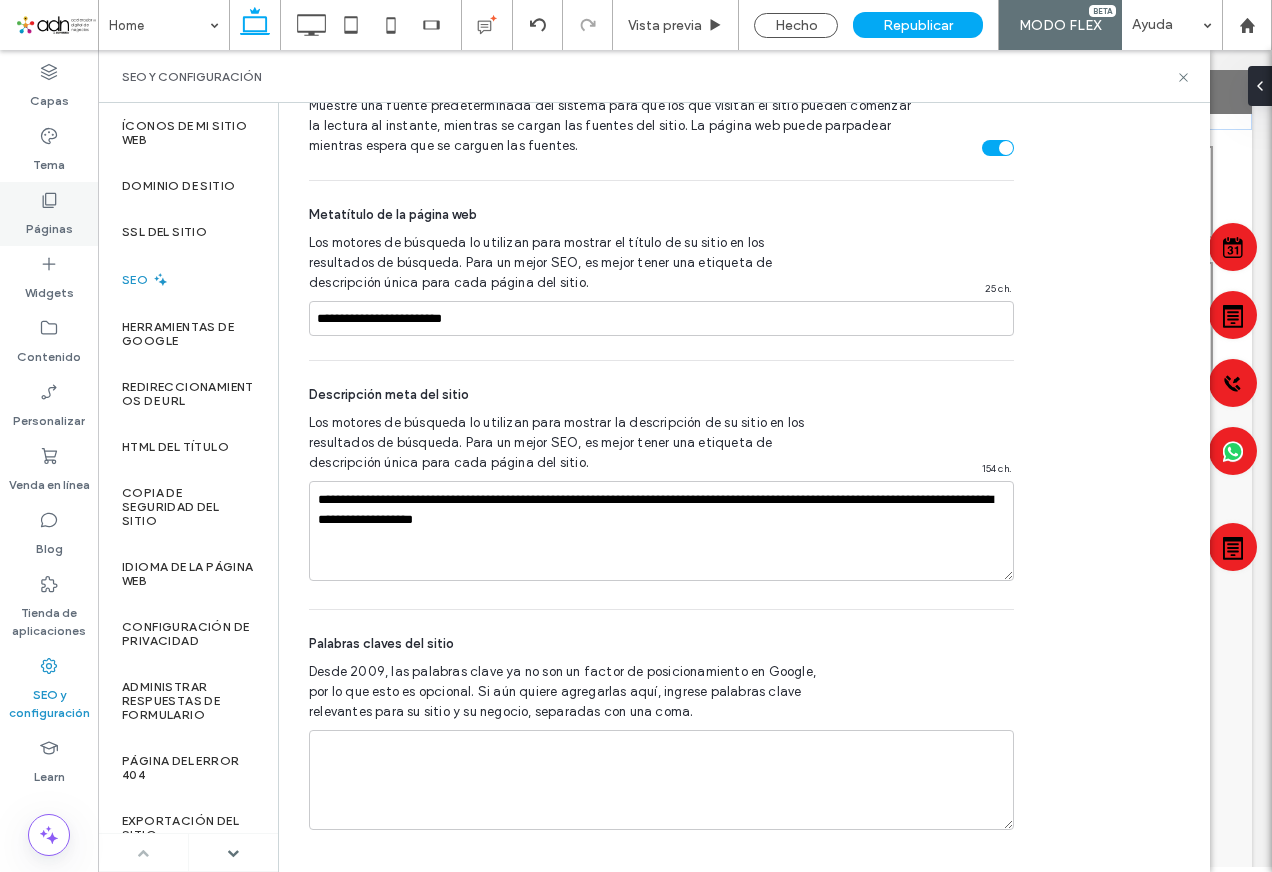 click 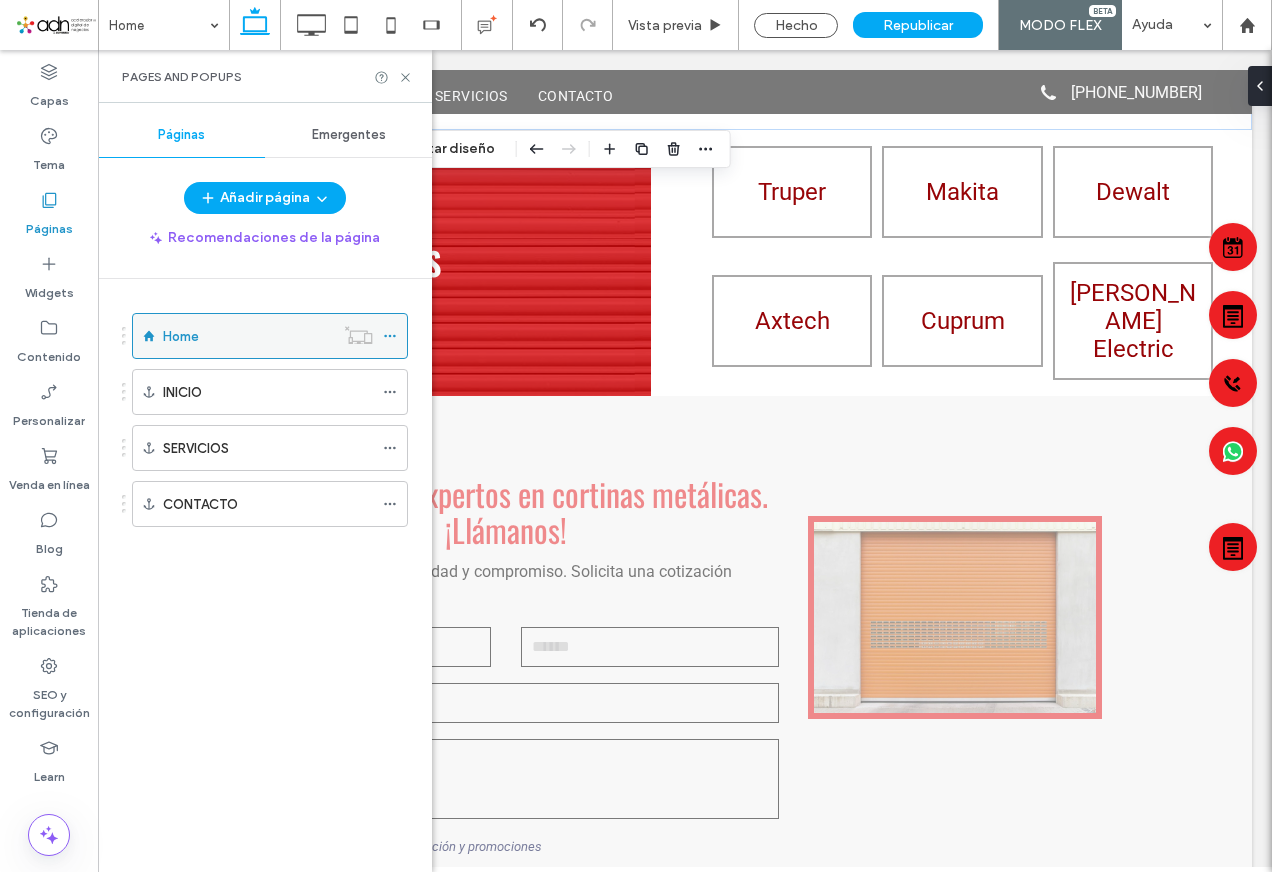 click 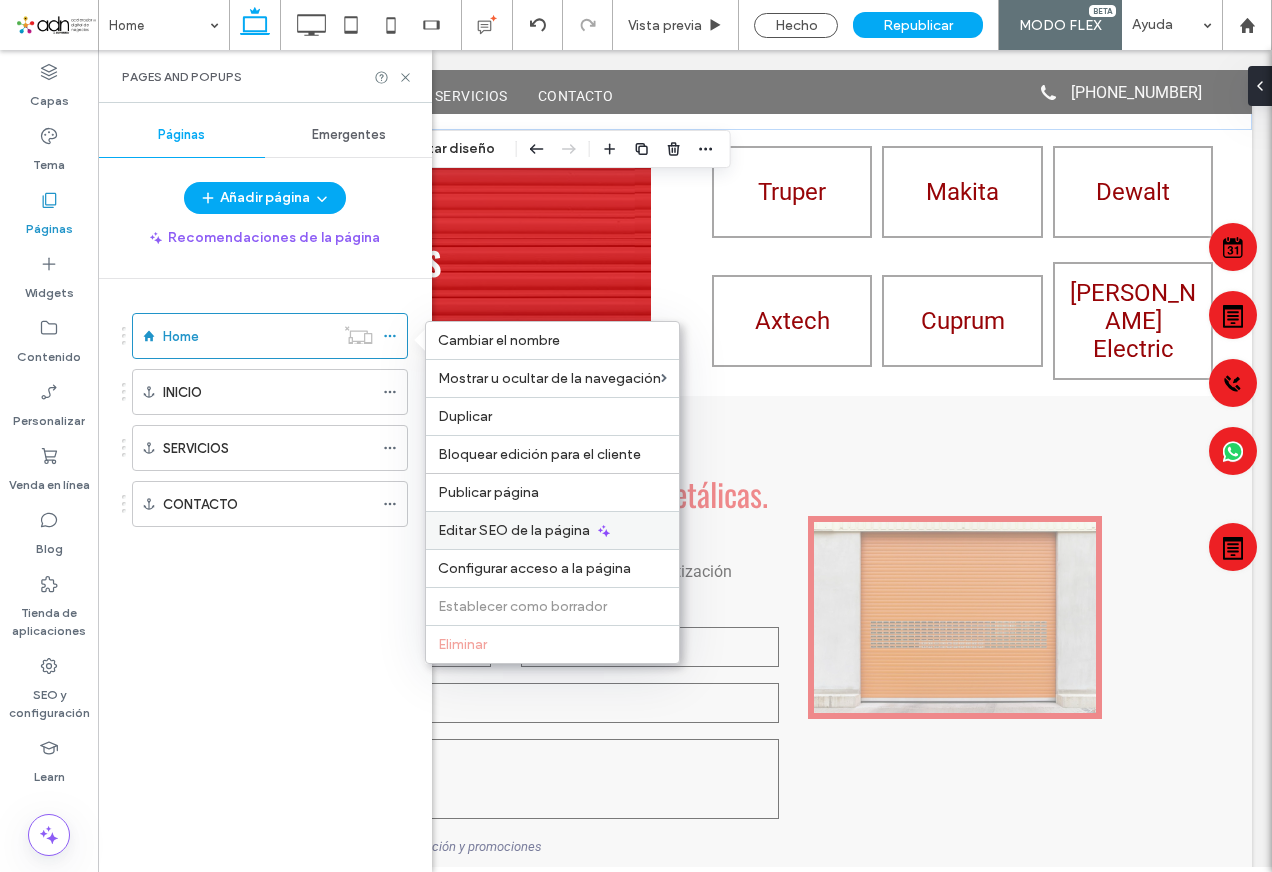 click on "Editar SEO de la página" at bounding box center (552, 530) 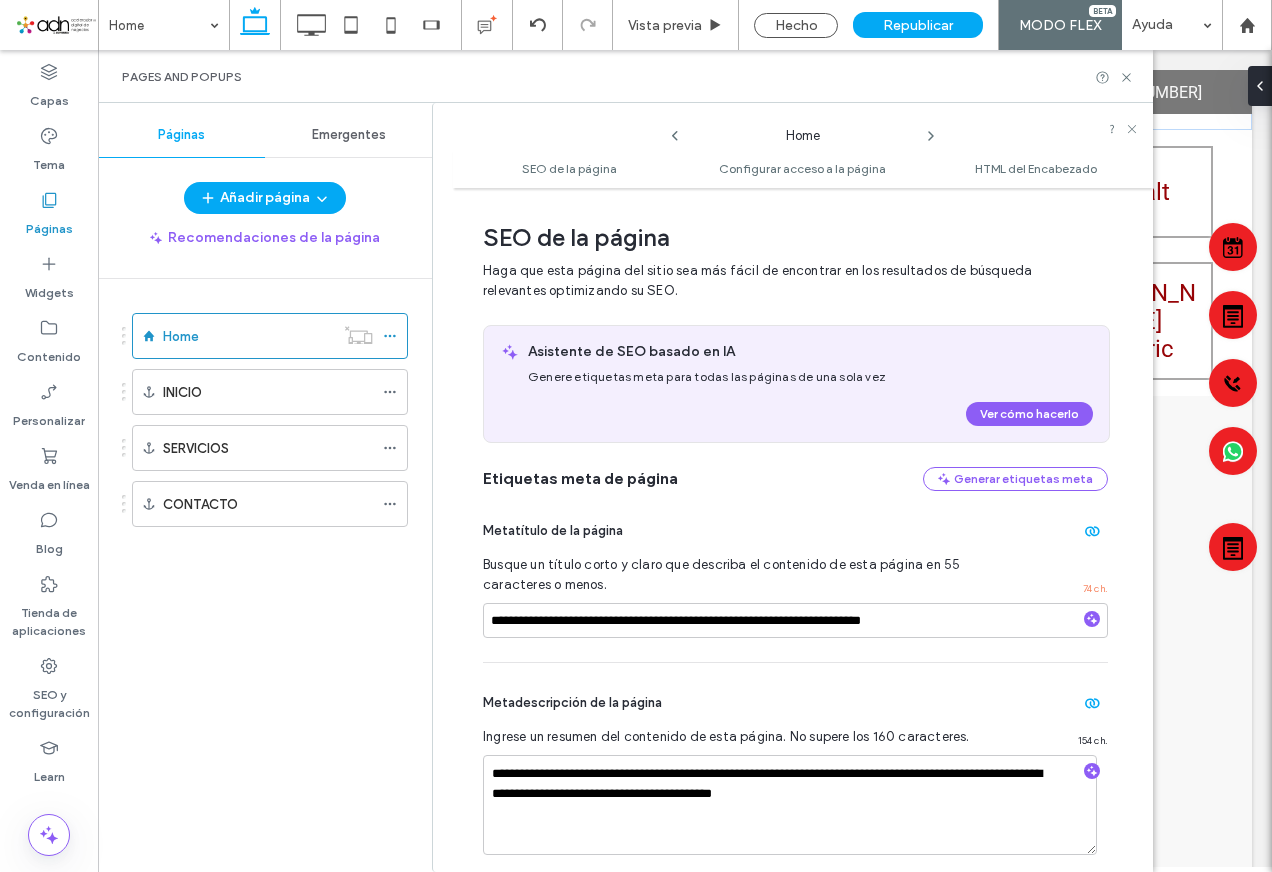 scroll, scrollTop: 10, scrollLeft: 0, axis: vertical 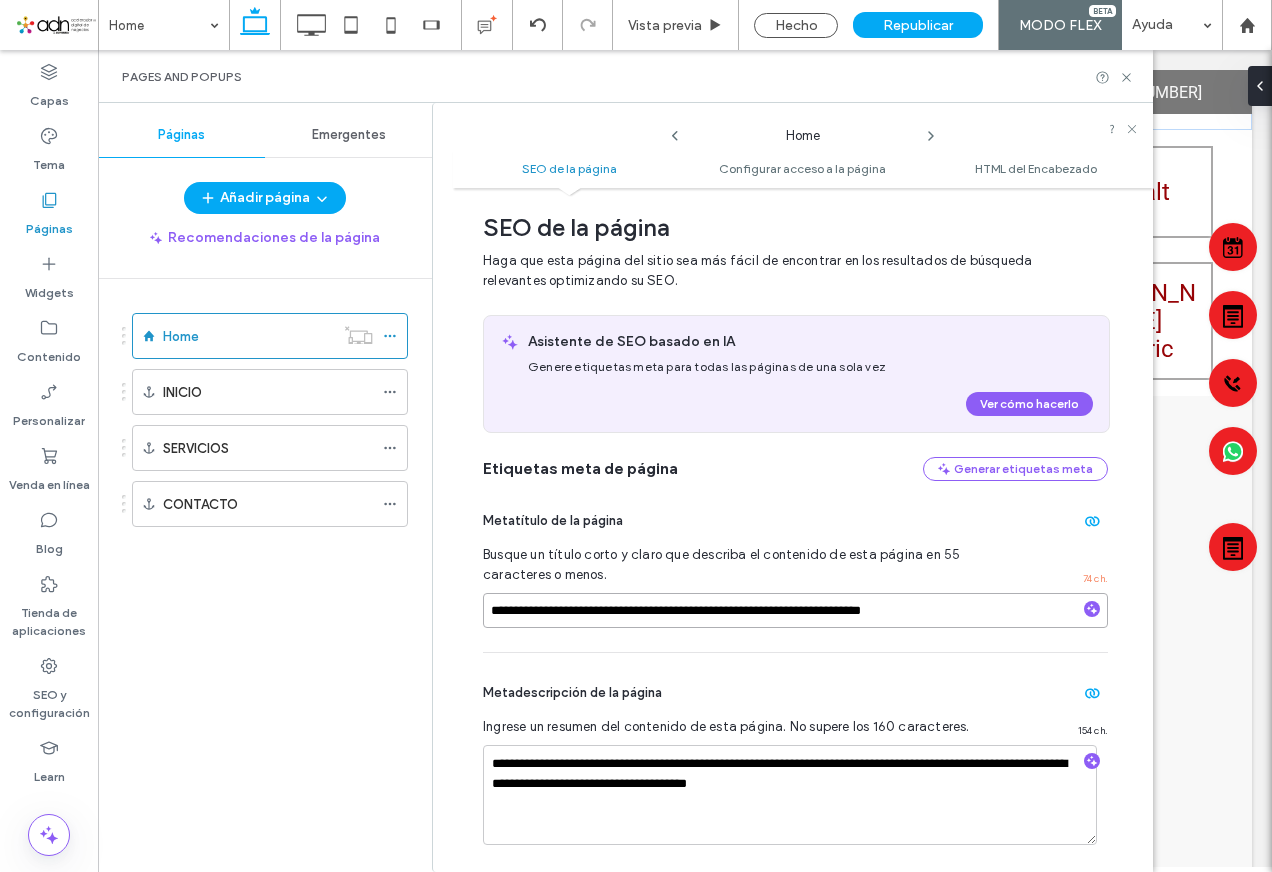 click on "**********" at bounding box center (795, 610) 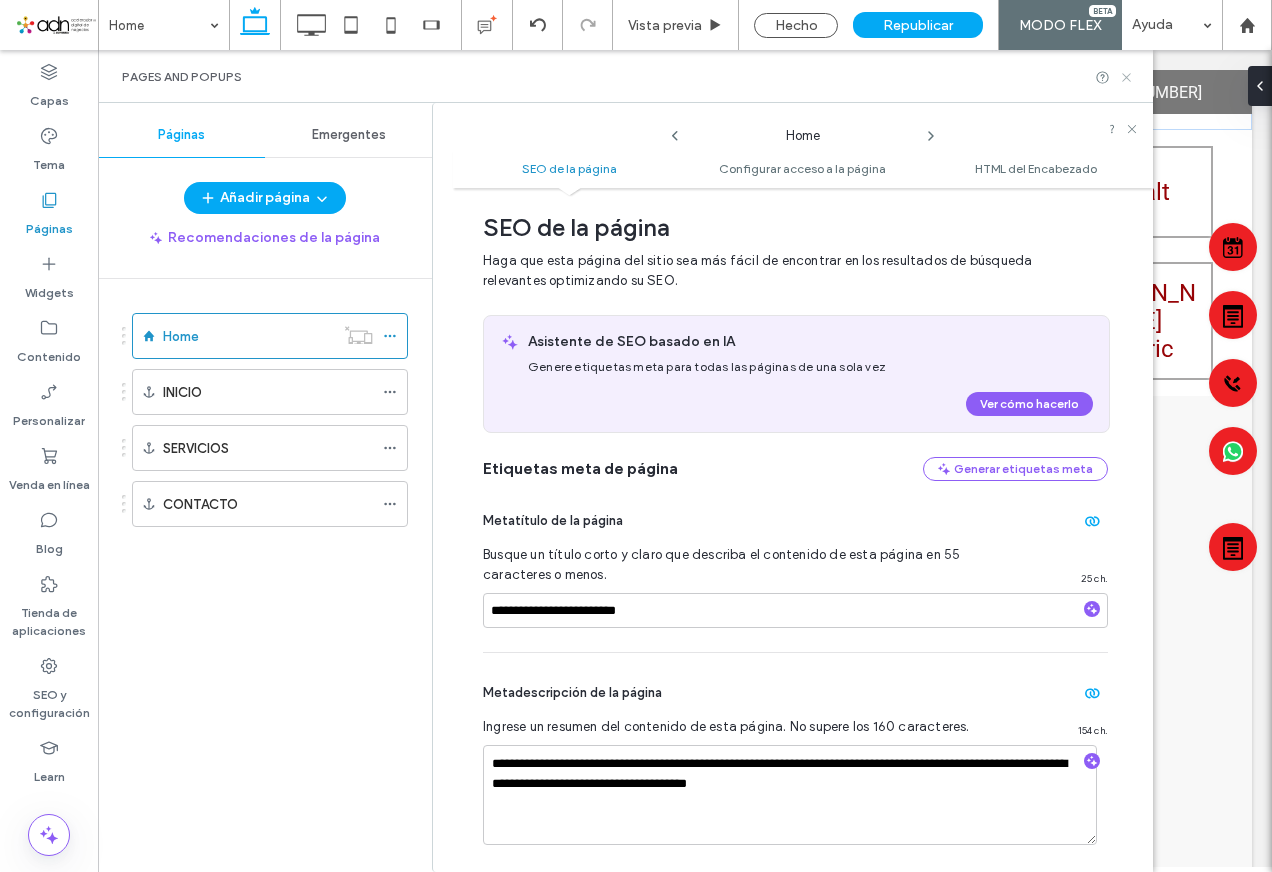 click 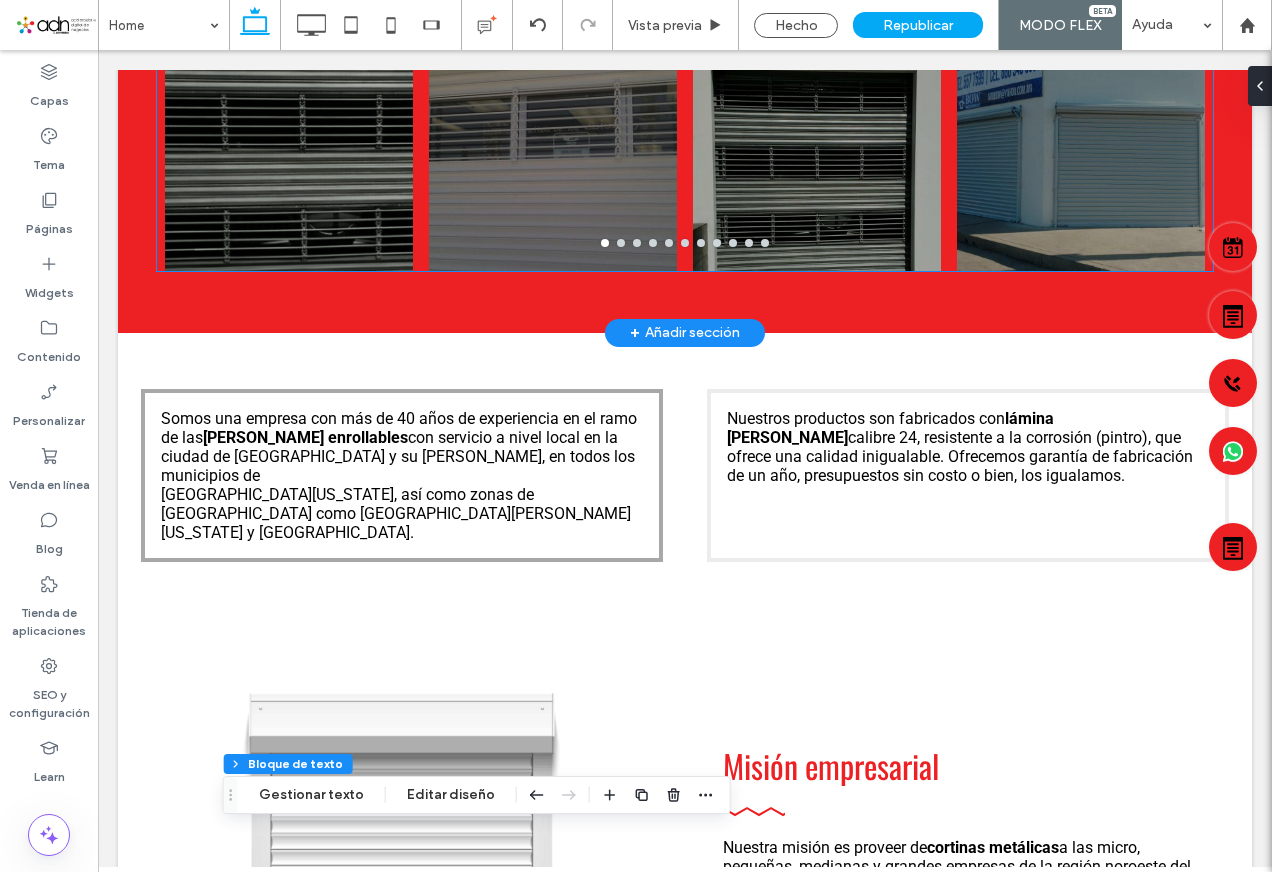 scroll, scrollTop: 800, scrollLeft: 0, axis: vertical 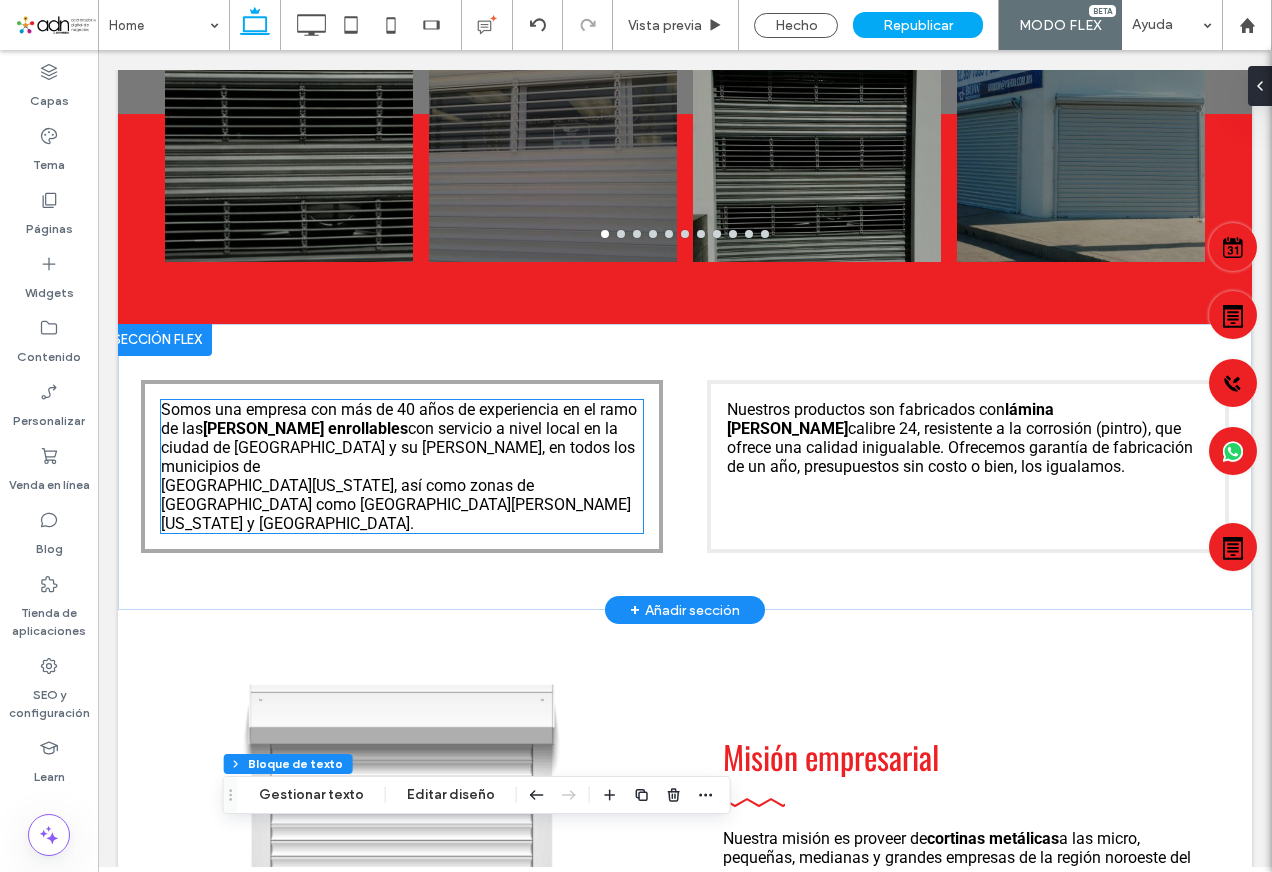 click on "cortinas de acero enrollables" at bounding box center [305, 428] 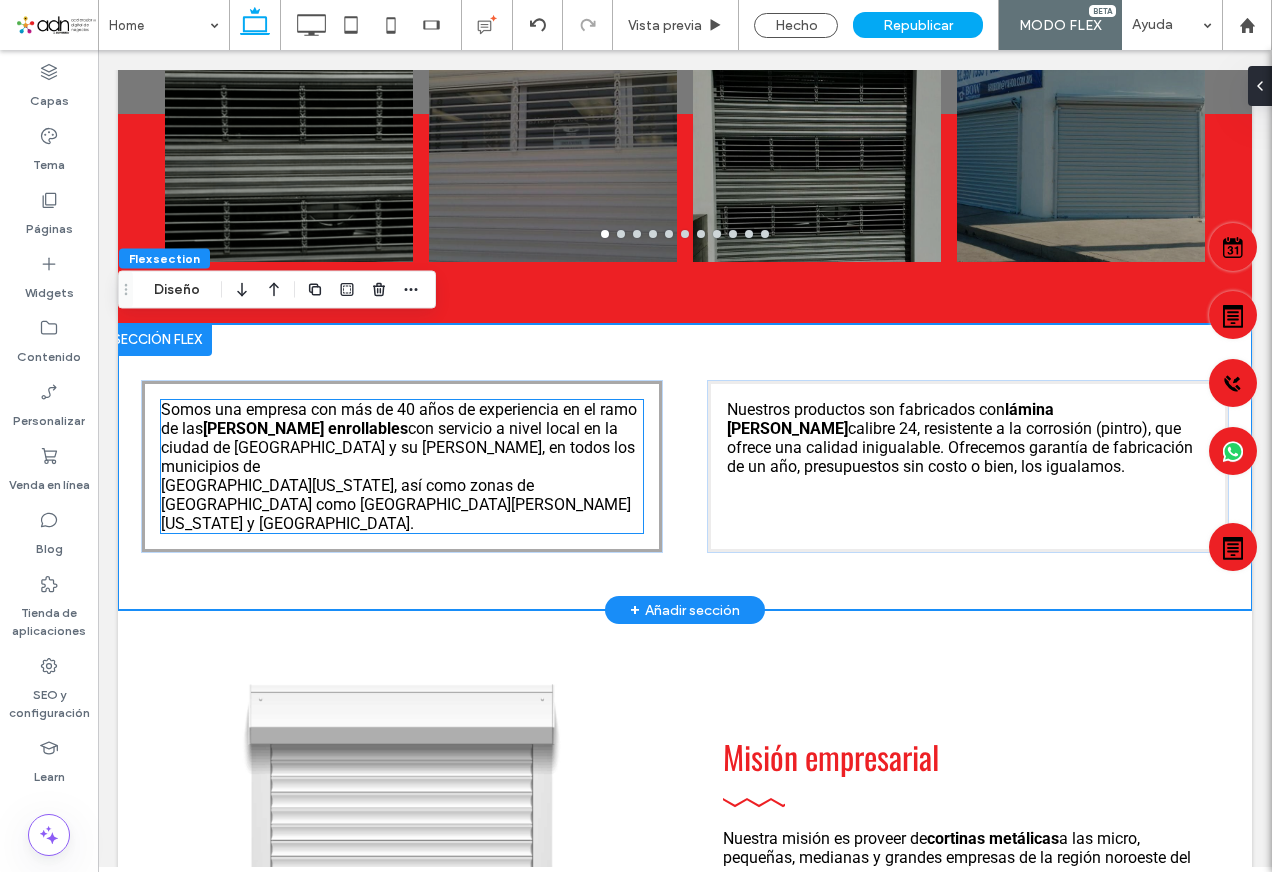 click on "cortinas de acero enrollables" at bounding box center [305, 428] 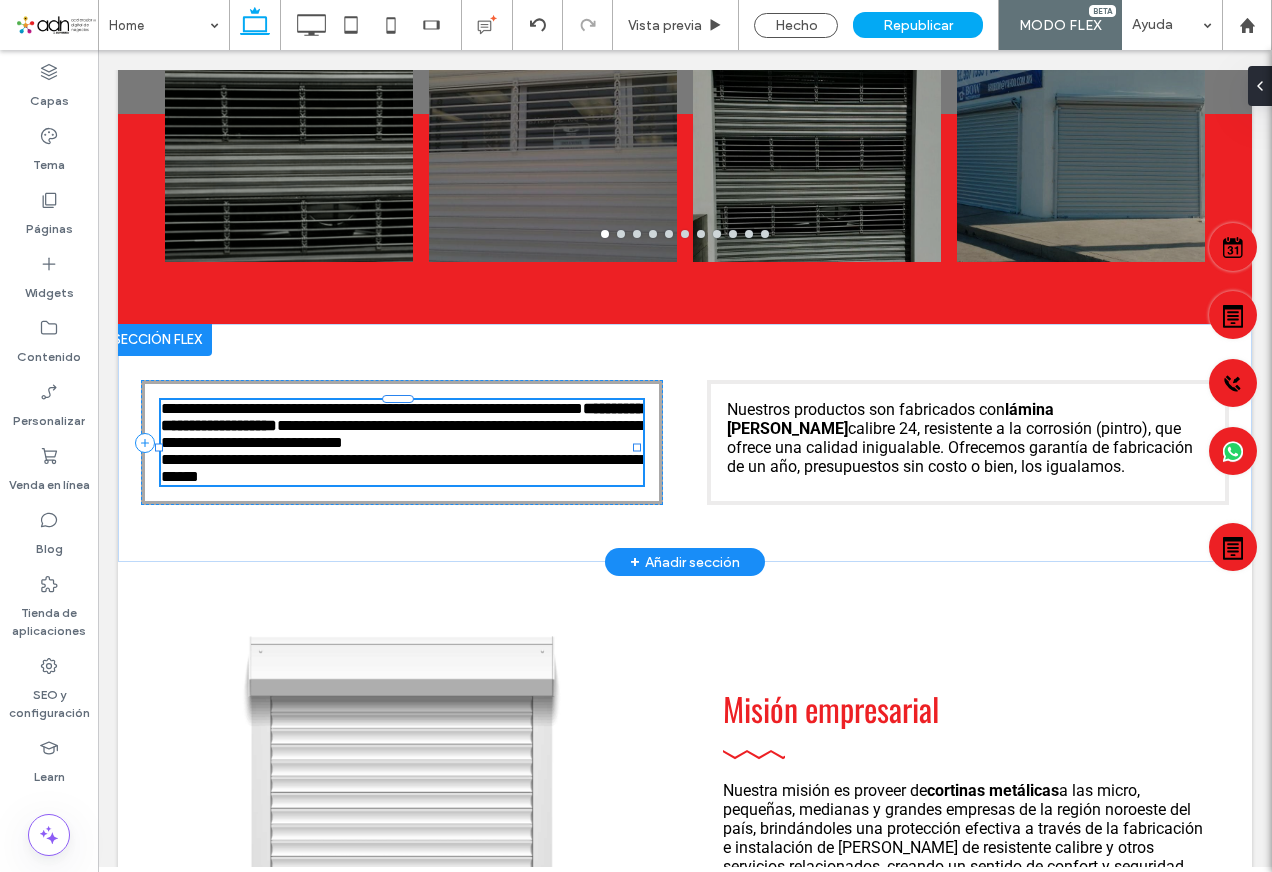 type on "******" 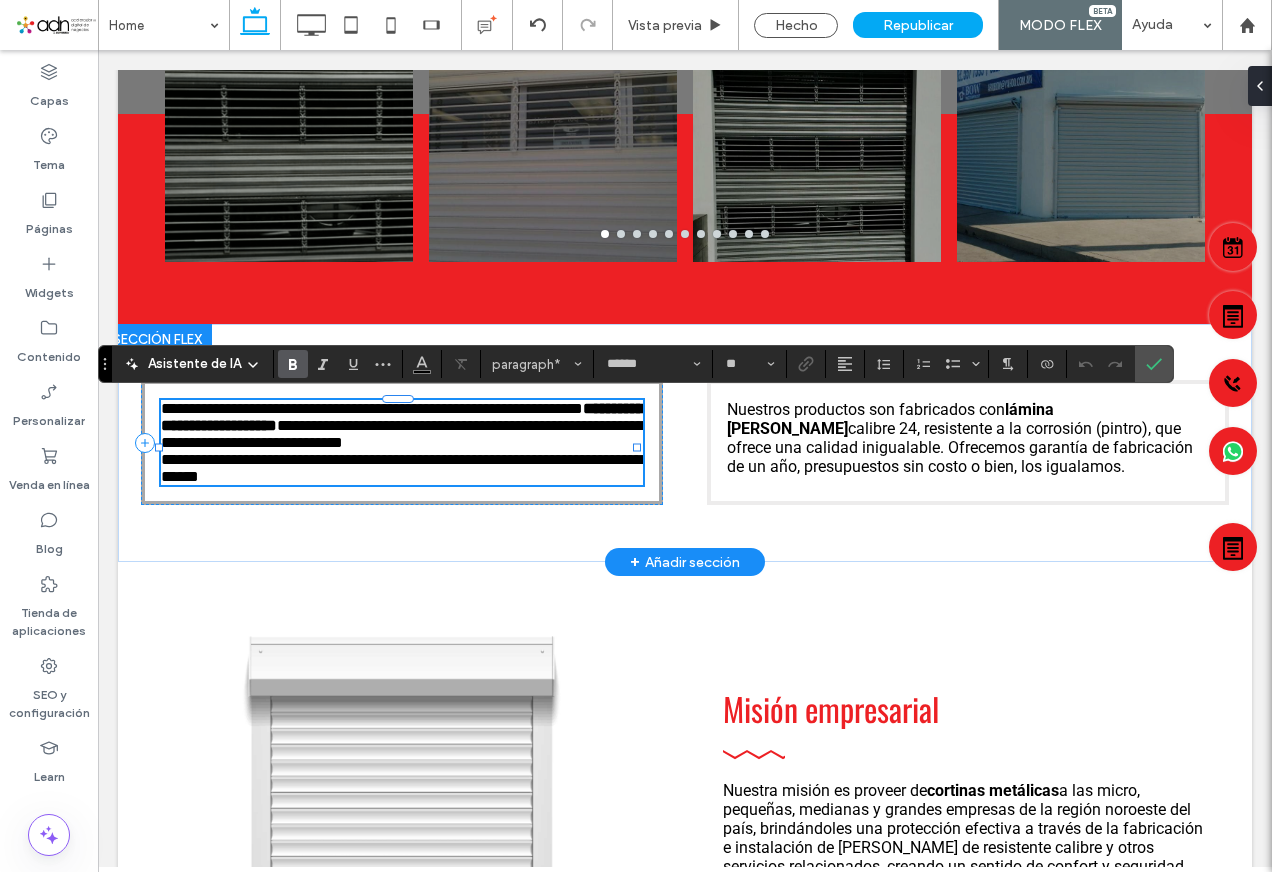click on "**********" at bounding box center (402, 417) 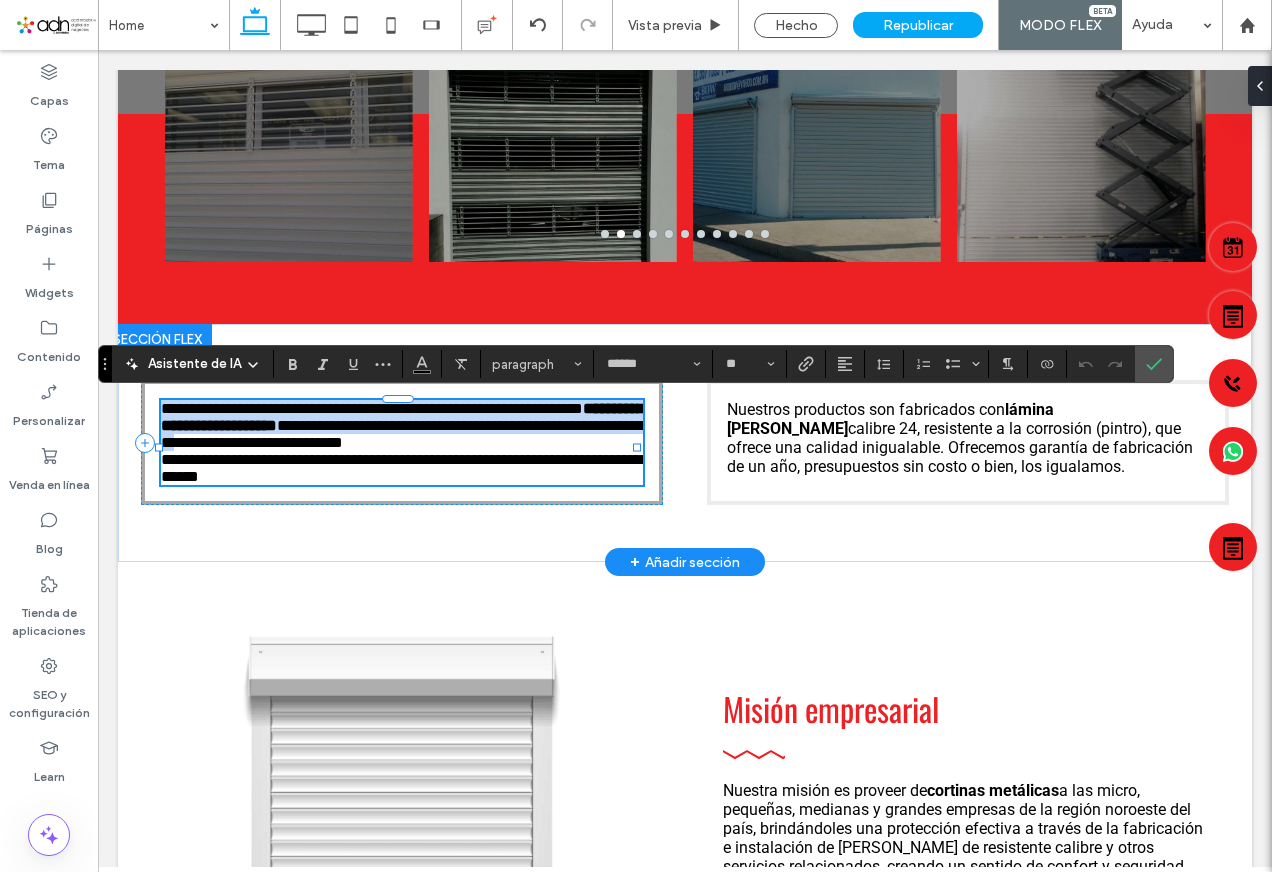 drag, startPoint x: 164, startPoint y: 403, endPoint x: 401, endPoint y: 445, distance: 240.69275 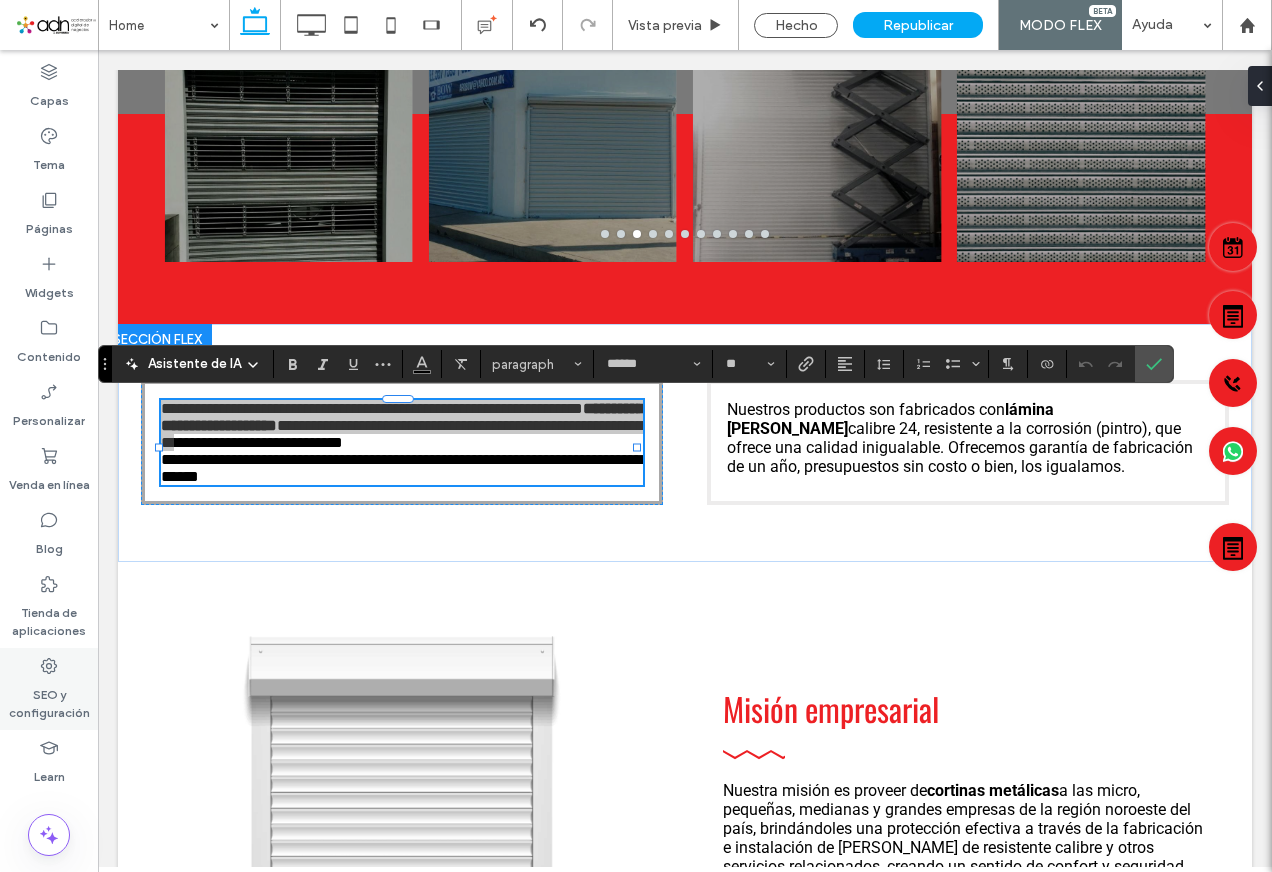 click 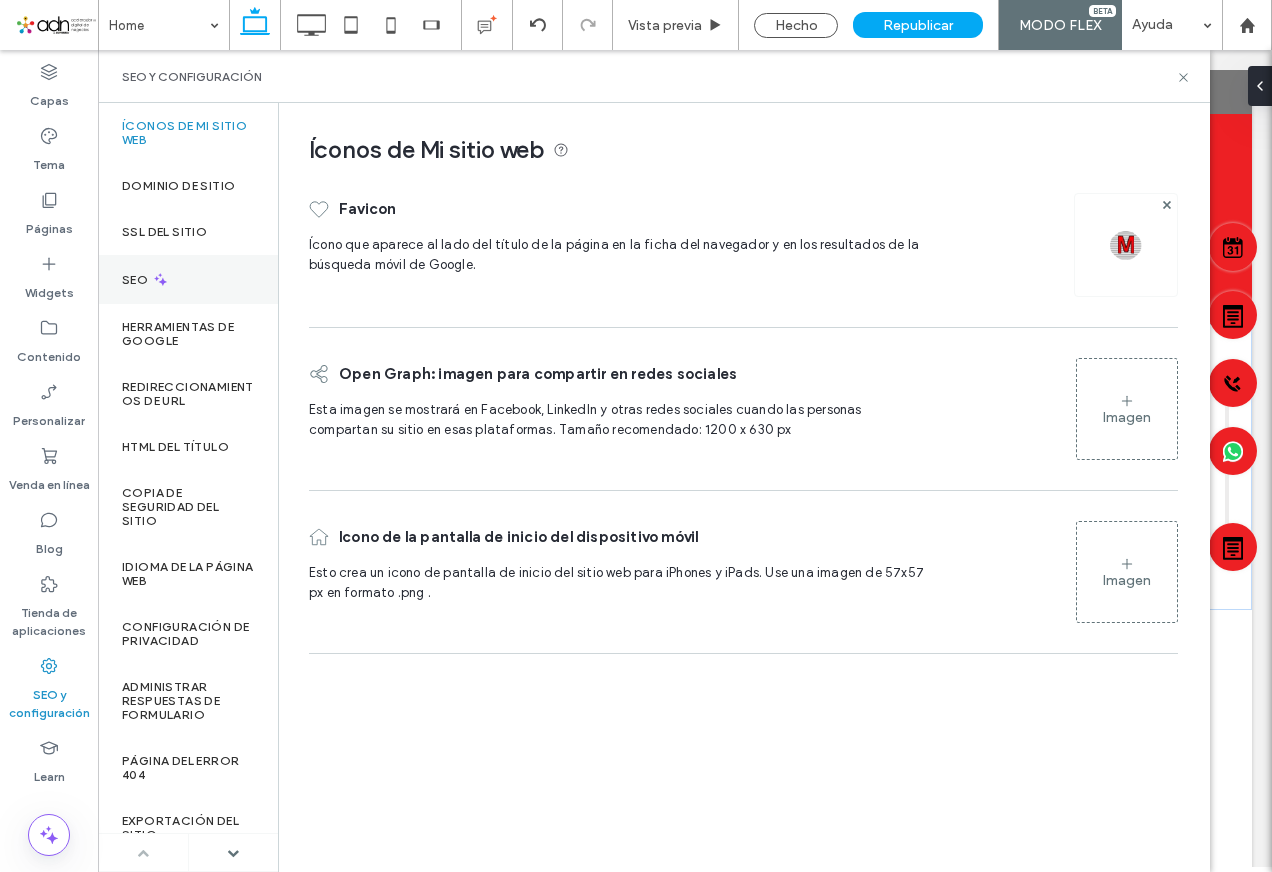click on "SEO" at bounding box center [137, 280] 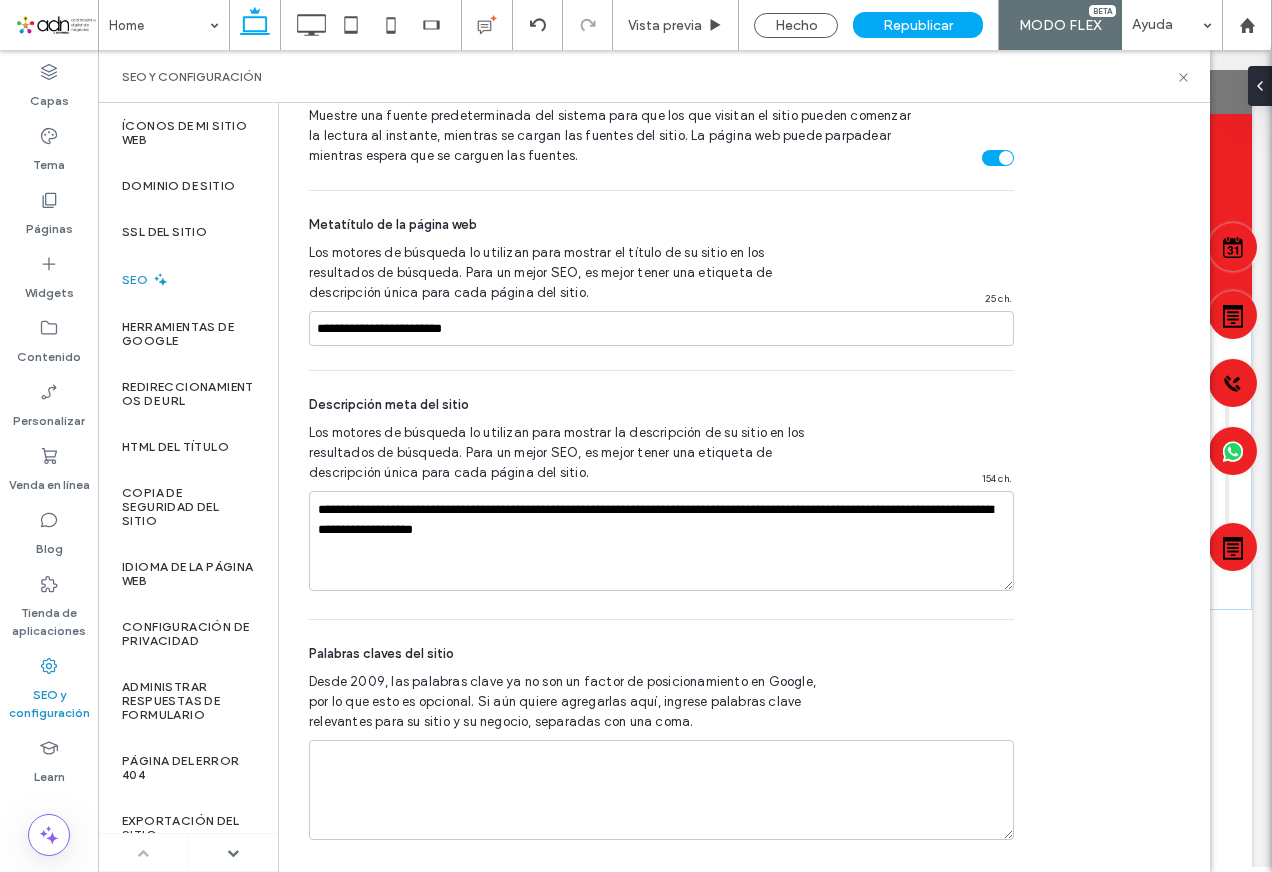 scroll, scrollTop: 1029, scrollLeft: 0, axis: vertical 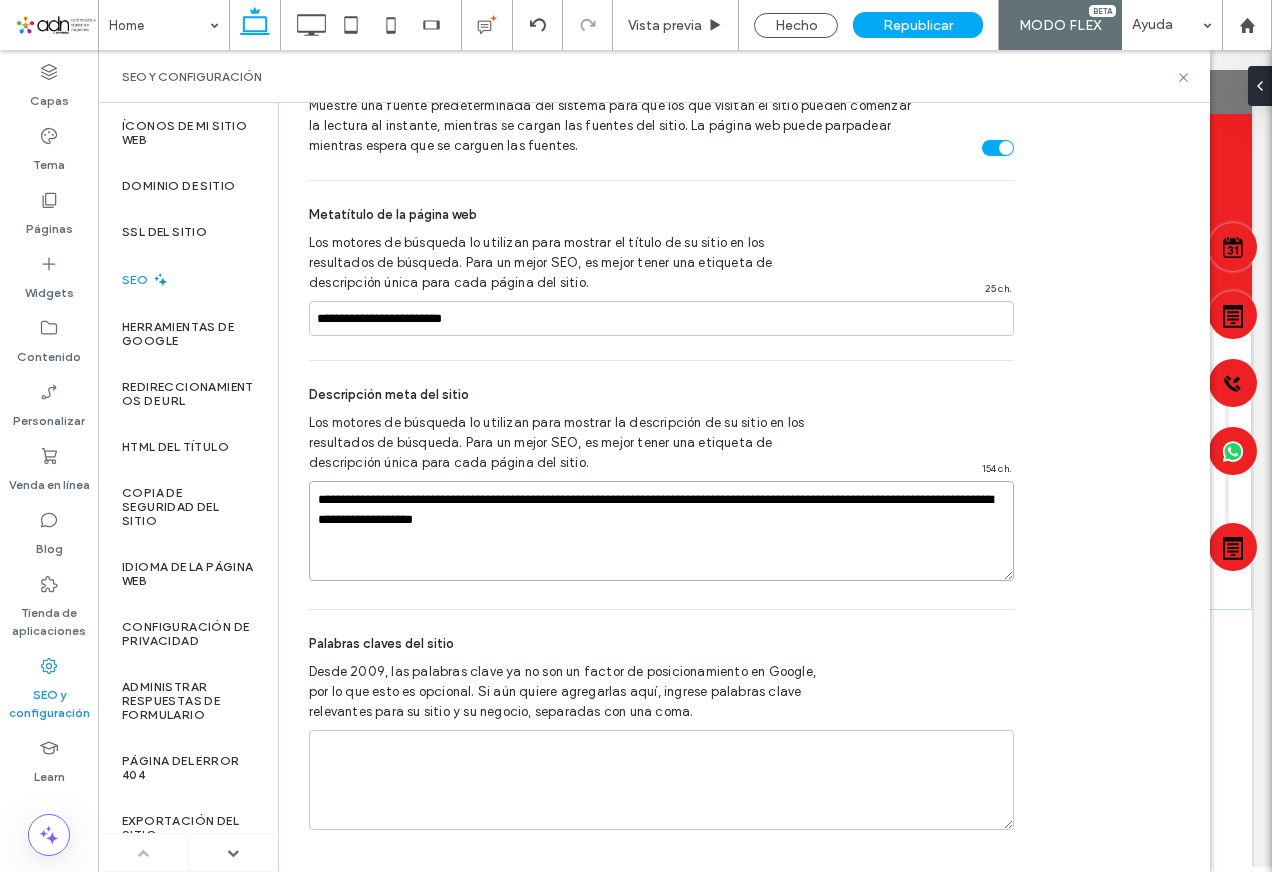 drag, startPoint x: 596, startPoint y: 521, endPoint x: 310, endPoint y: 472, distance: 290.1672 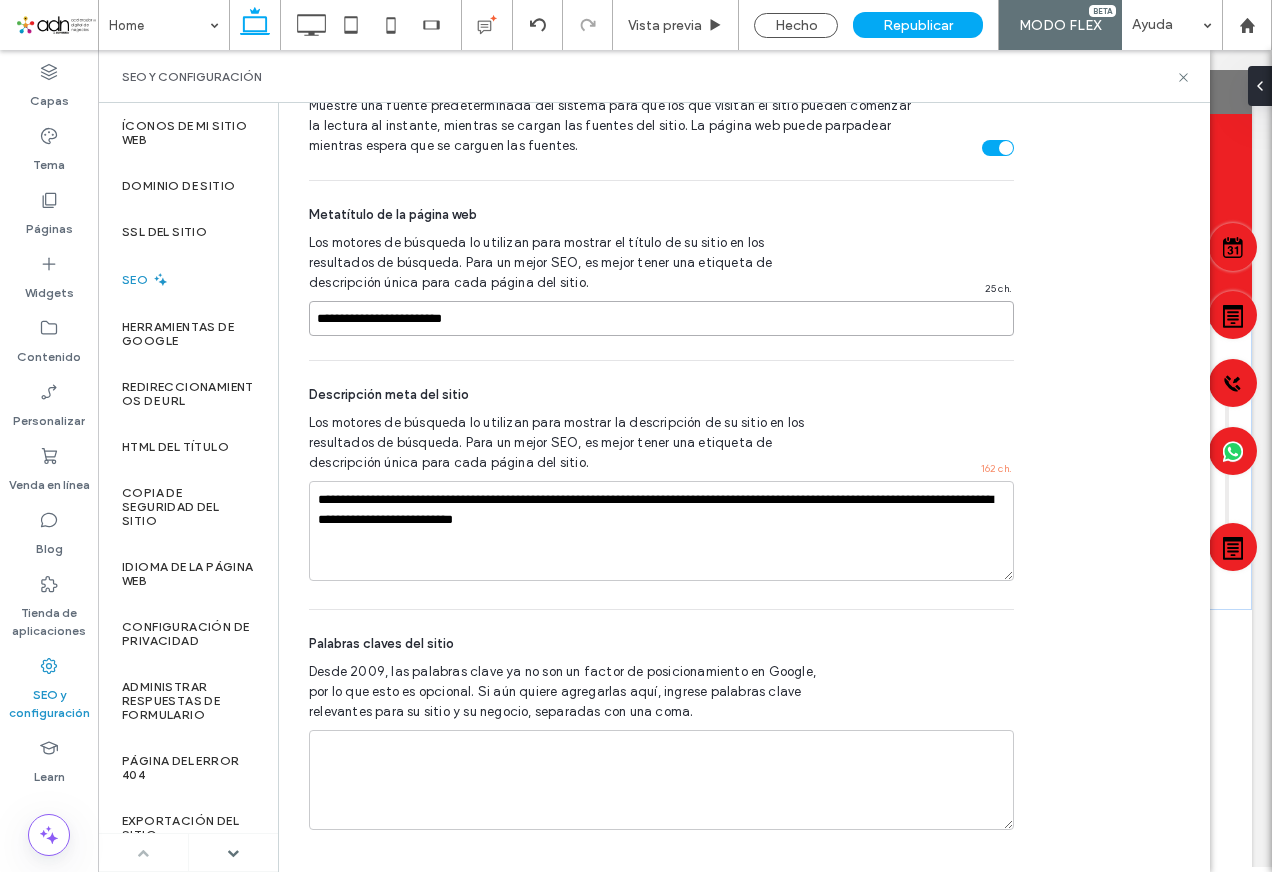 drag, startPoint x: 318, startPoint y: 318, endPoint x: 480, endPoint y: 317, distance: 162.00308 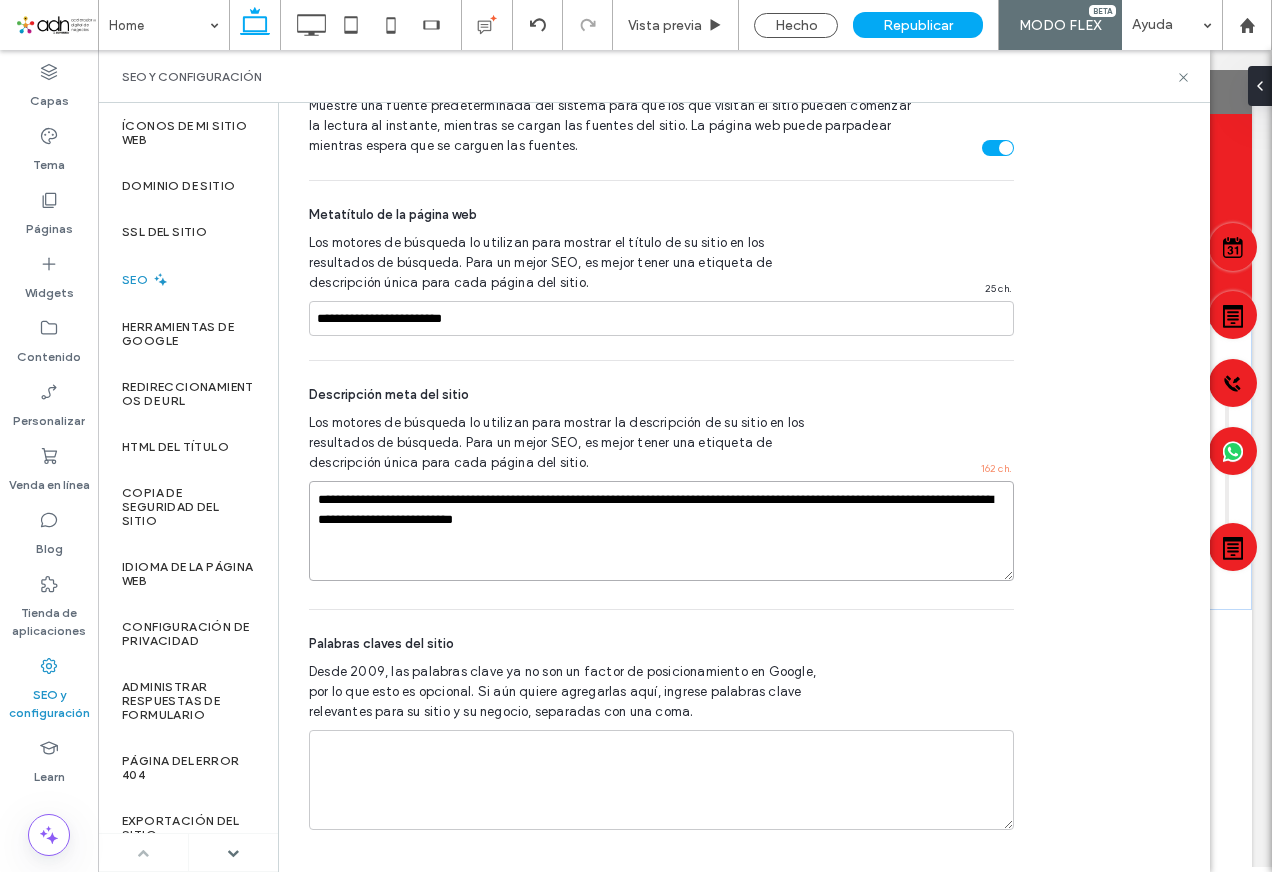 drag, startPoint x: 320, startPoint y: 494, endPoint x: 468, endPoint y: 492, distance: 148.01352 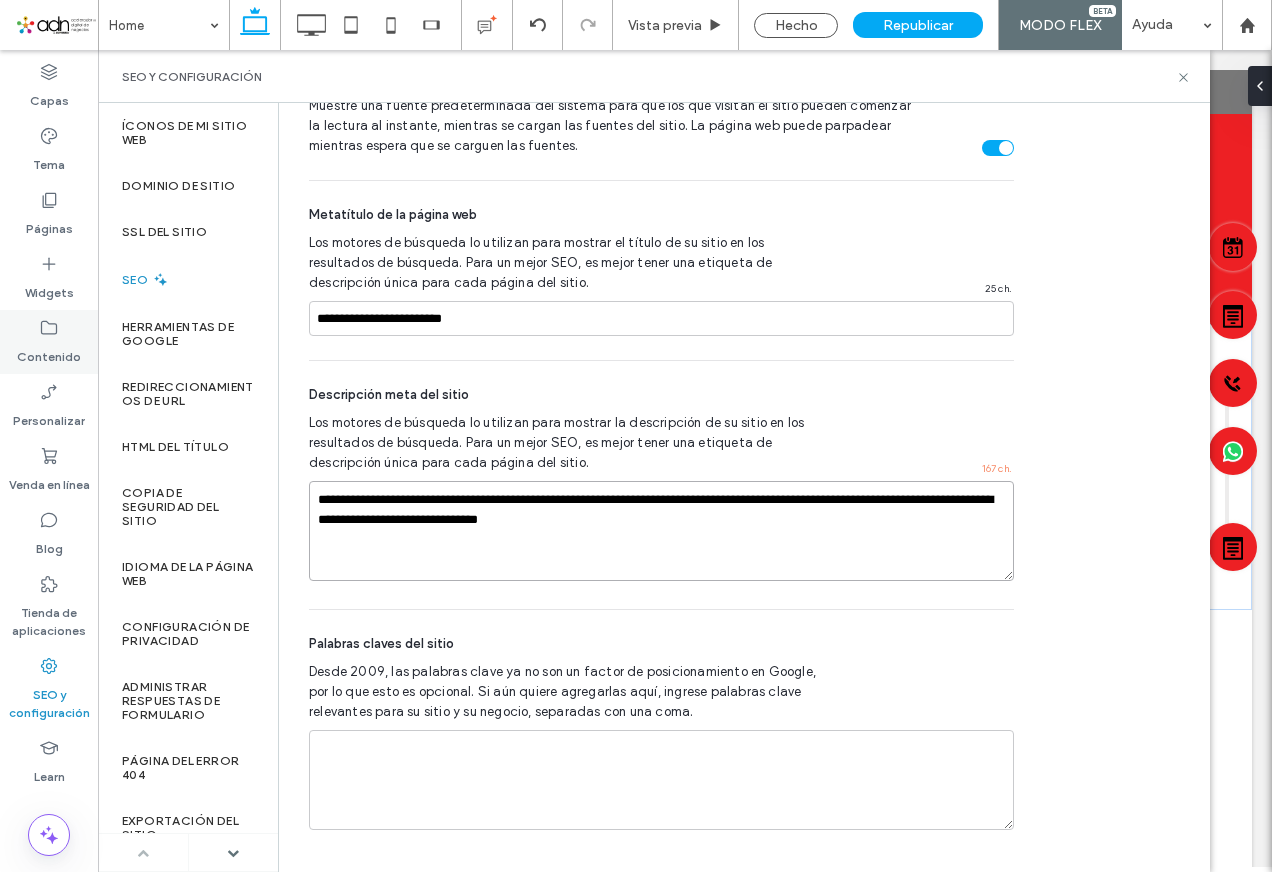 drag, startPoint x: 587, startPoint y: 516, endPoint x: 0, endPoint y: 344, distance: 611.6805 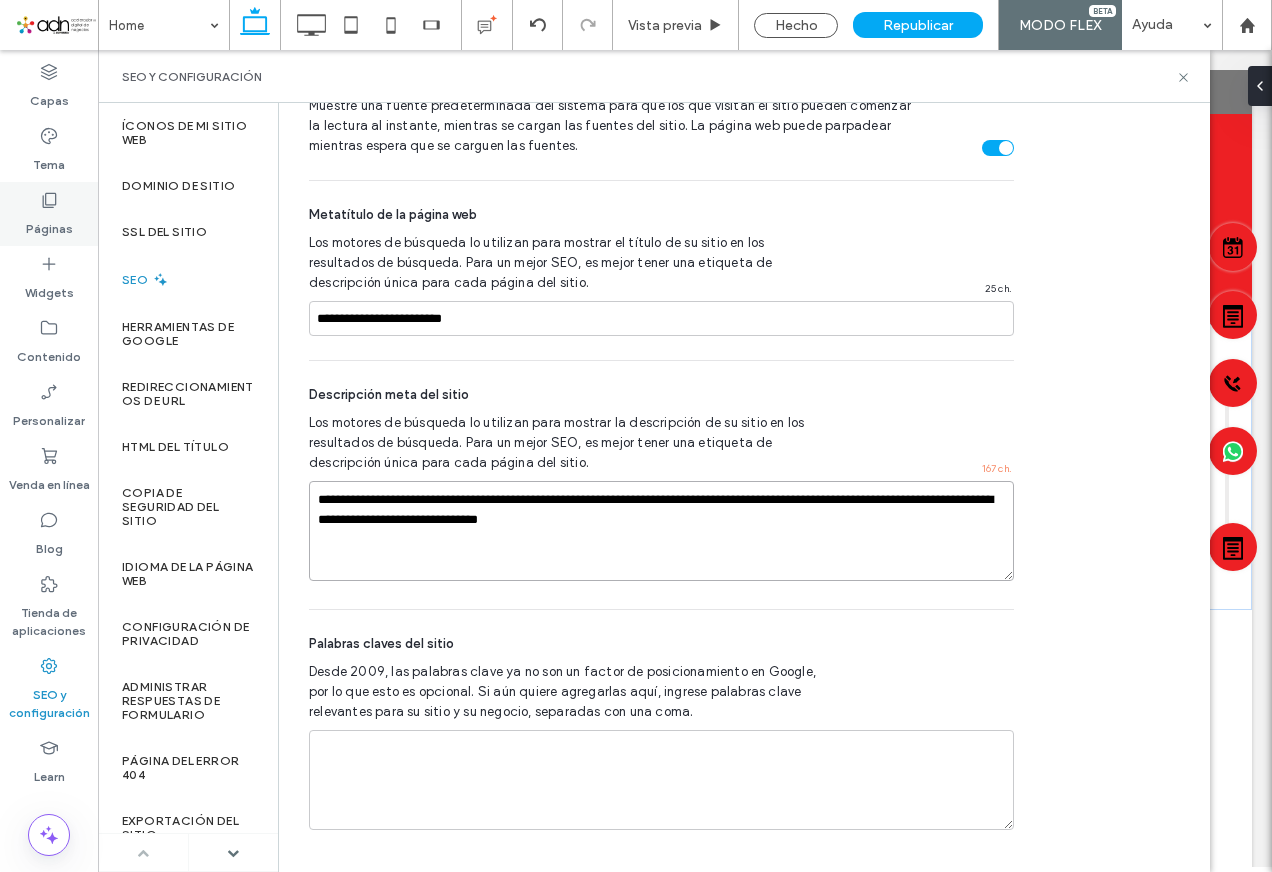 type on "**********" 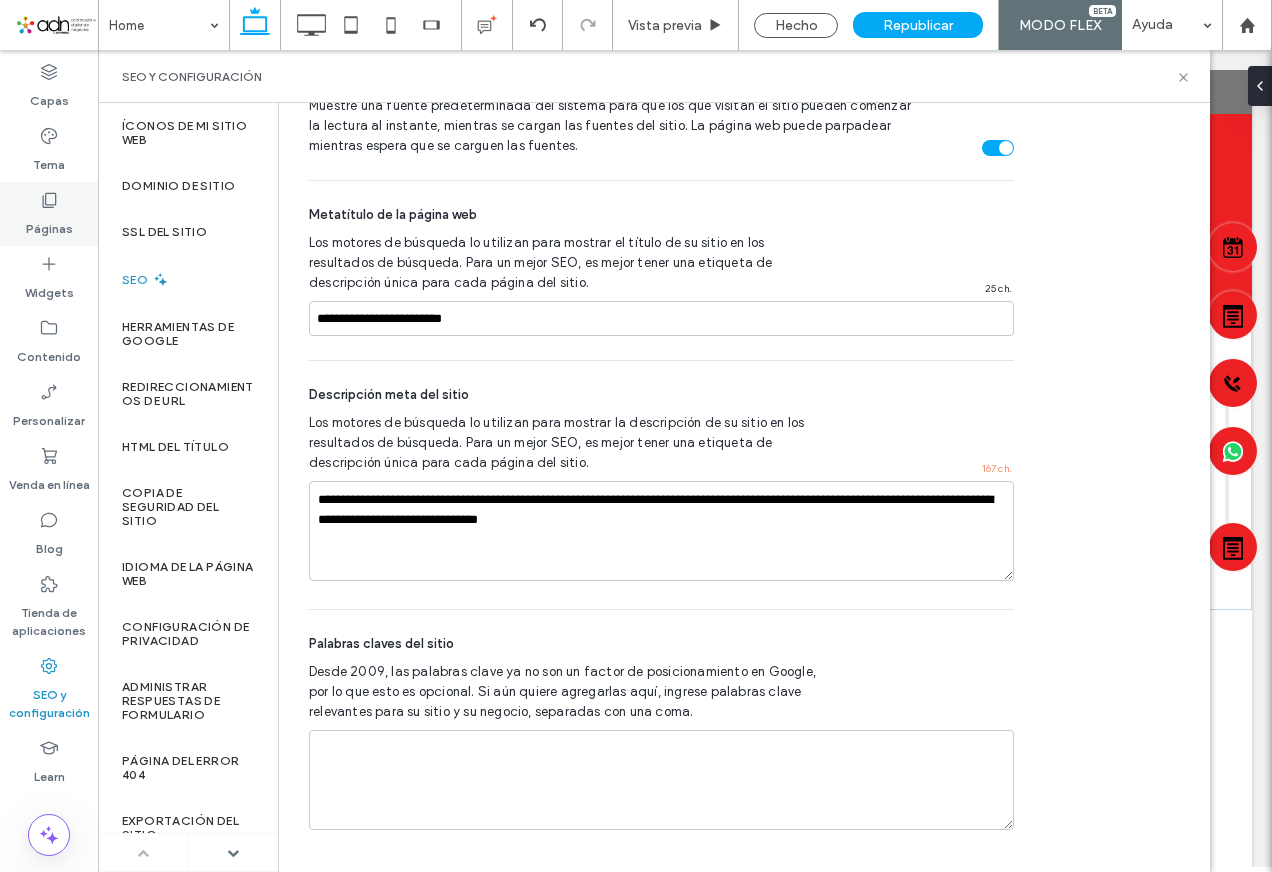 click 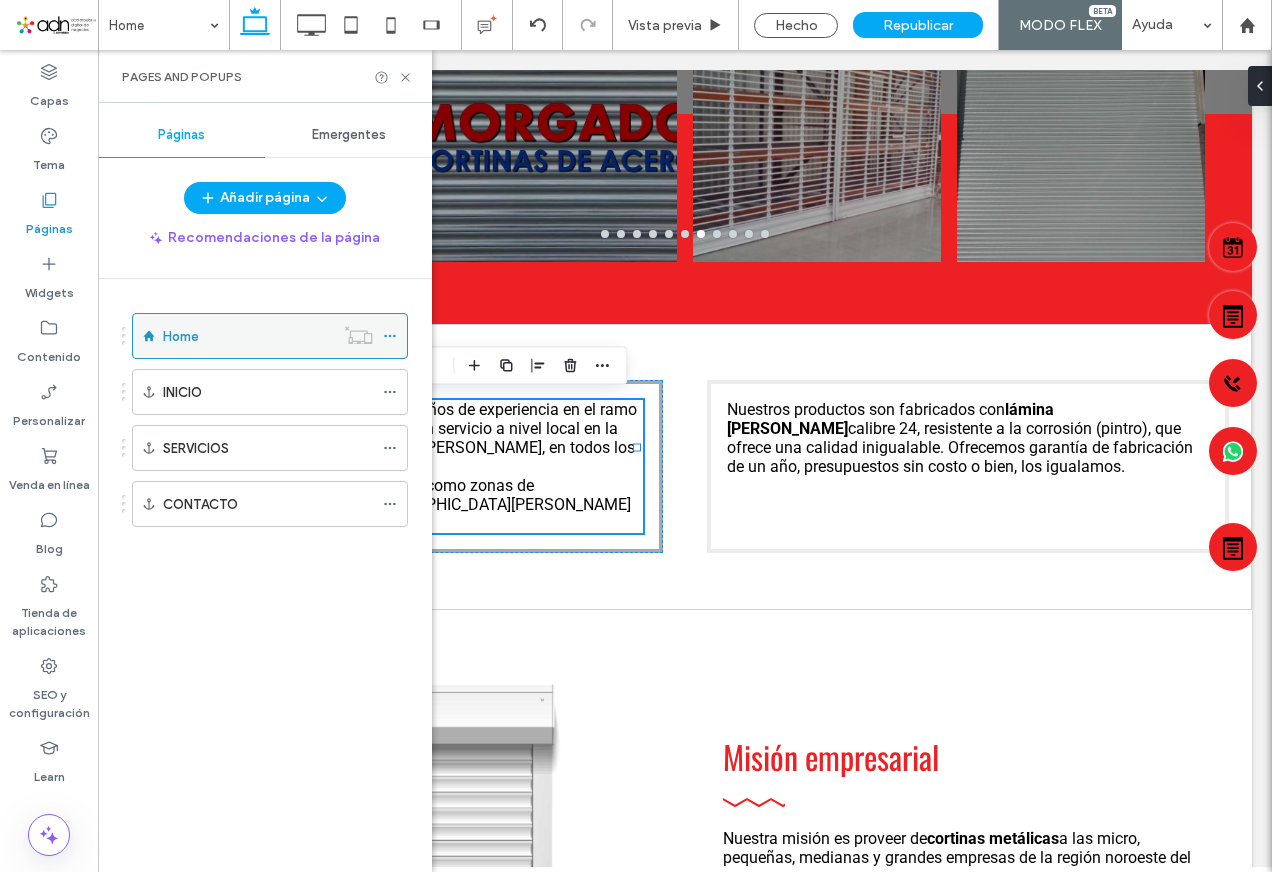 click 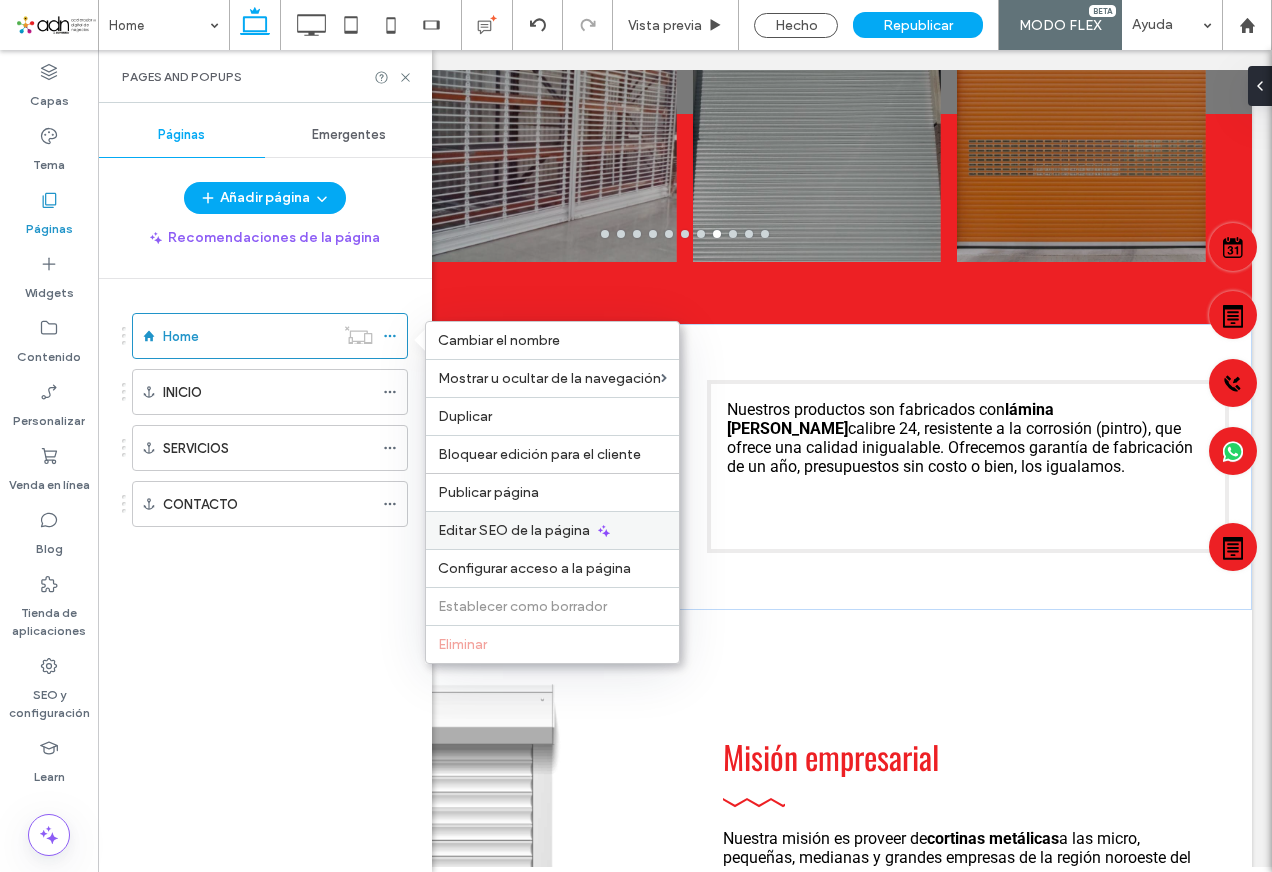 click on "Editar SEO de la página" at bounding box center [514, 530] 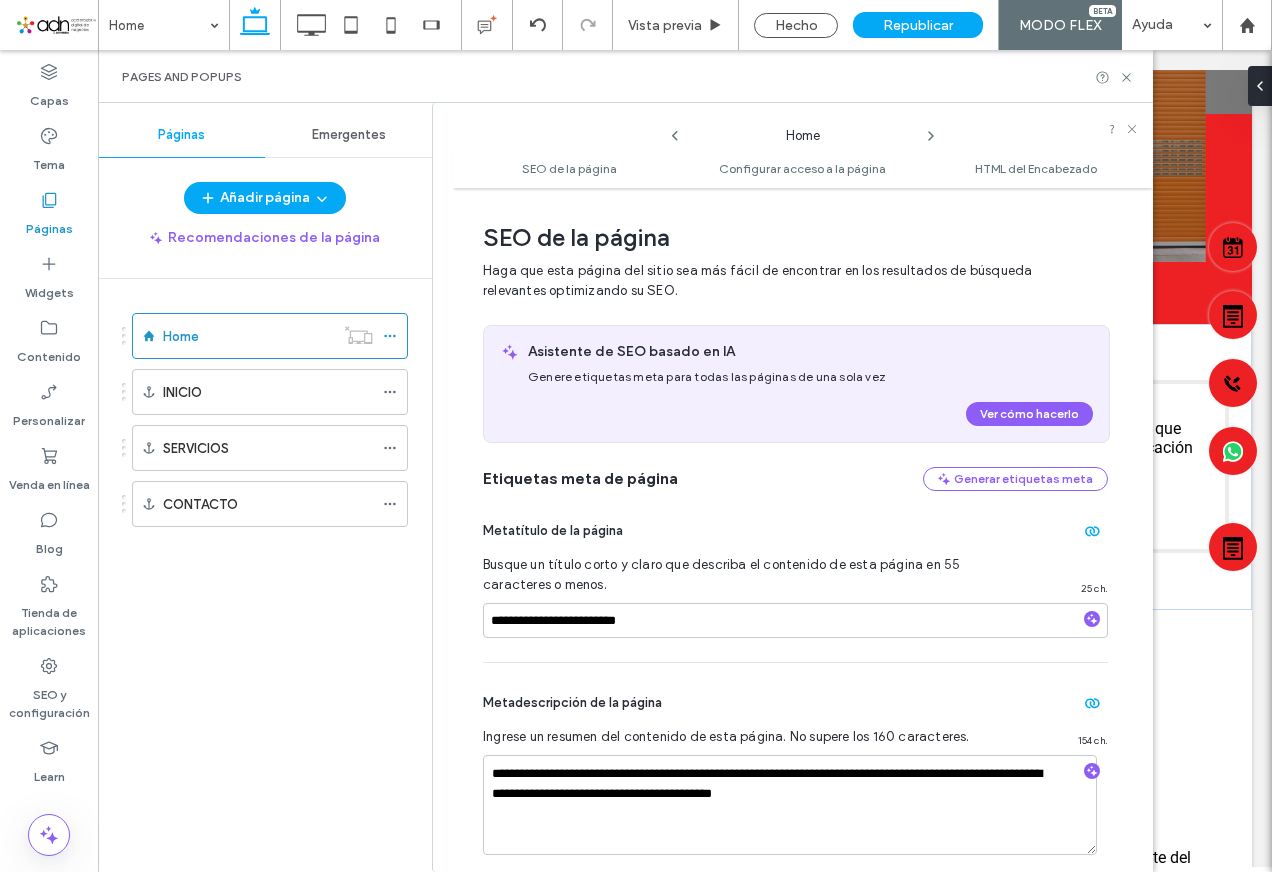 scroll, scrollTop: 10, scrollLeft: 0, axis: vertical 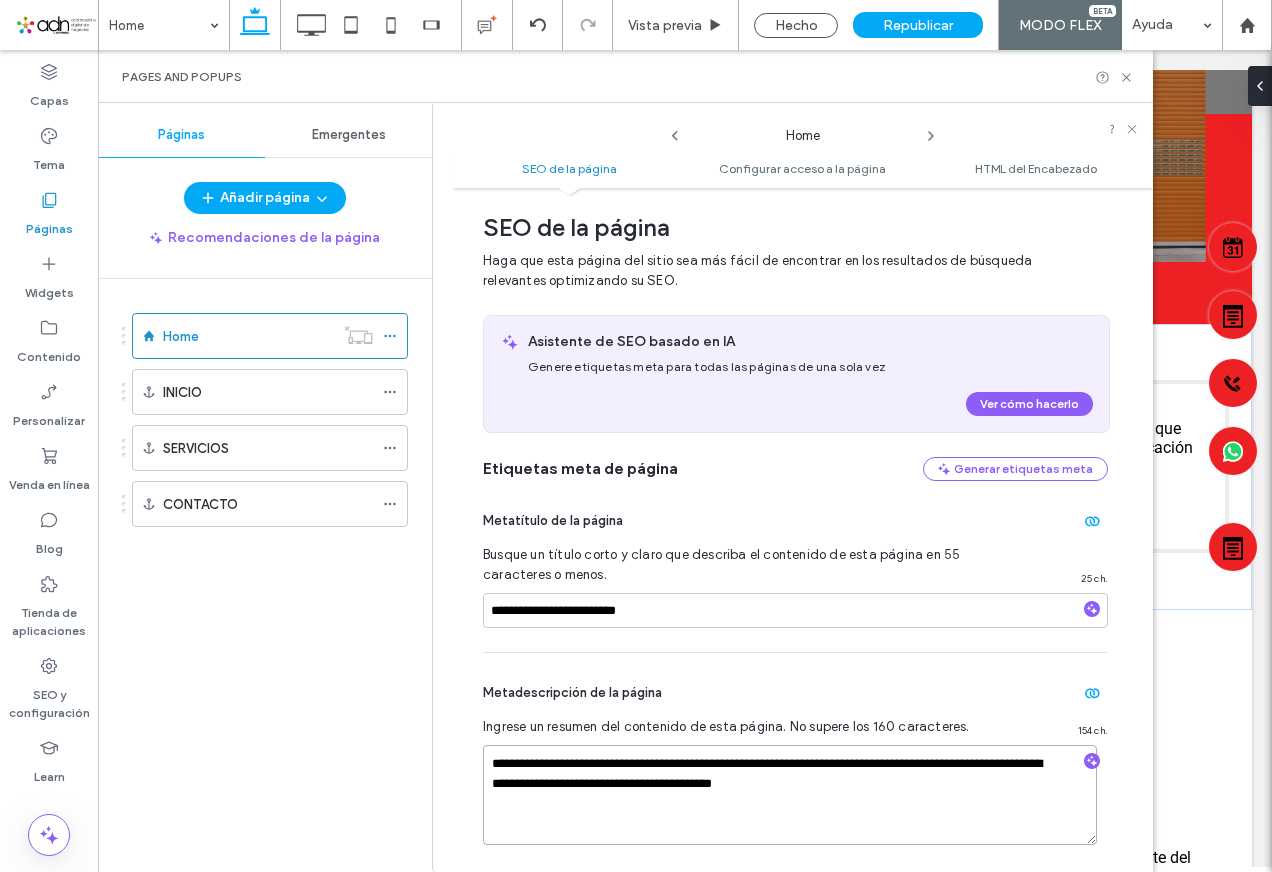click on "**********" at bounding box center (790, 795) 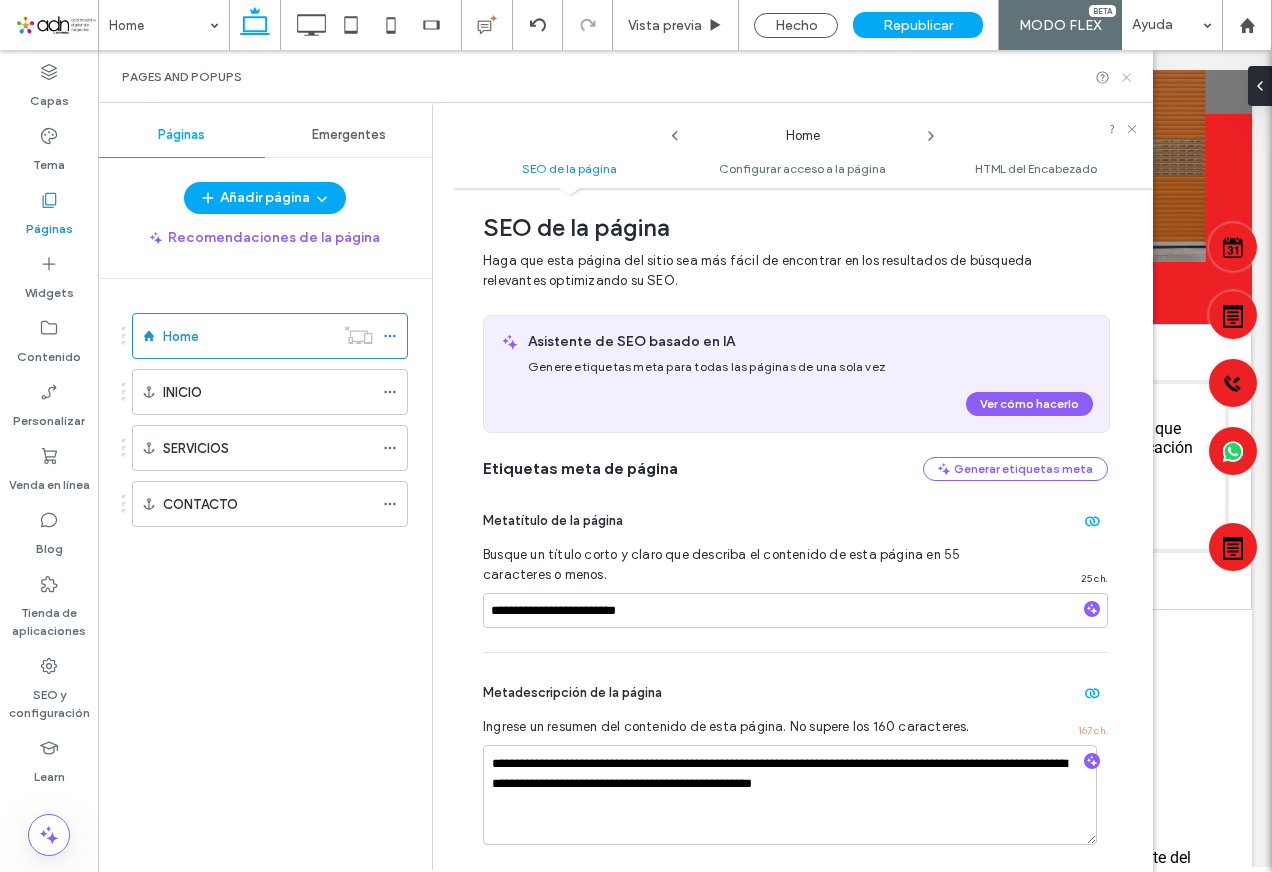 click 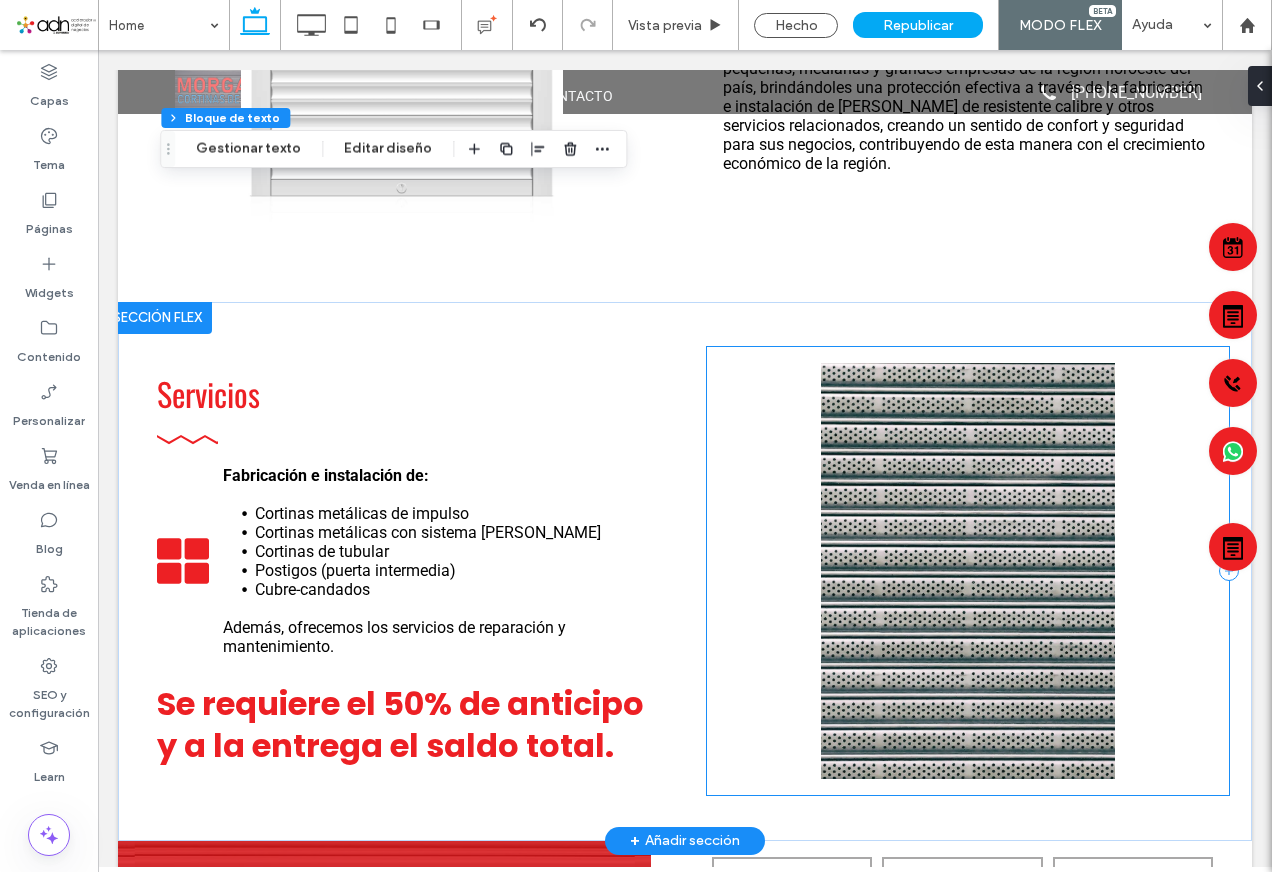 scroll, scrollTop: 1500, scrollLeft: 0, axis: vertical 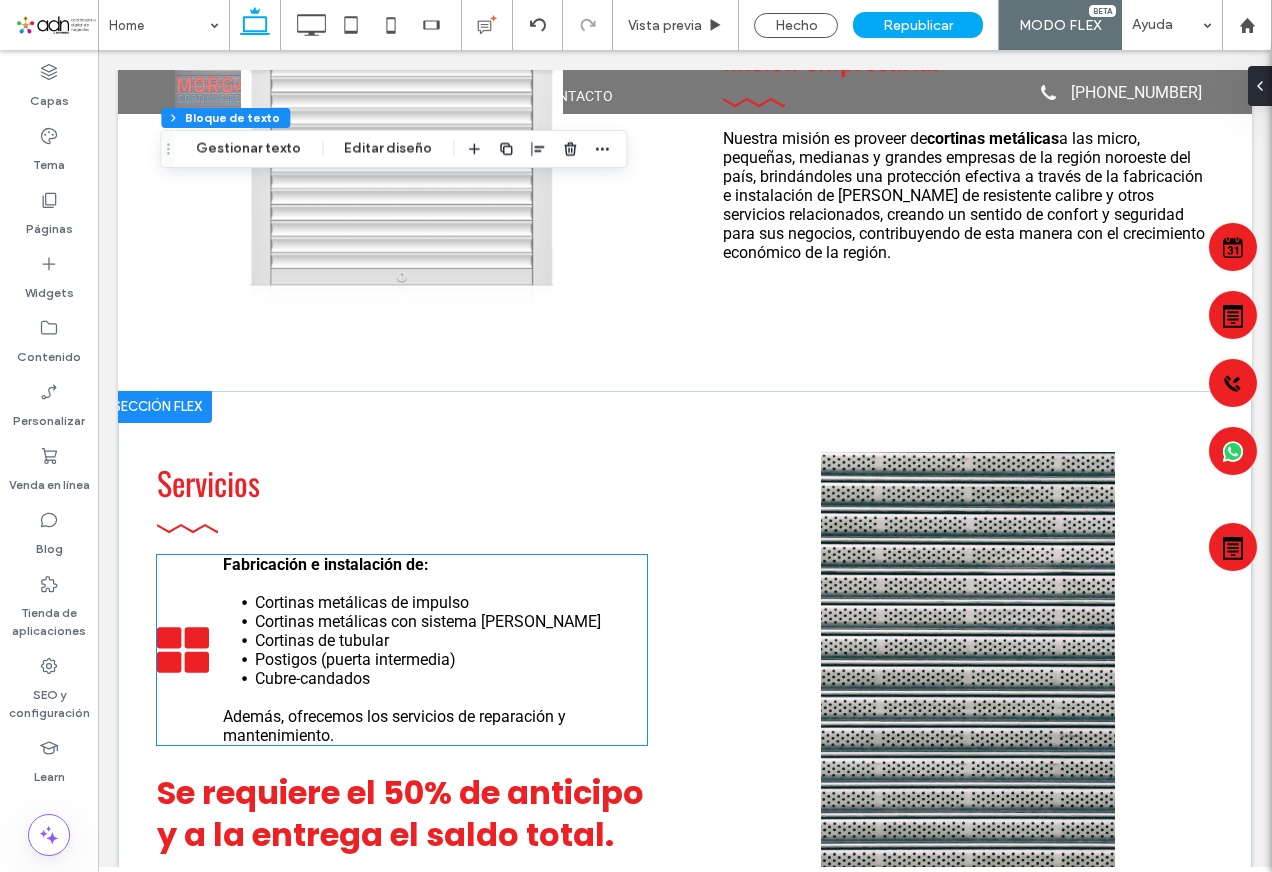 click on "Postigos (puerta intermedia)" at bounding box center [355, 659] 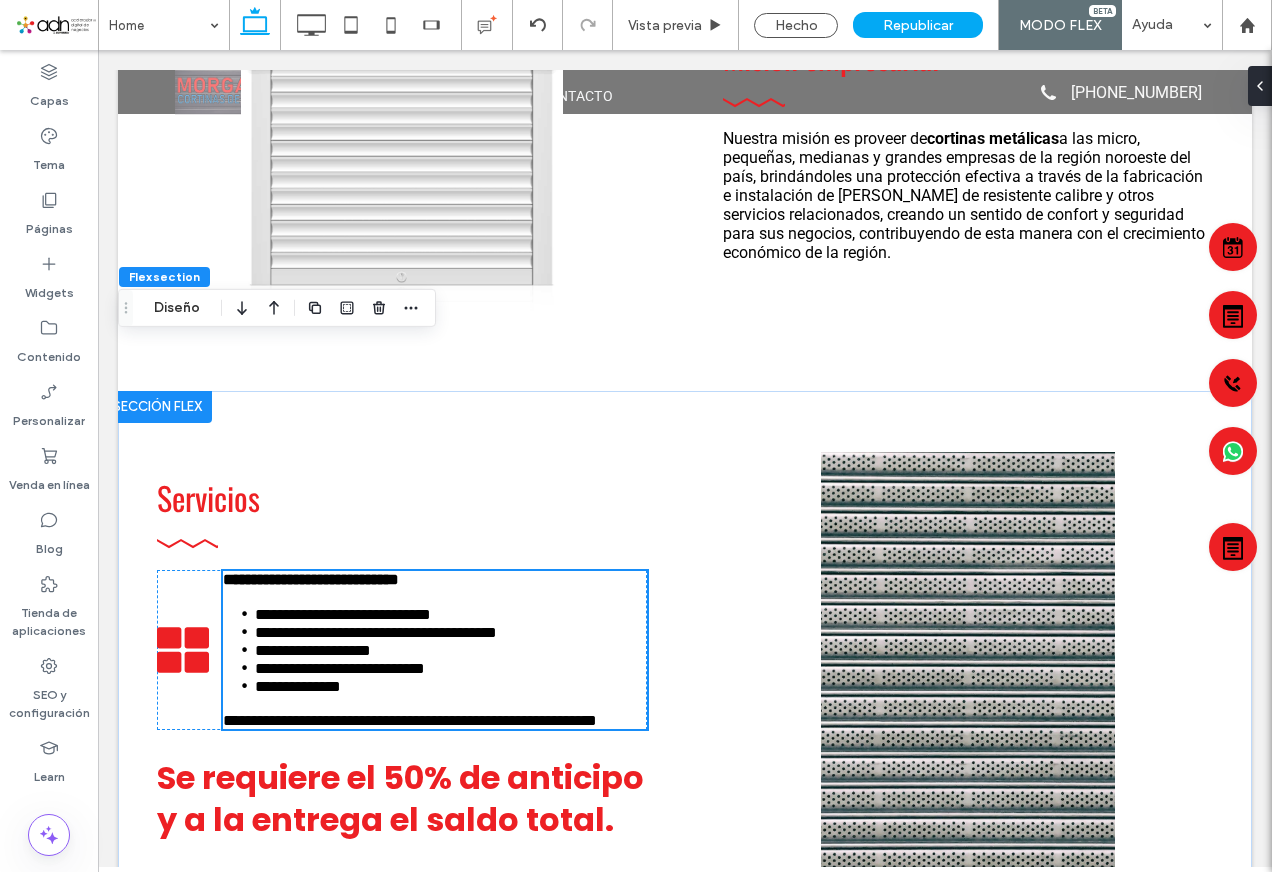 scroll, scrollTop: 1535, scrollLeft: 0, axis: vertical 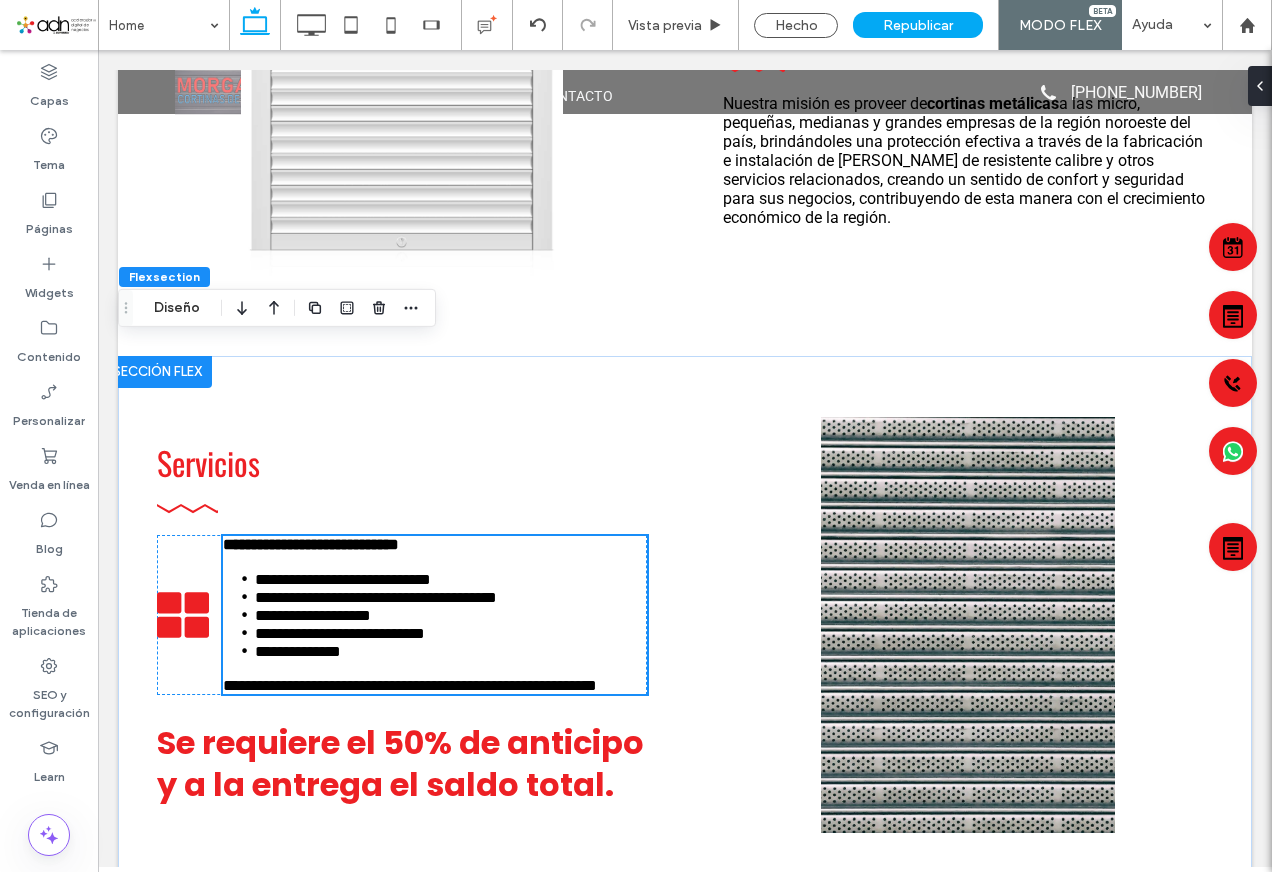 type on "******" 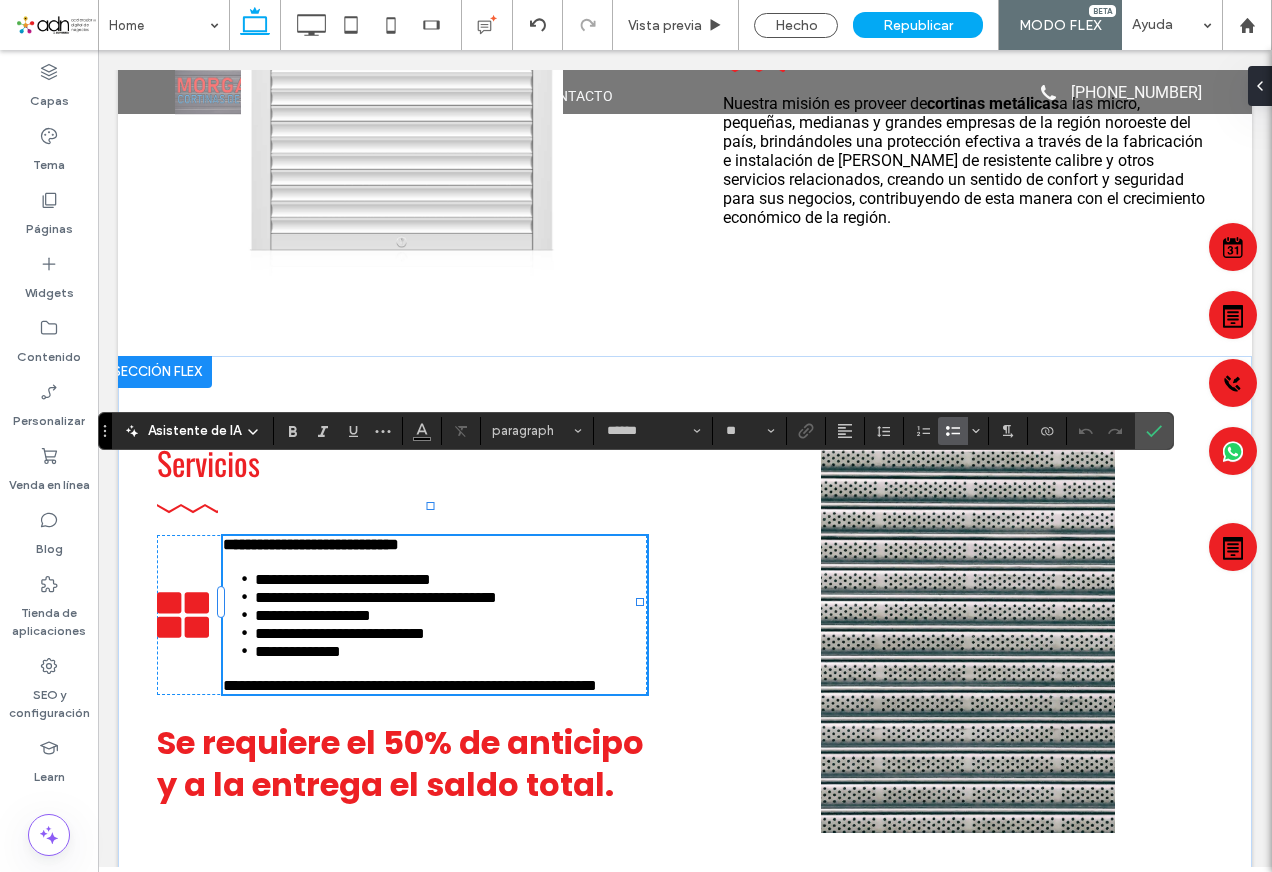 click on "**********" at bounding box center (451, 651) 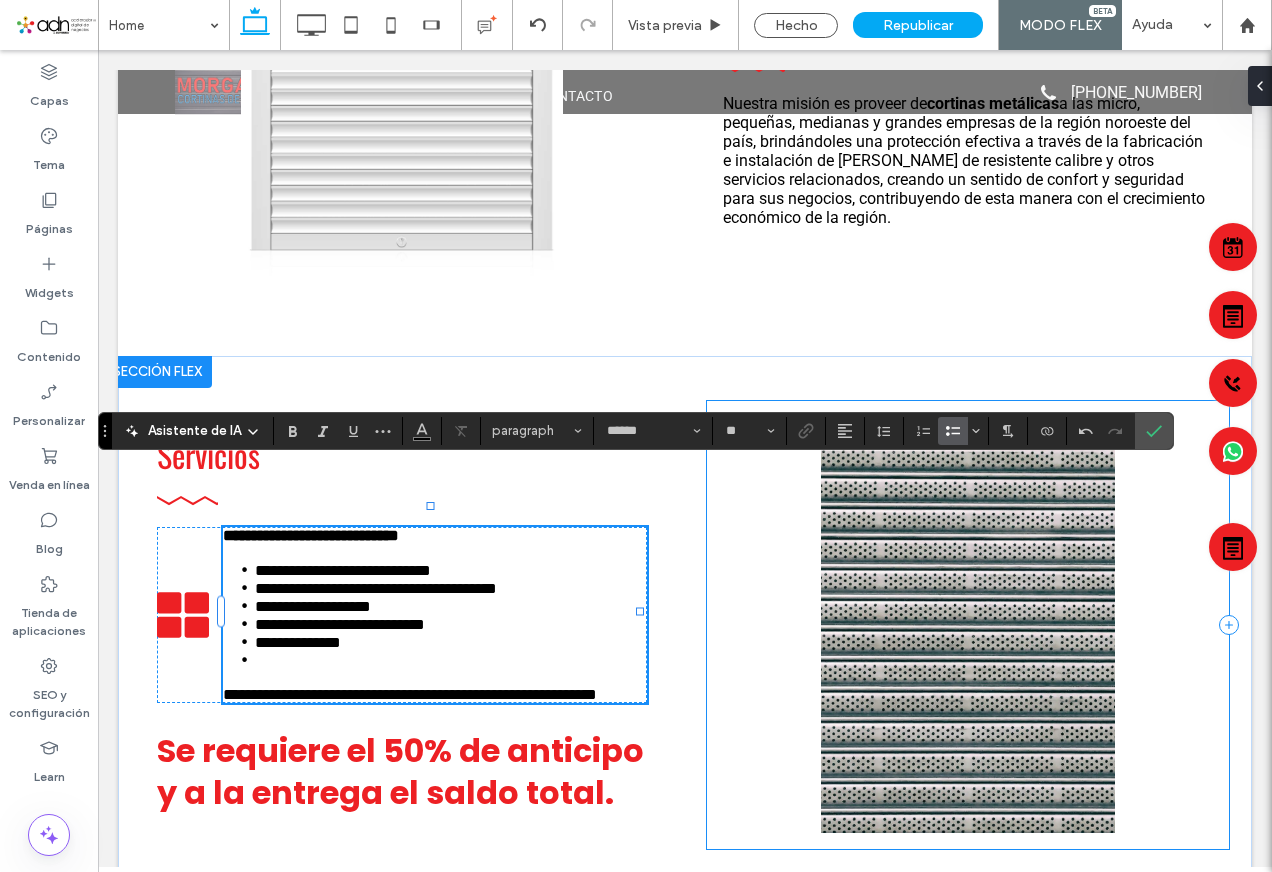 type 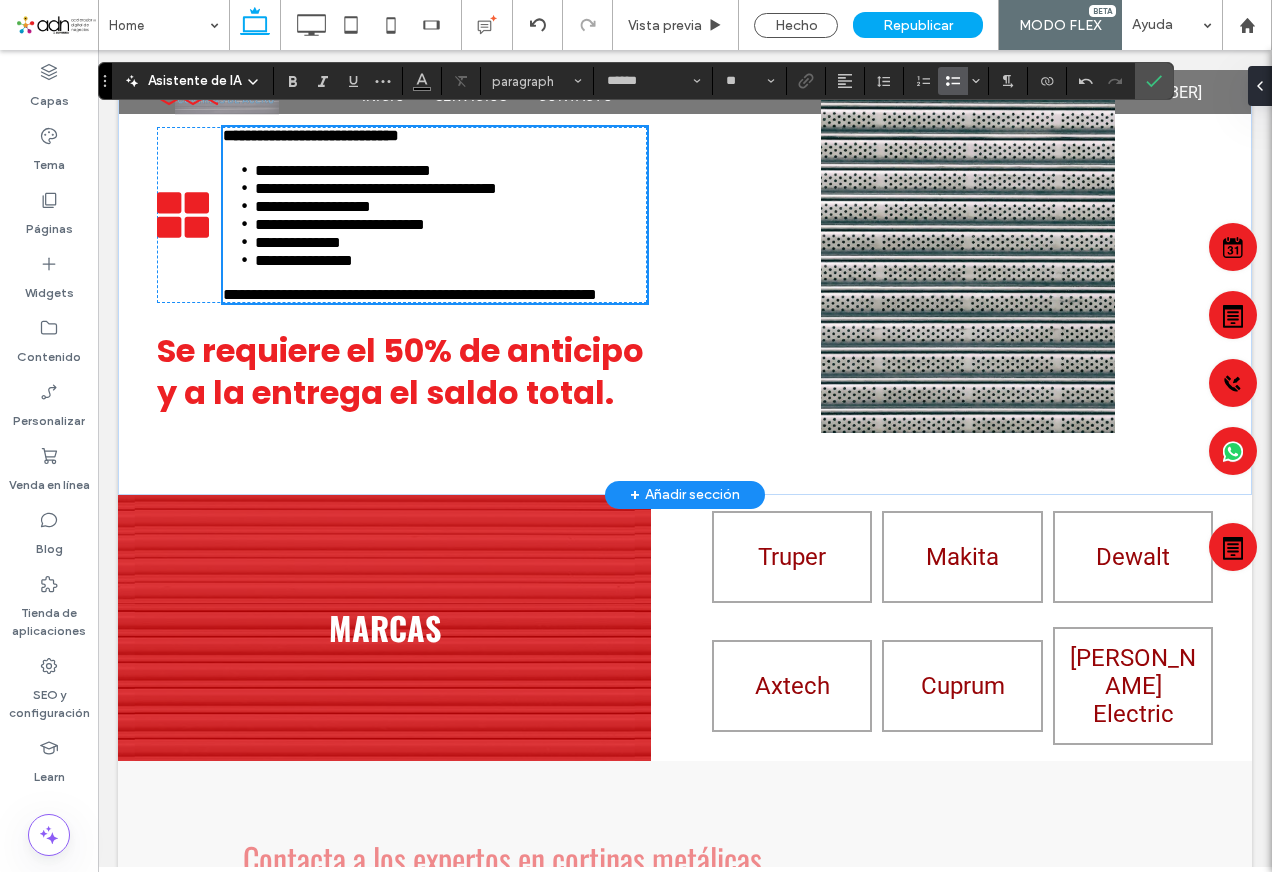 scroll, scrollTop: 2235, scrollLeft: 0, axis: vertical 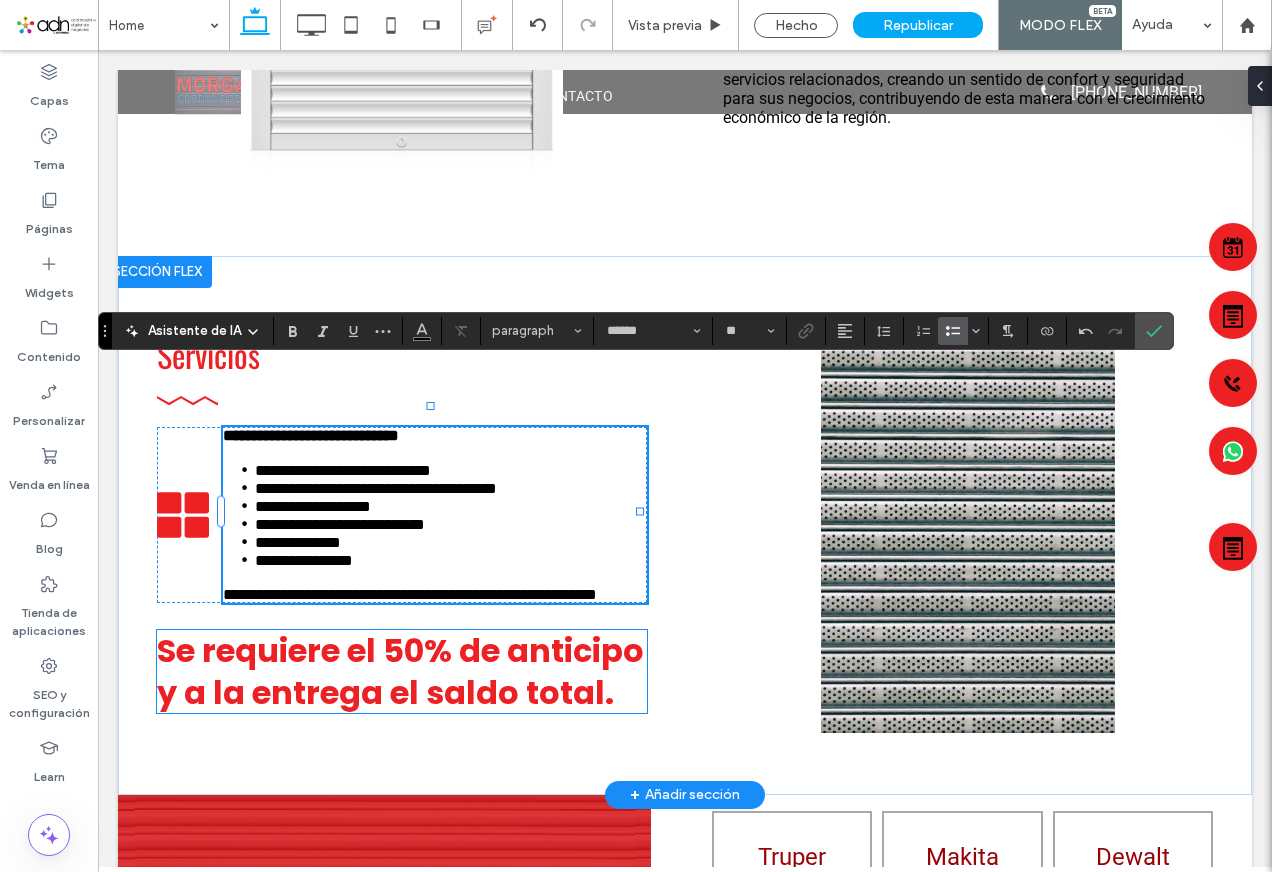 click on "Se requiere el 50% de anticipo y a la entrega el saldo total." at bounding box center [400, 671] 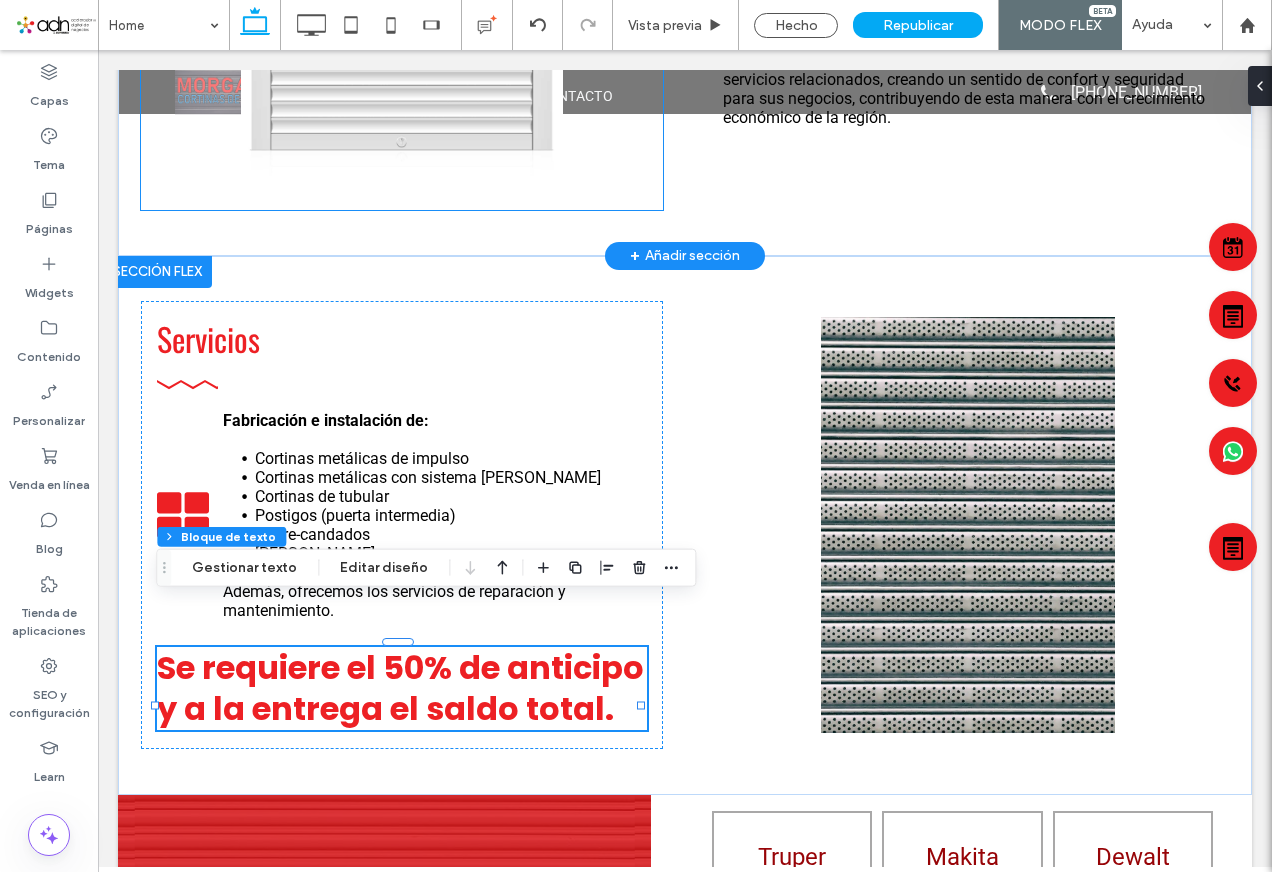 click at bounding box center (402, 15) 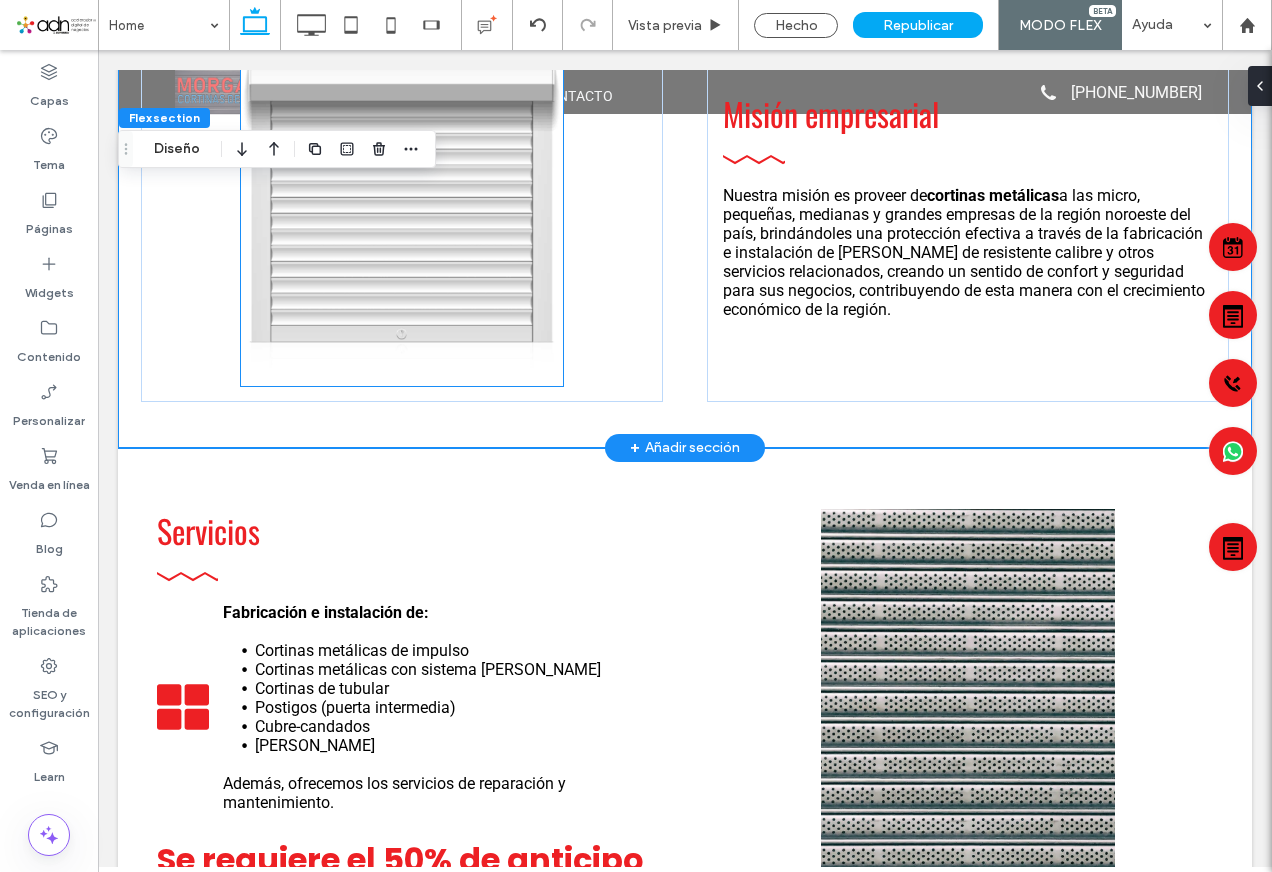 scroll, scrollTop: 1319, scrollLeft: 0, axis: vertical 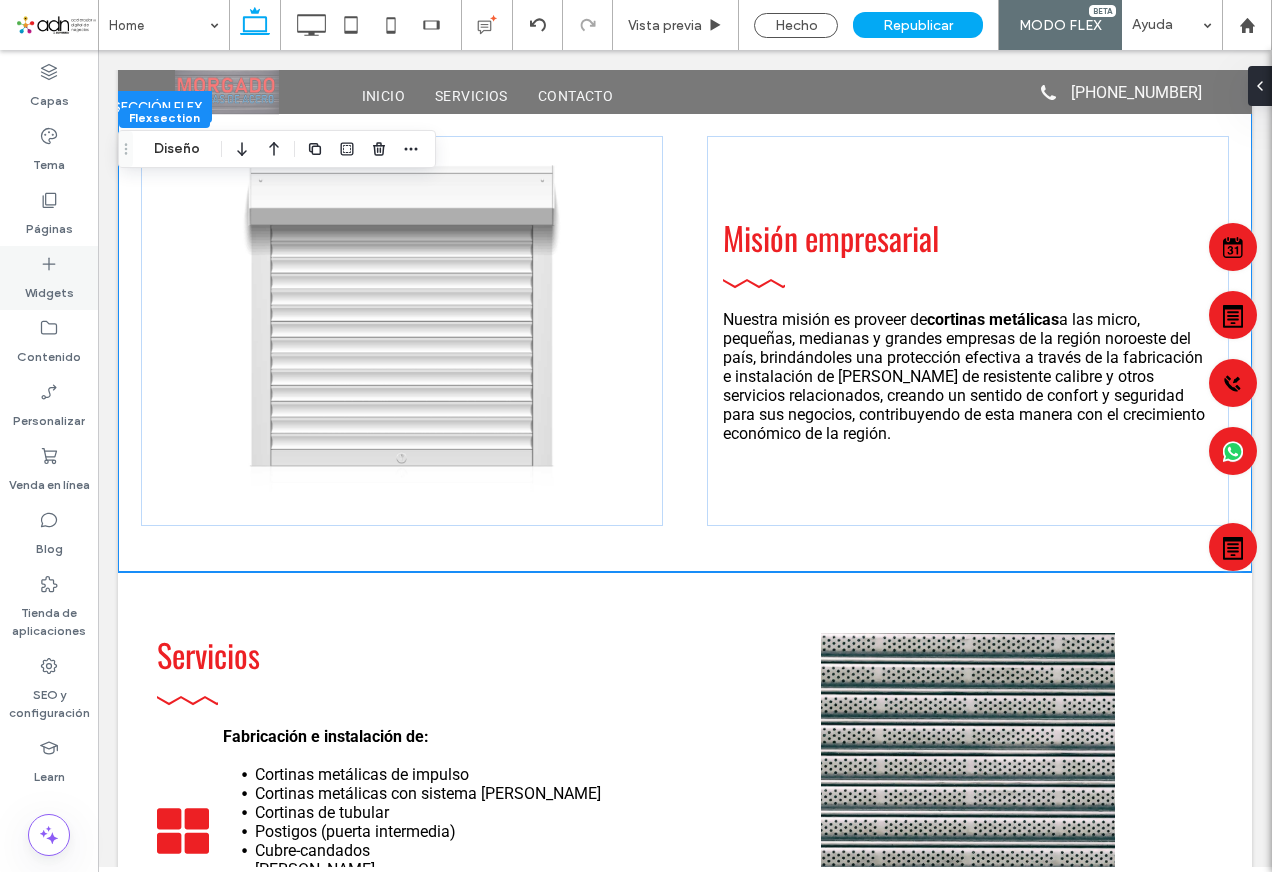 click 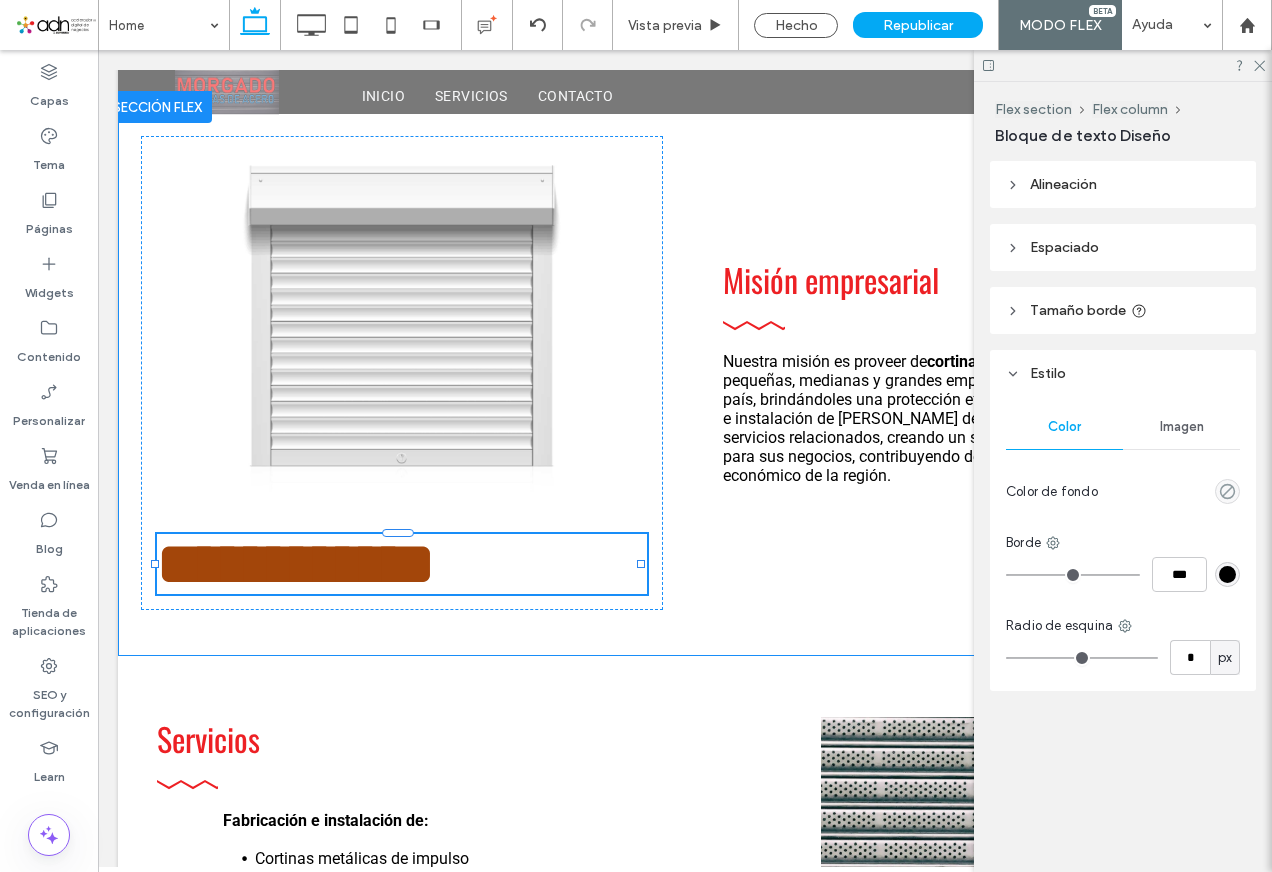 type on "******" 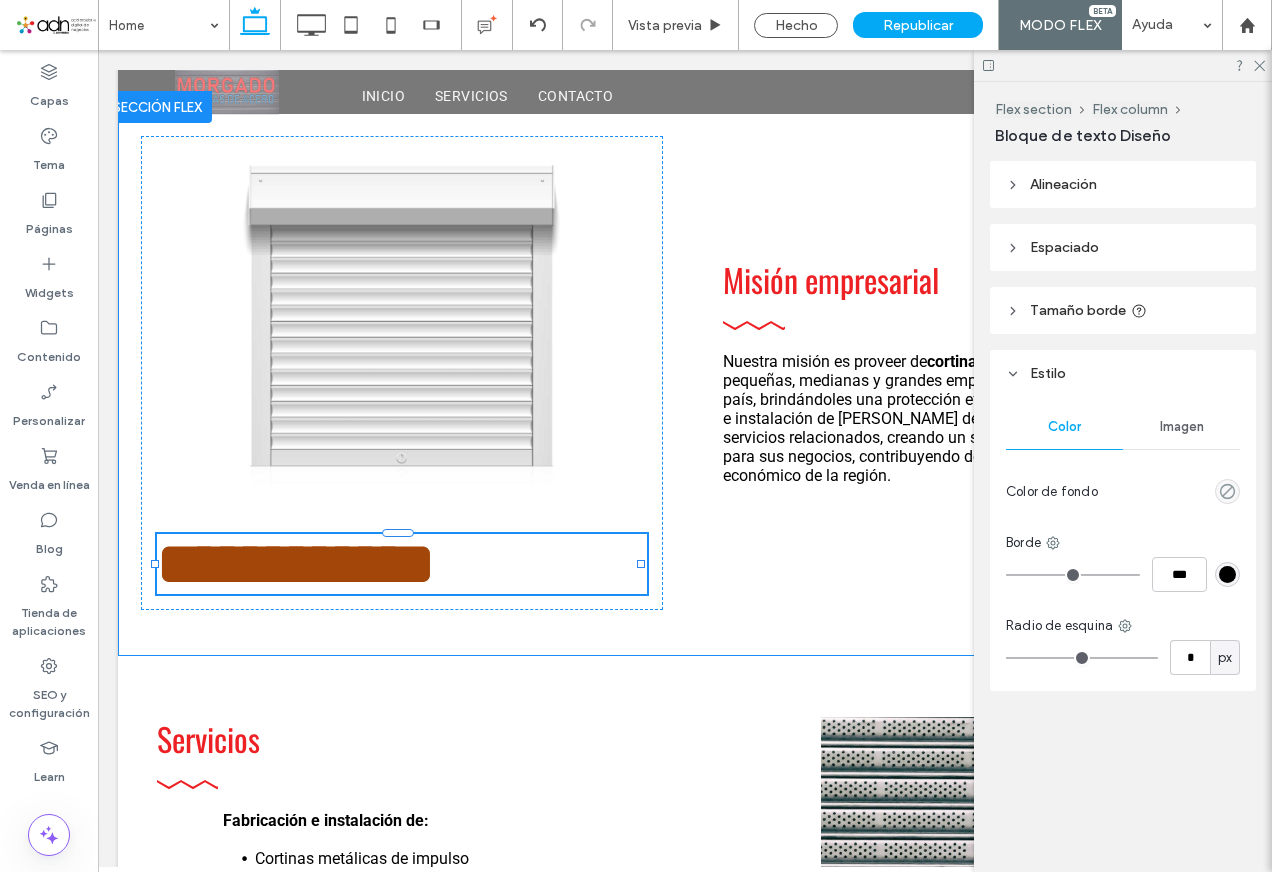 type on "**" 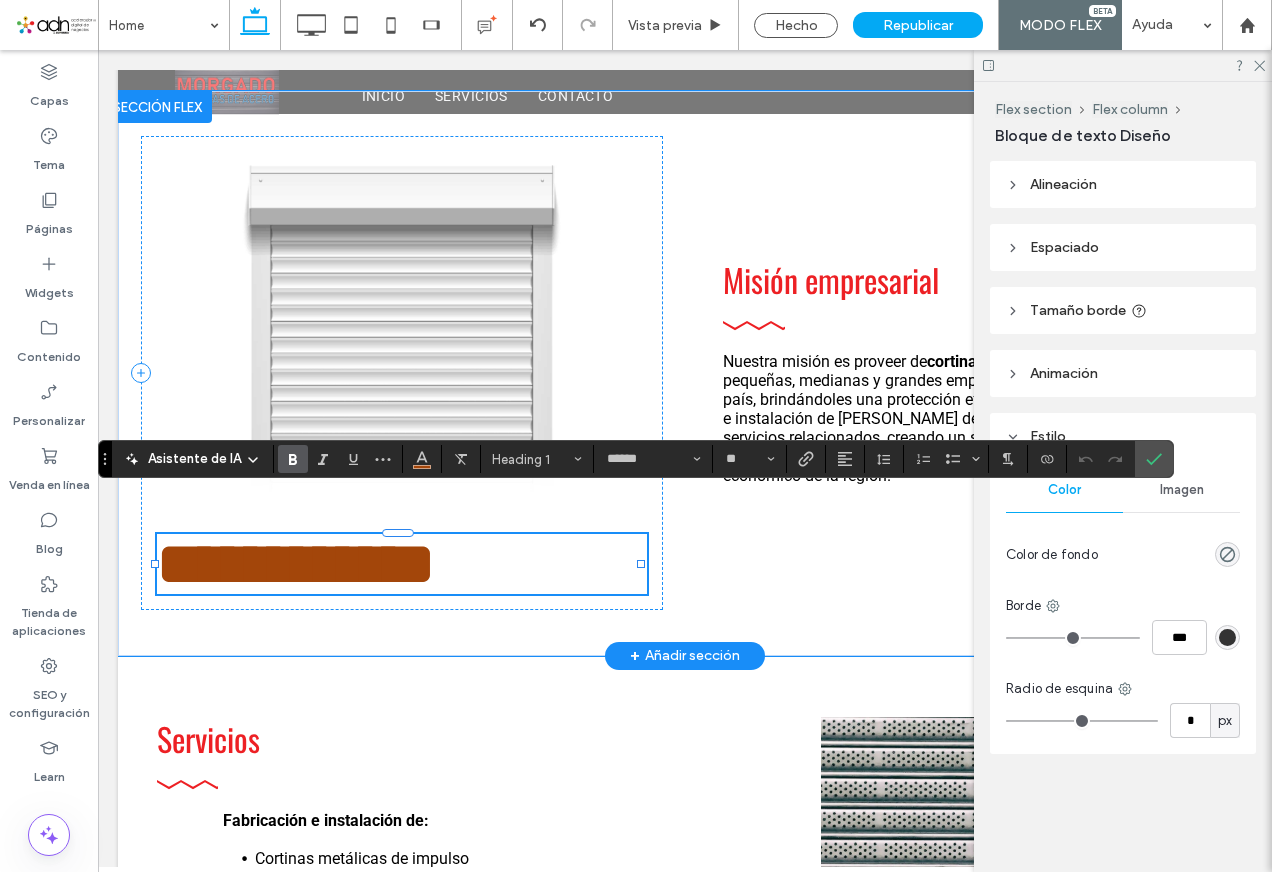 click on "**********" at bounding box center [402, 564] 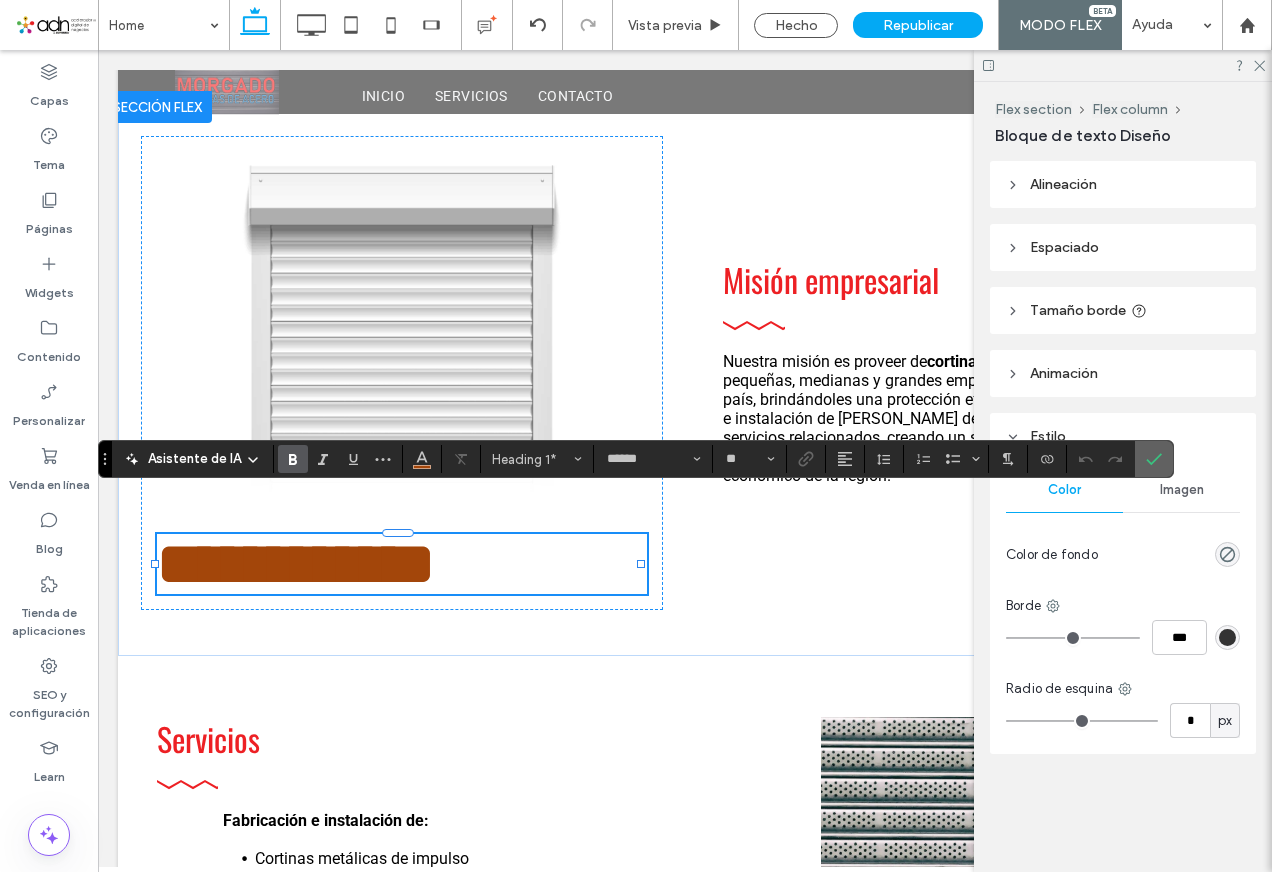 click 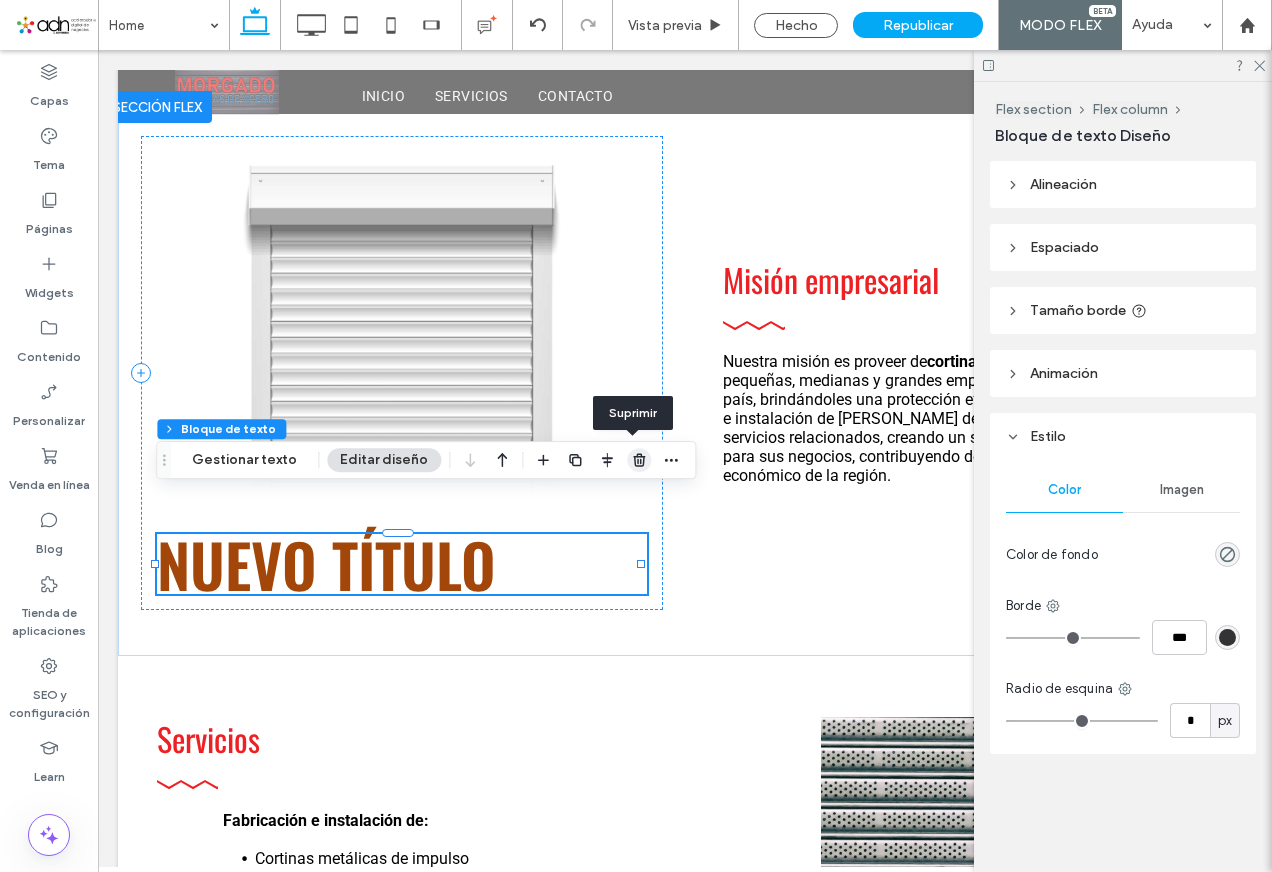 click 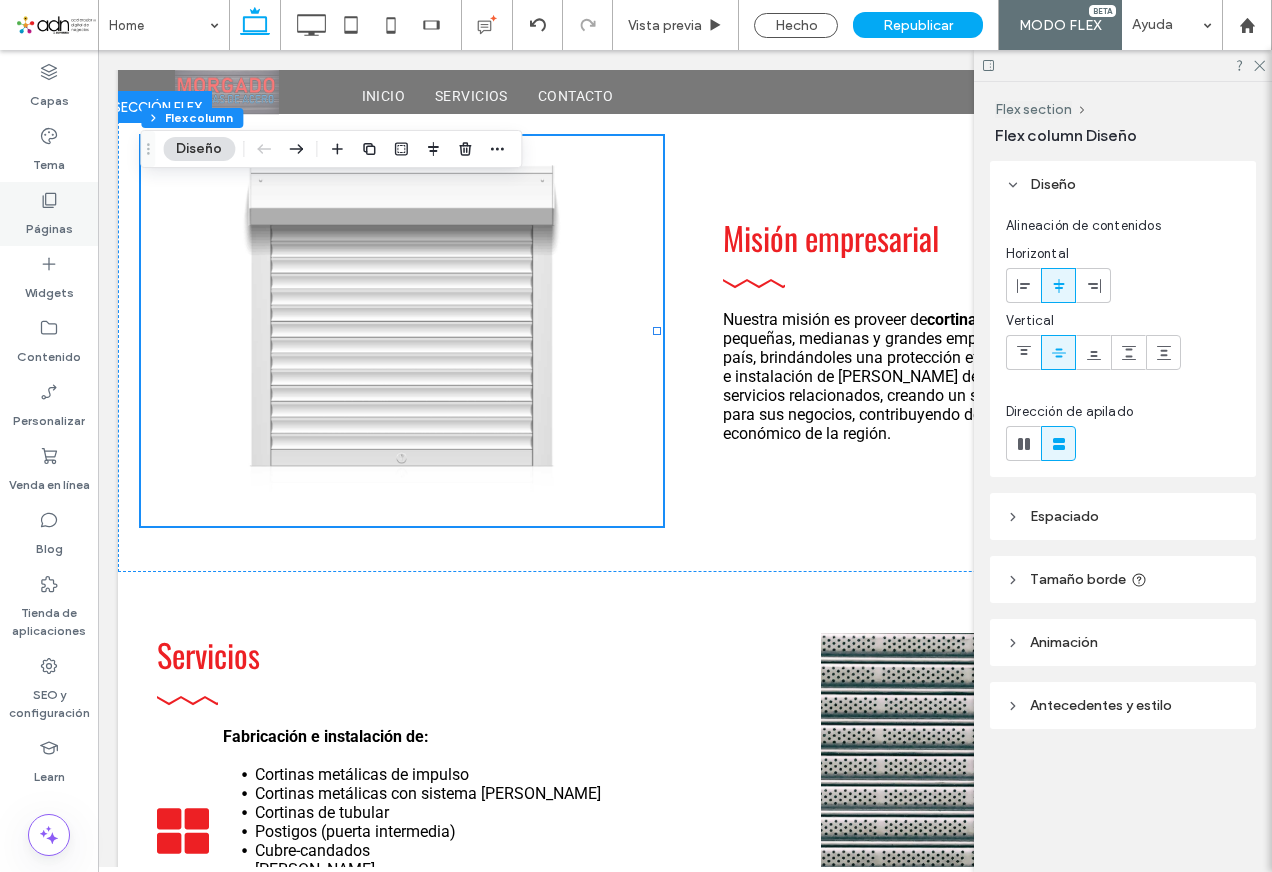 click 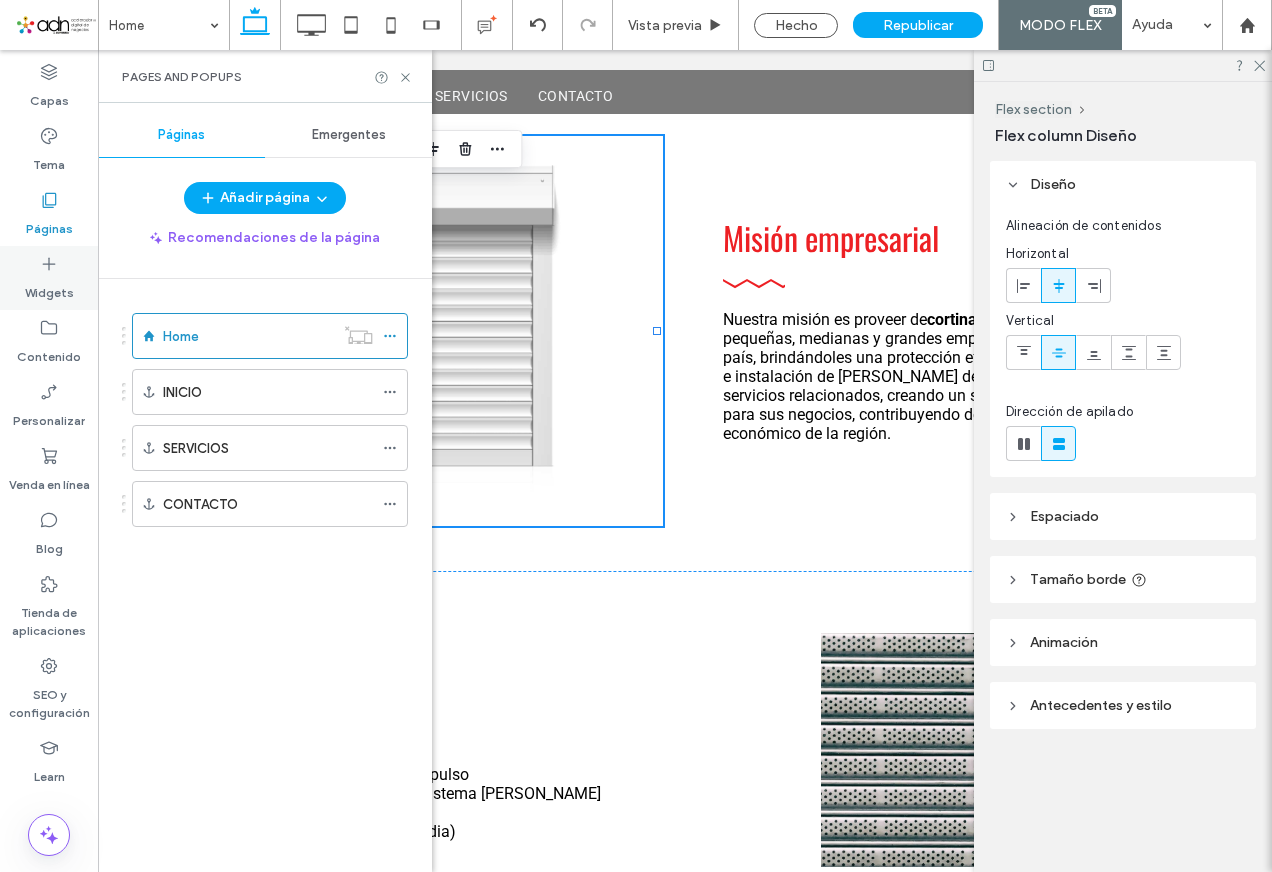 click 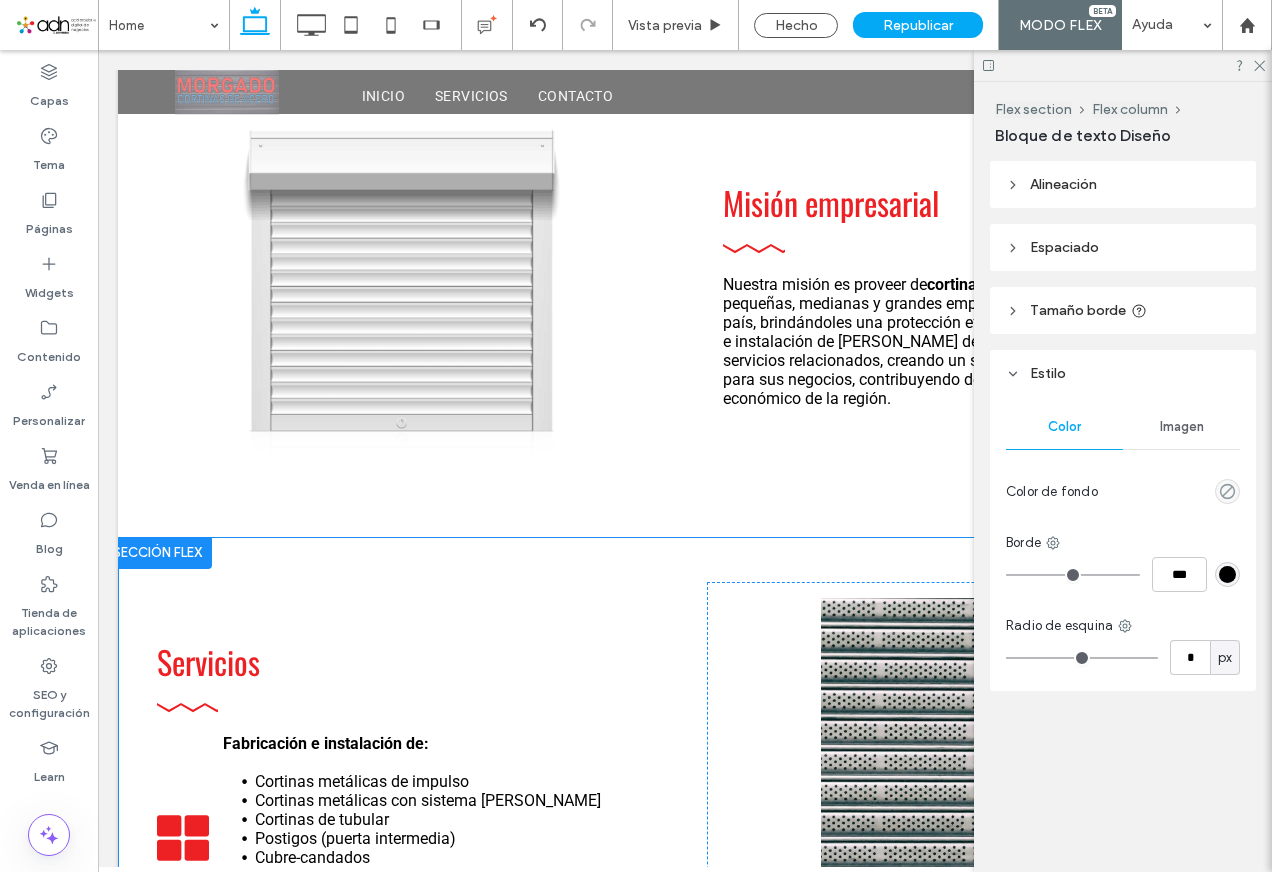 scroll, scrollTop: 1929, scrollLeft: 0, axis: vertical 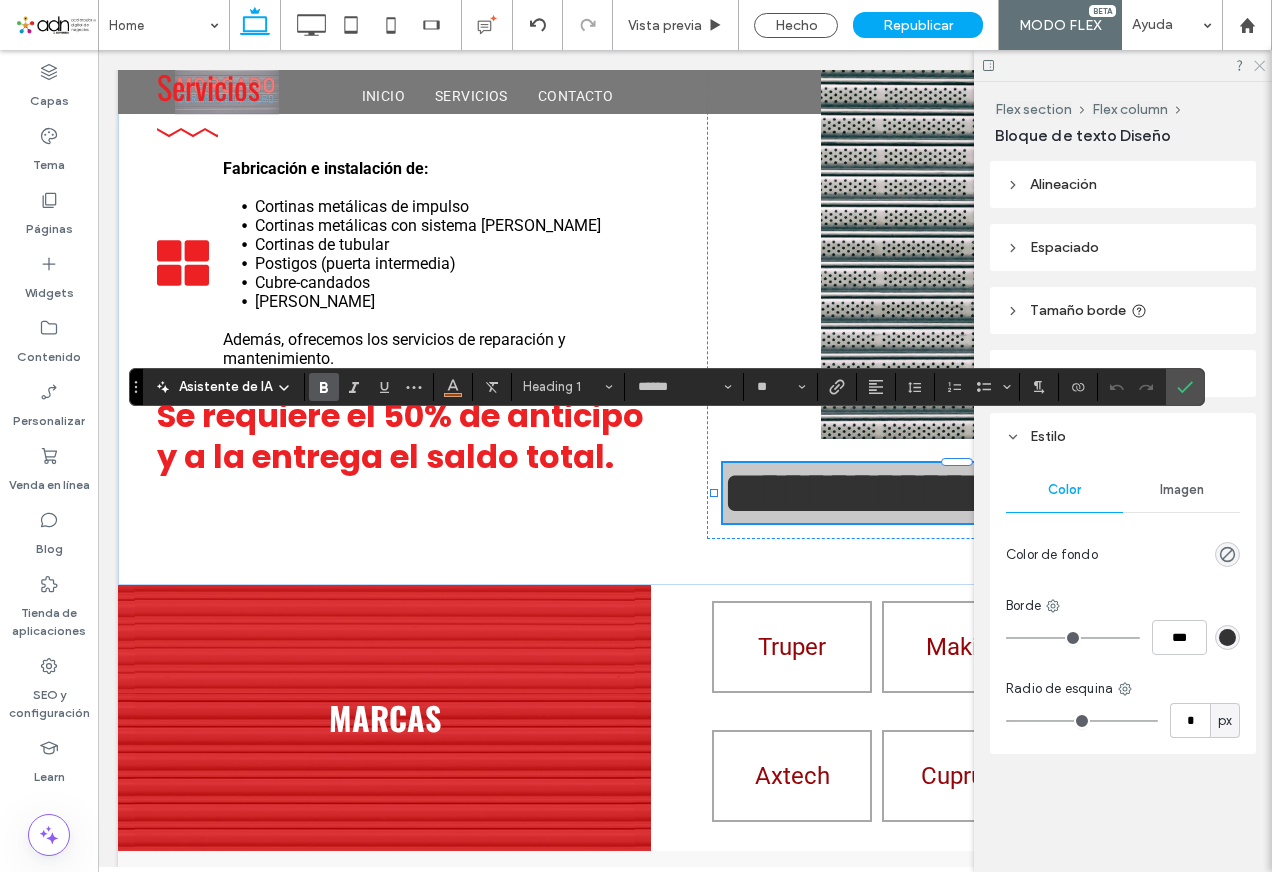 click 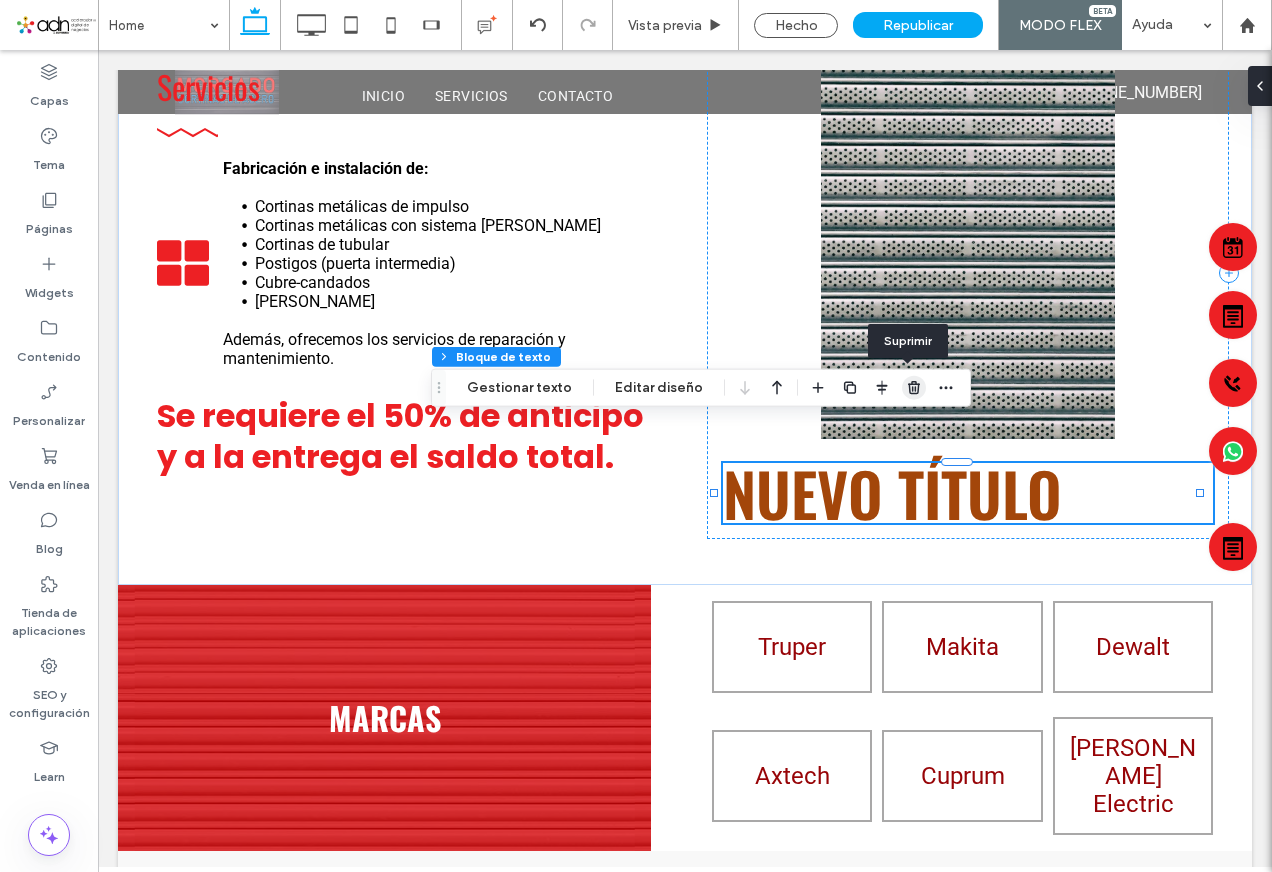 click 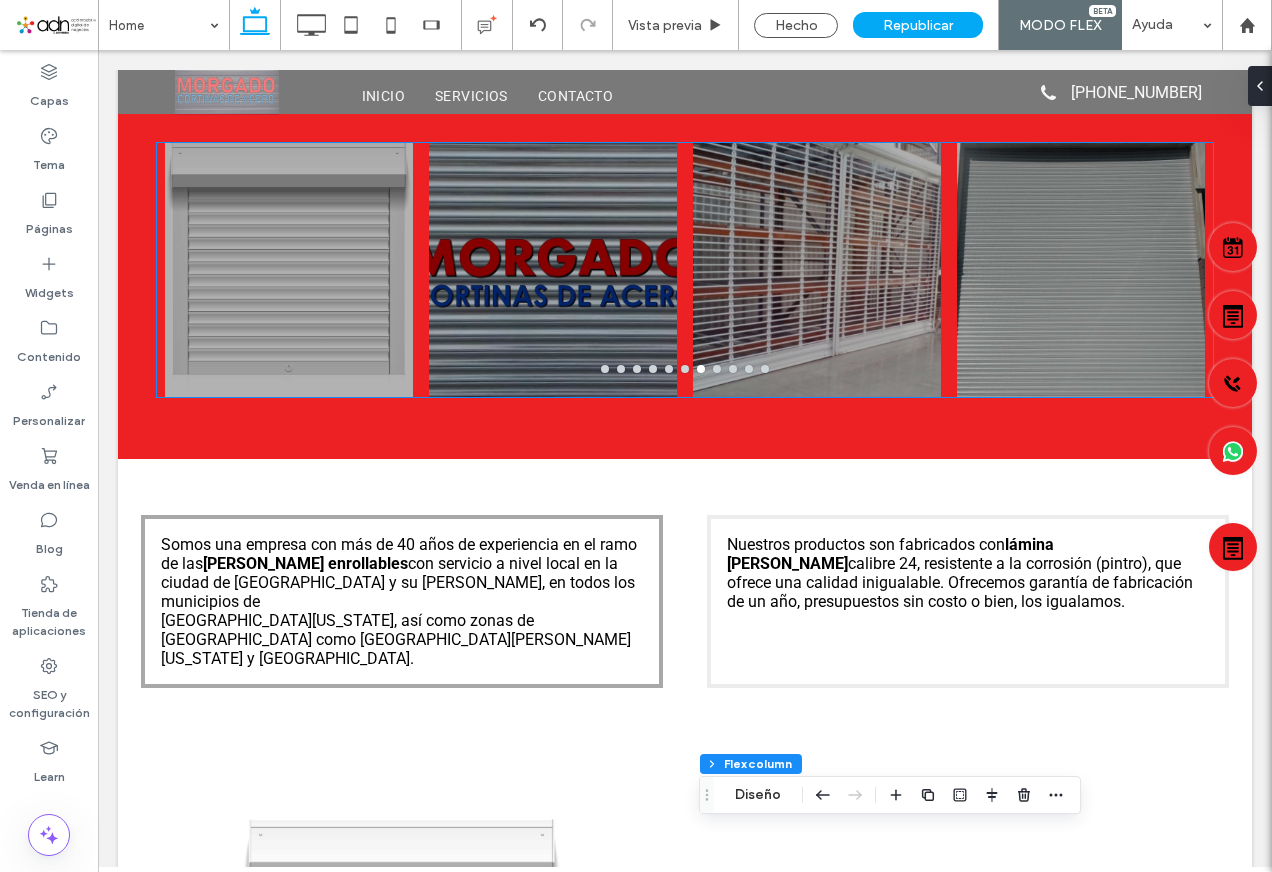 scroll, scrollTop: 846, scrollLeft: 0, axis: vertical 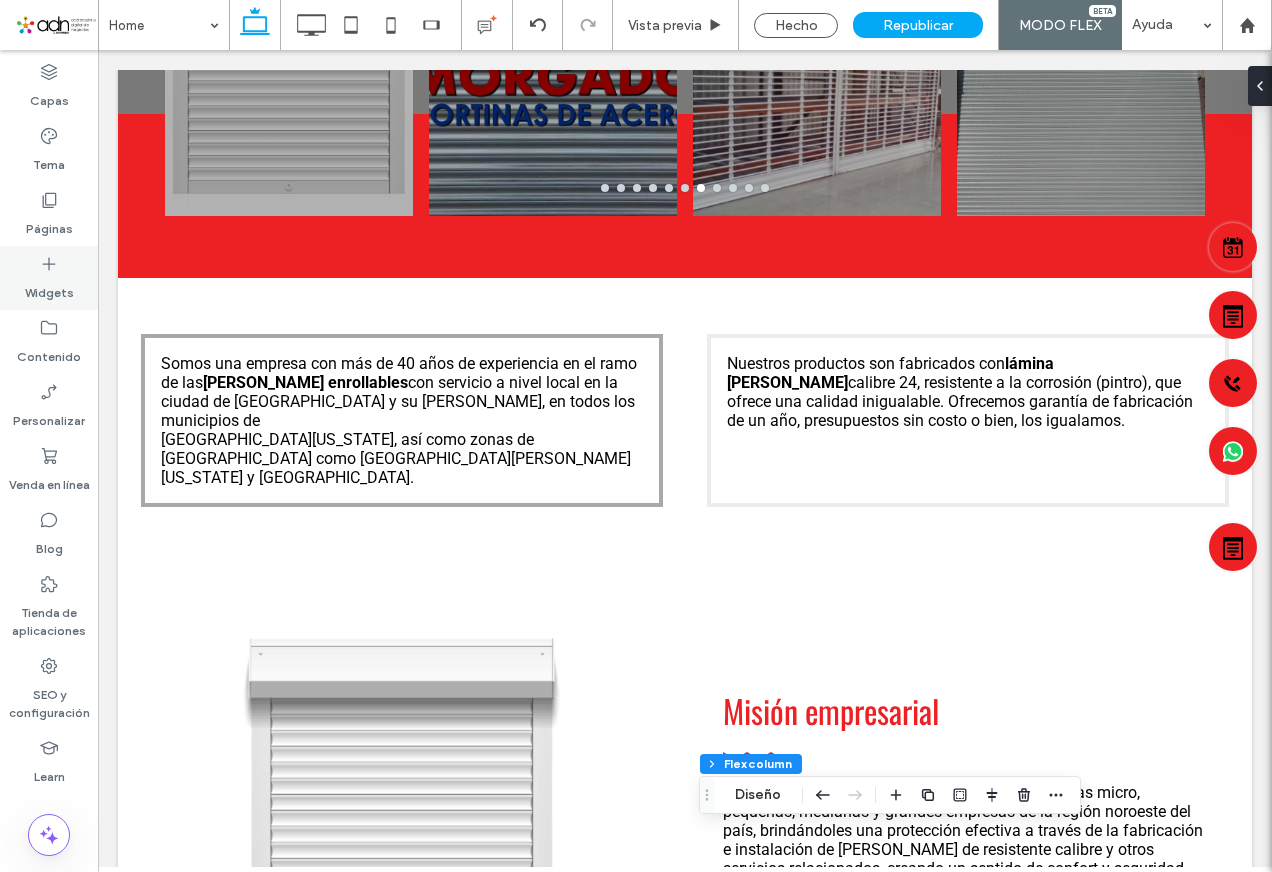 click on "Widgets" at bounding box center [49, 278] 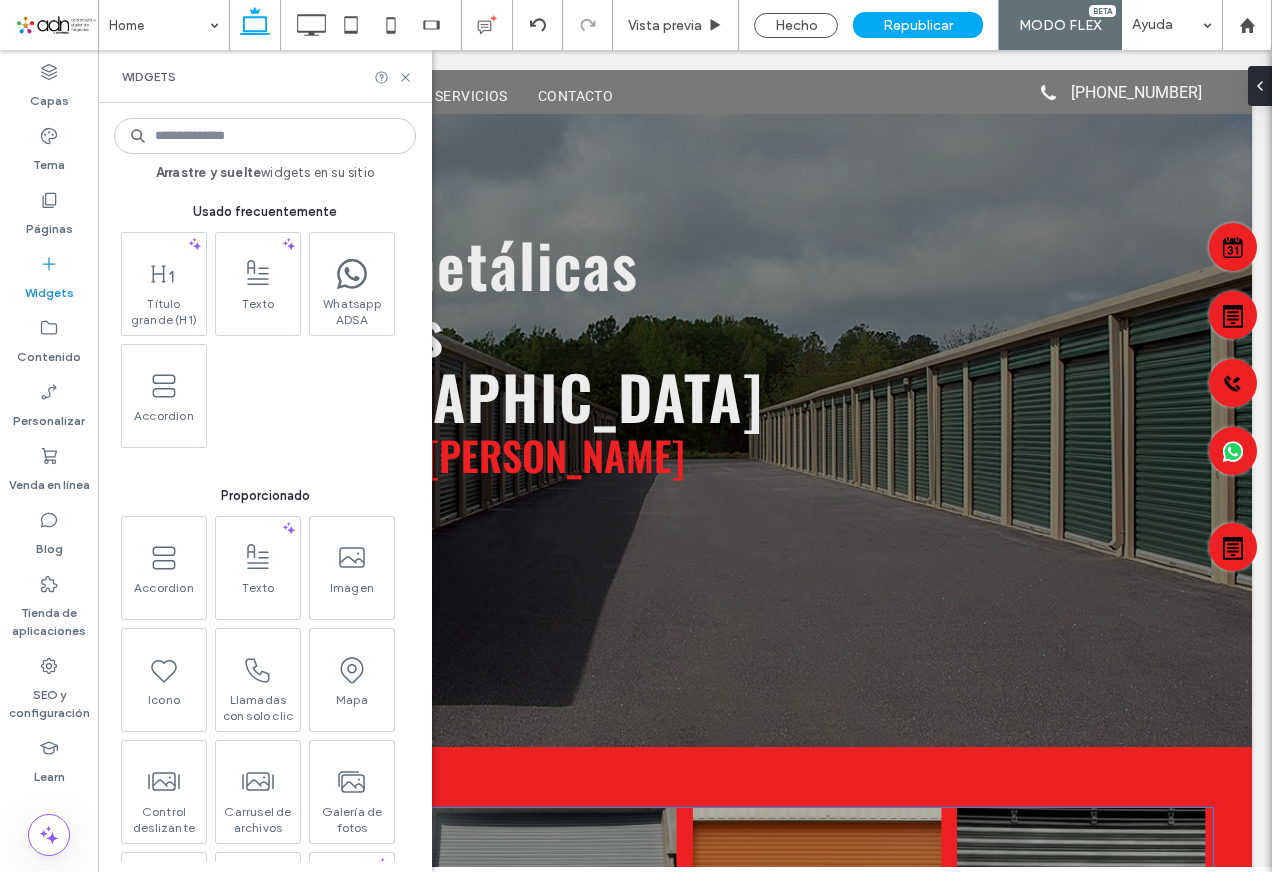 scroll, scrollTop: 500, scrollLeft: 0, axis: vertical 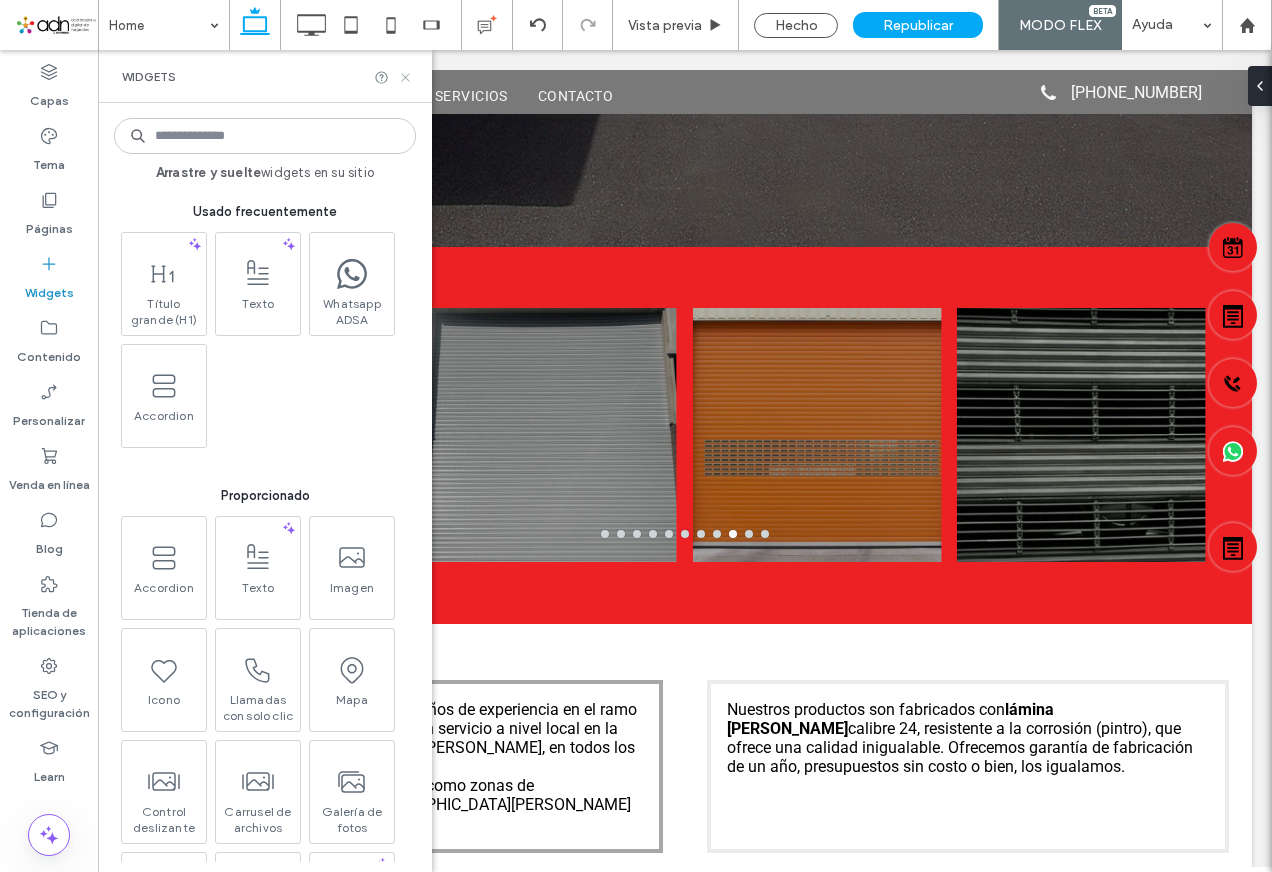 drag, startPoint x: 404, startPoint y: 77, endPoint x: 410, endPoint y: 116, distance: 39.45884 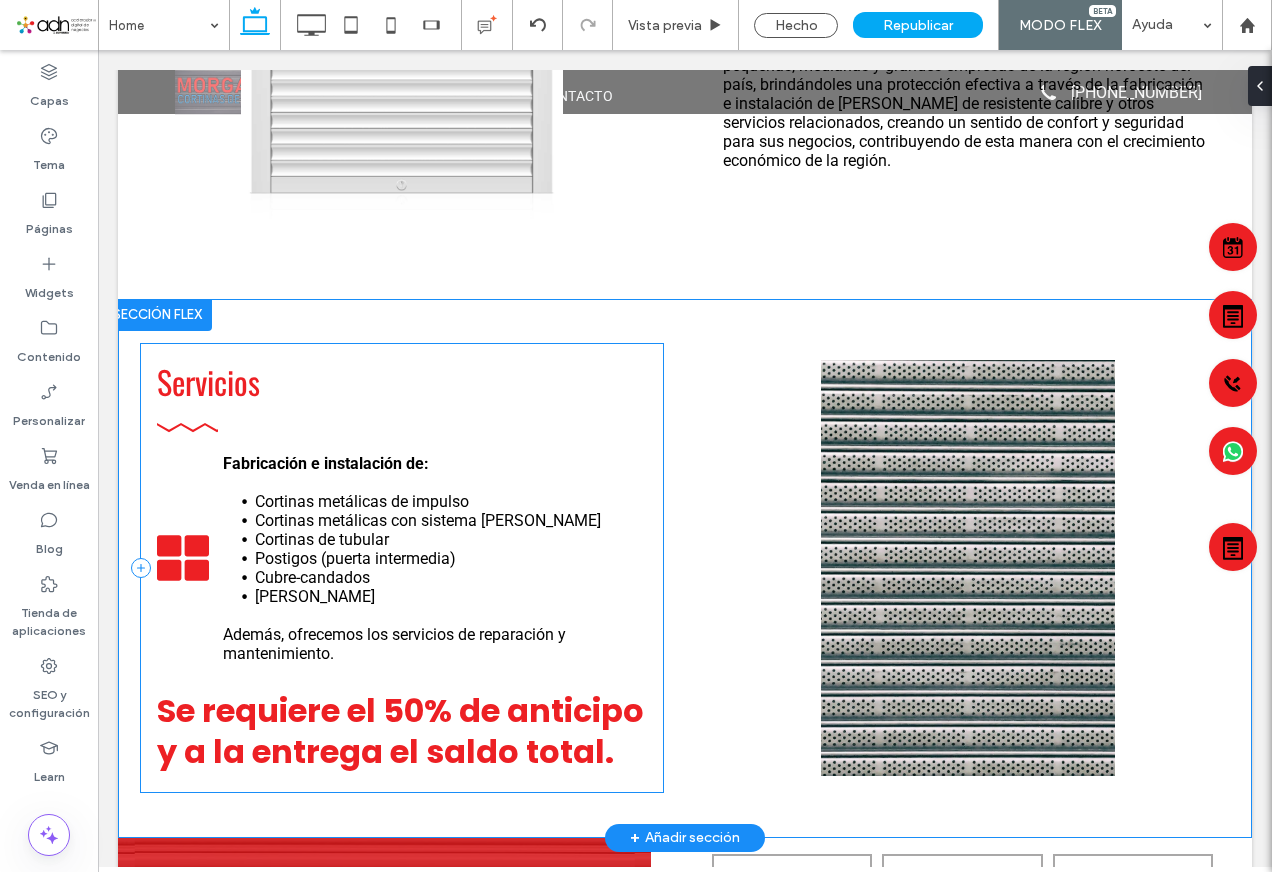 scroll, scrollTop: 1600, scrollLeft: 0, axis: vertical 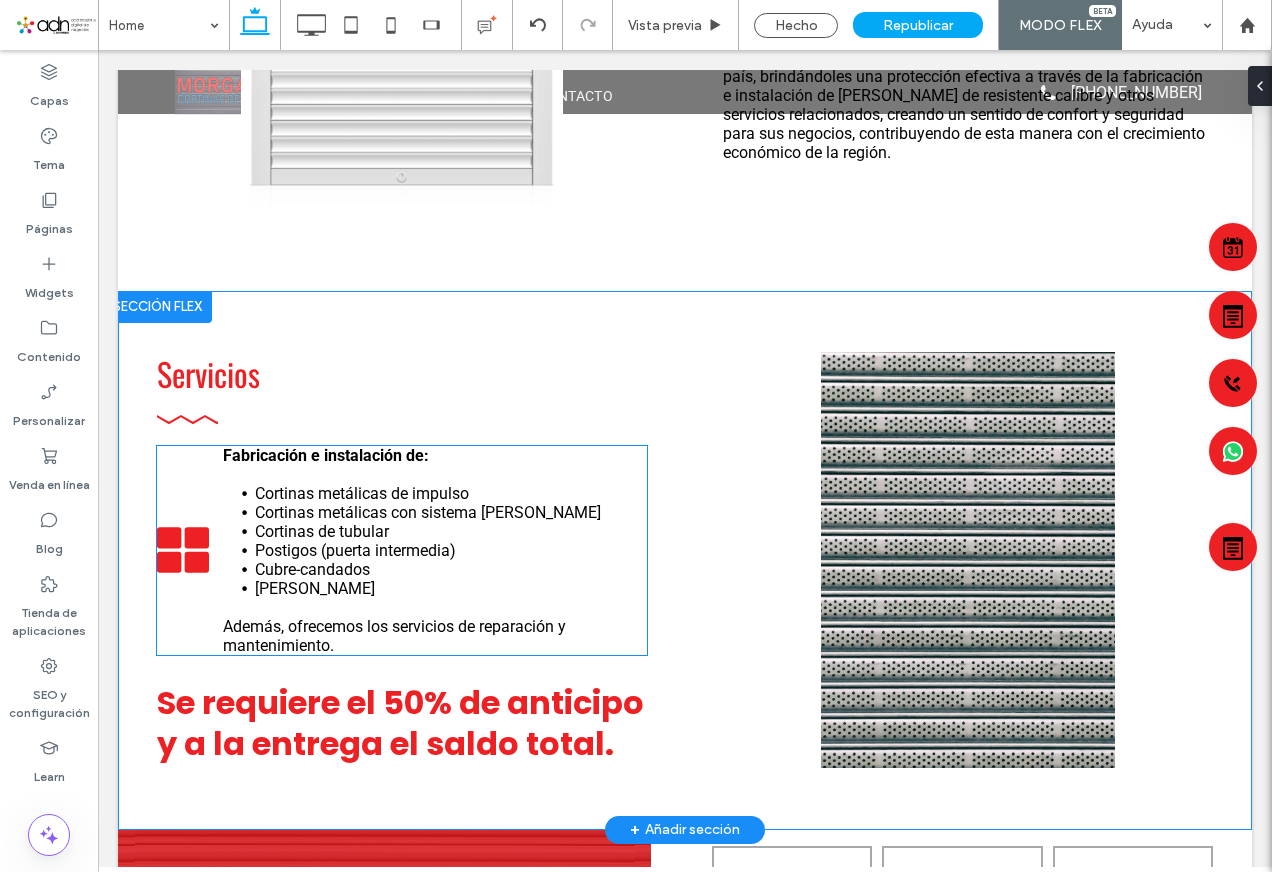 click on "Cubre-candados" at bounding box center [451, 569] 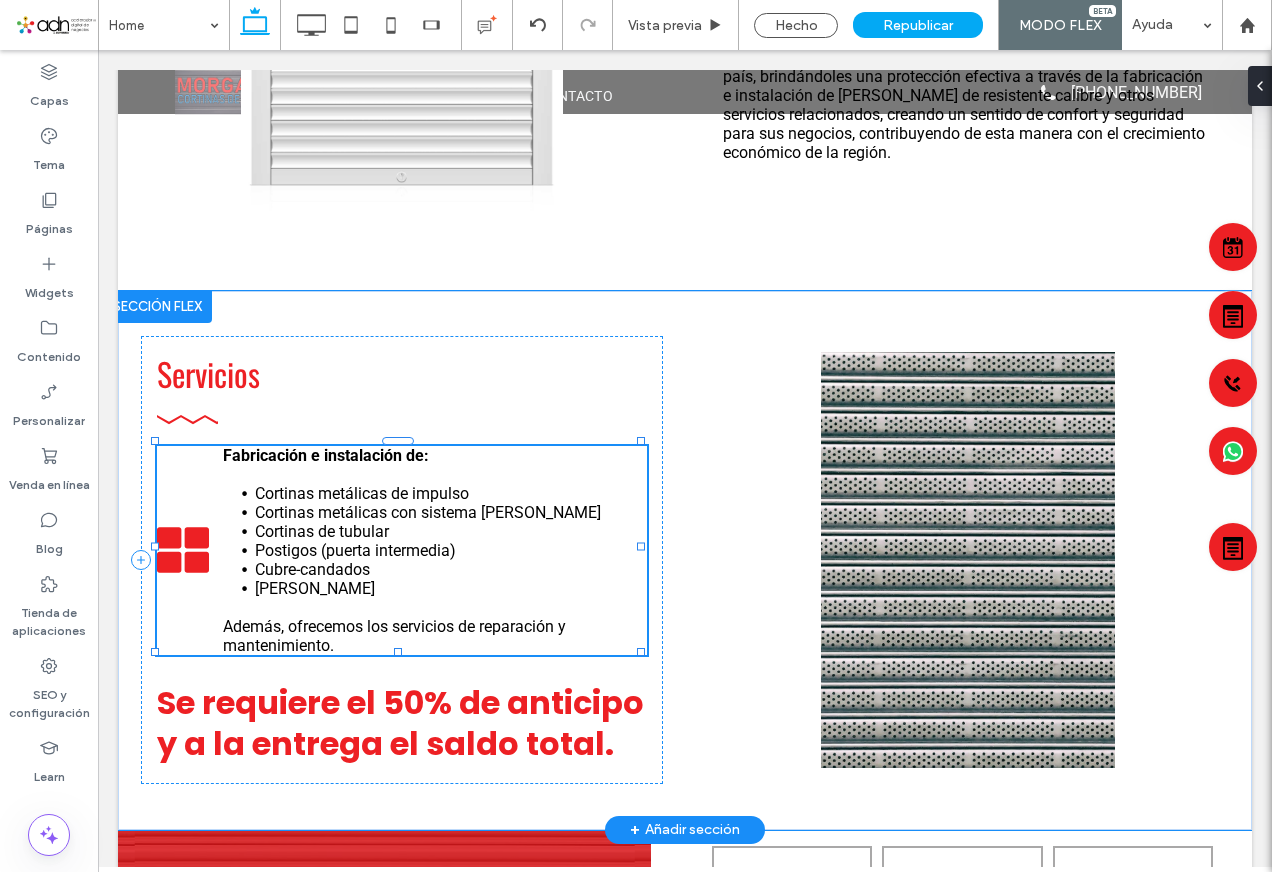 click on "Cubre-candados" at bounding box center [451, 569] 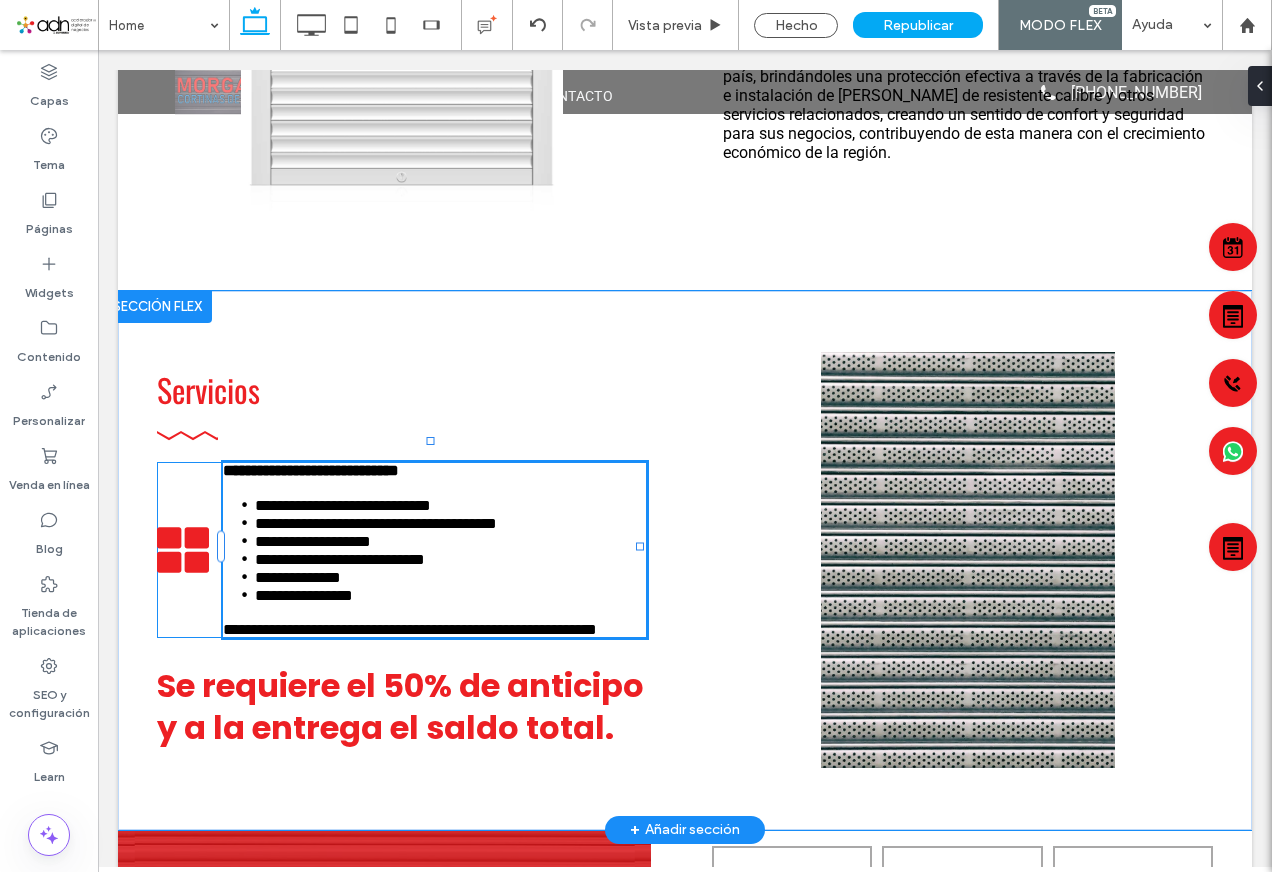 type on "******" 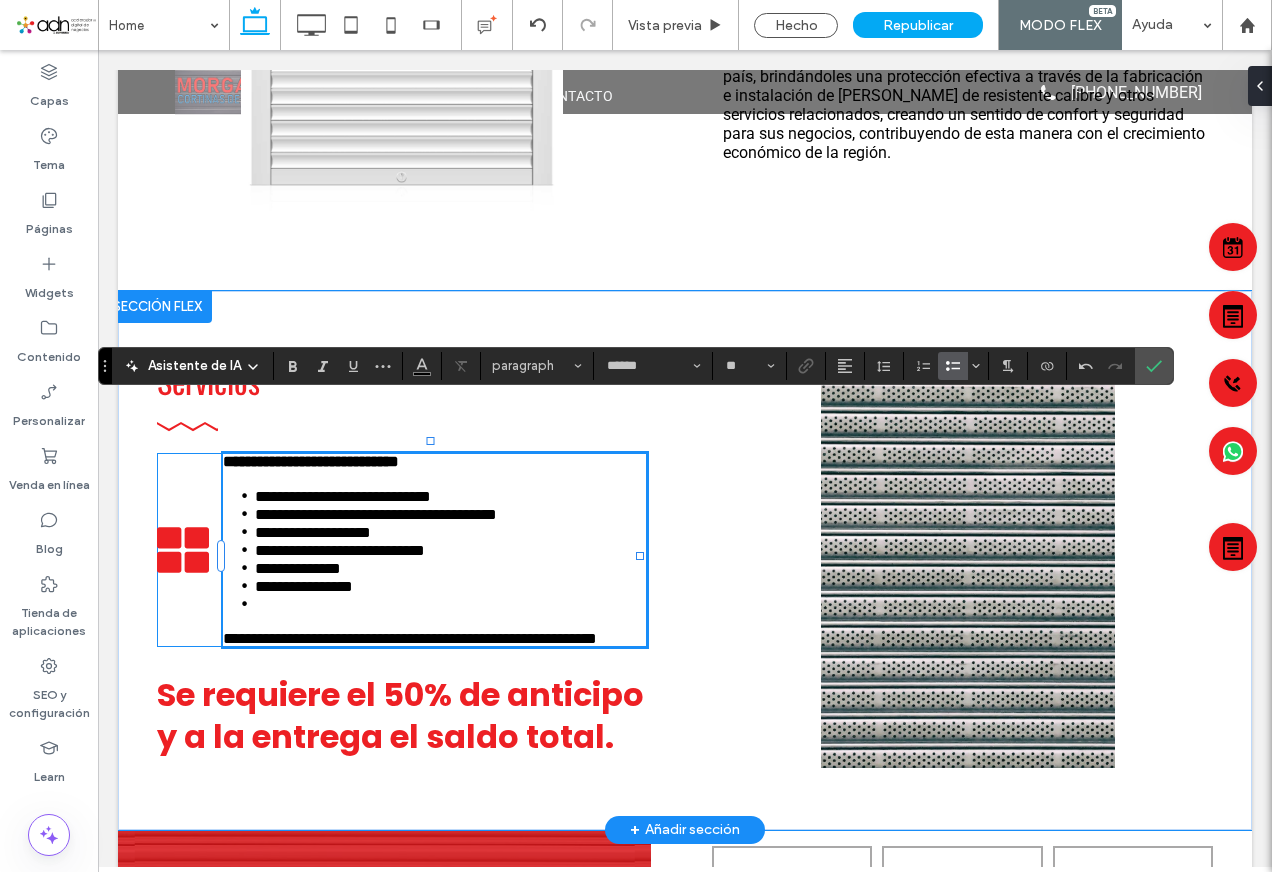 type 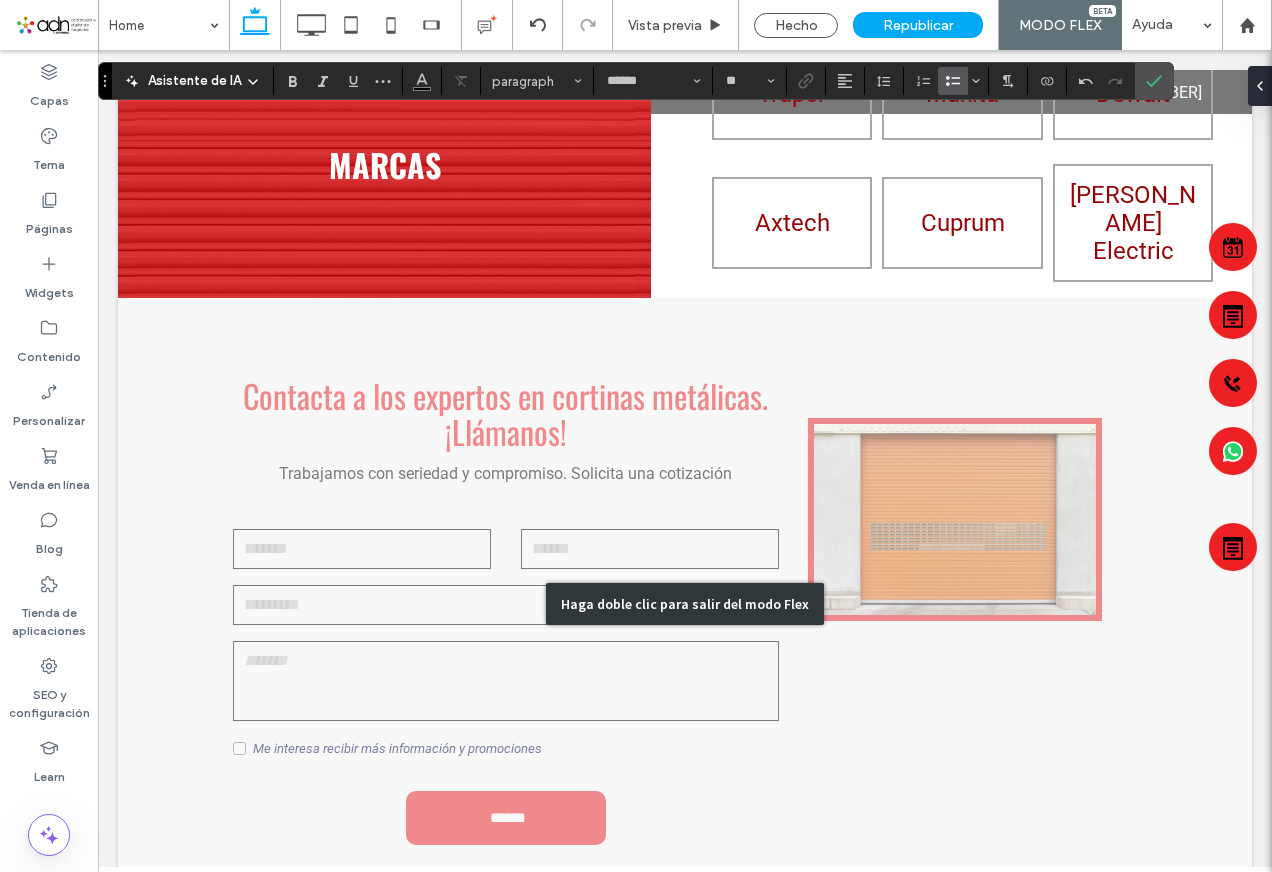 scroll, scrollTop: 2500, scrollLeft: 0, axis: vertical 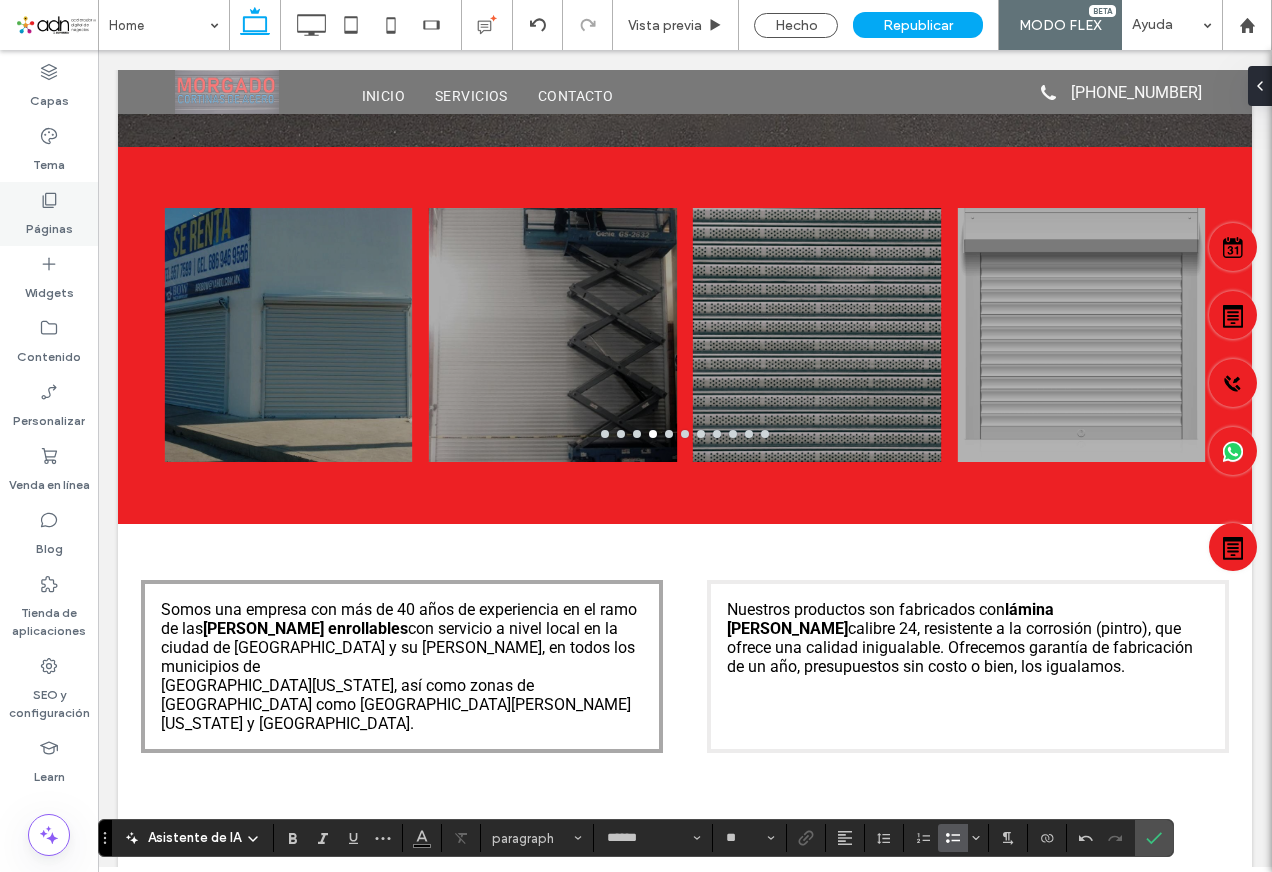click 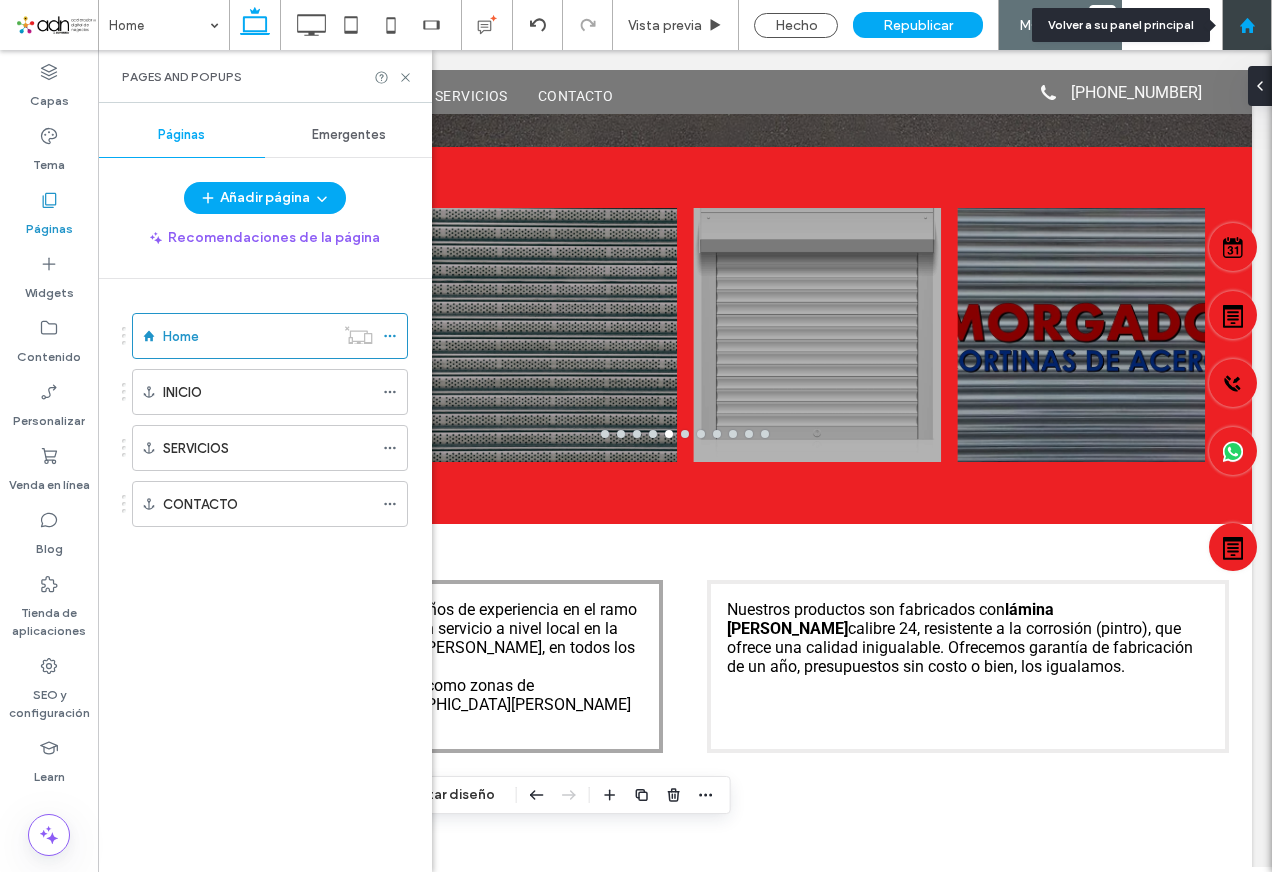 click 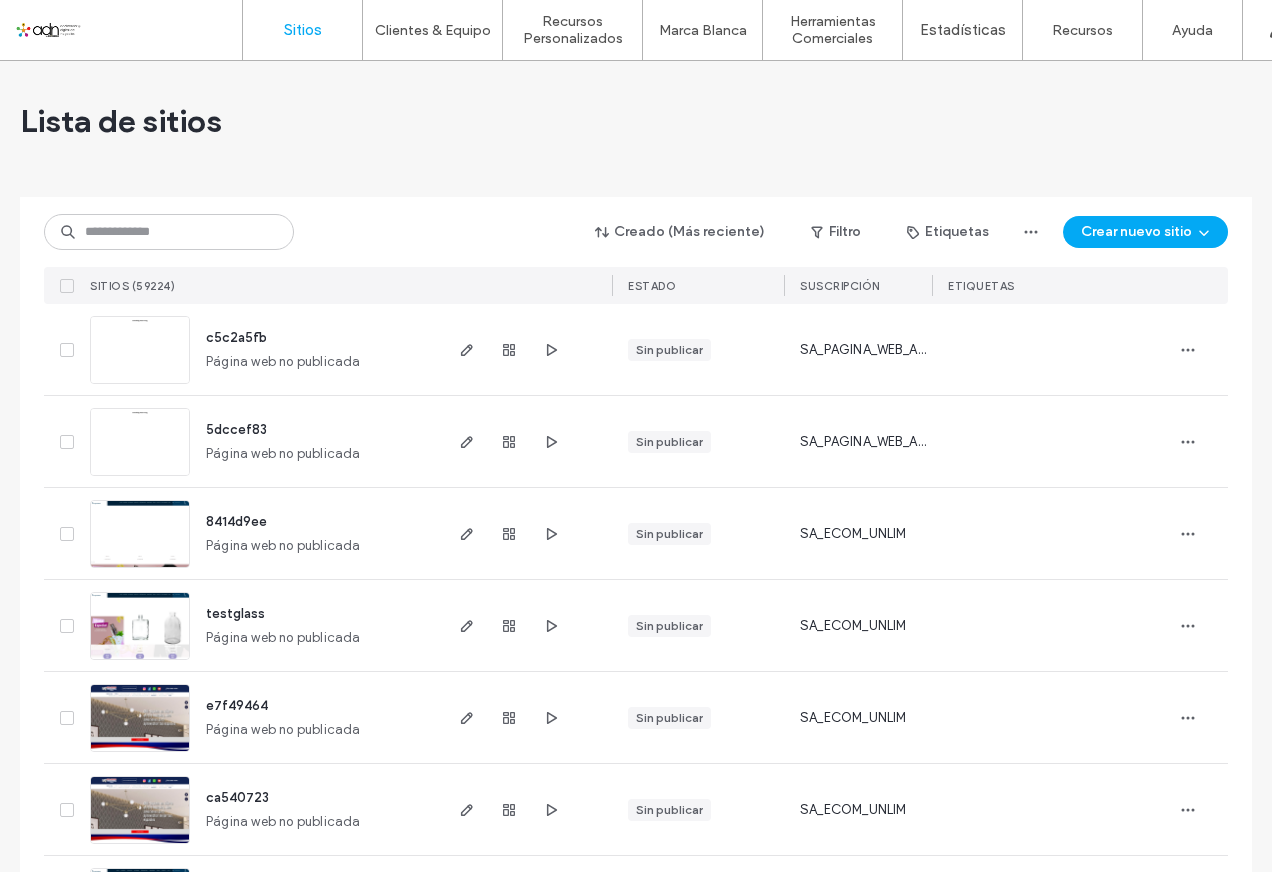 scroll, scrollTop: 0, scrollLeft: 0, axis: both 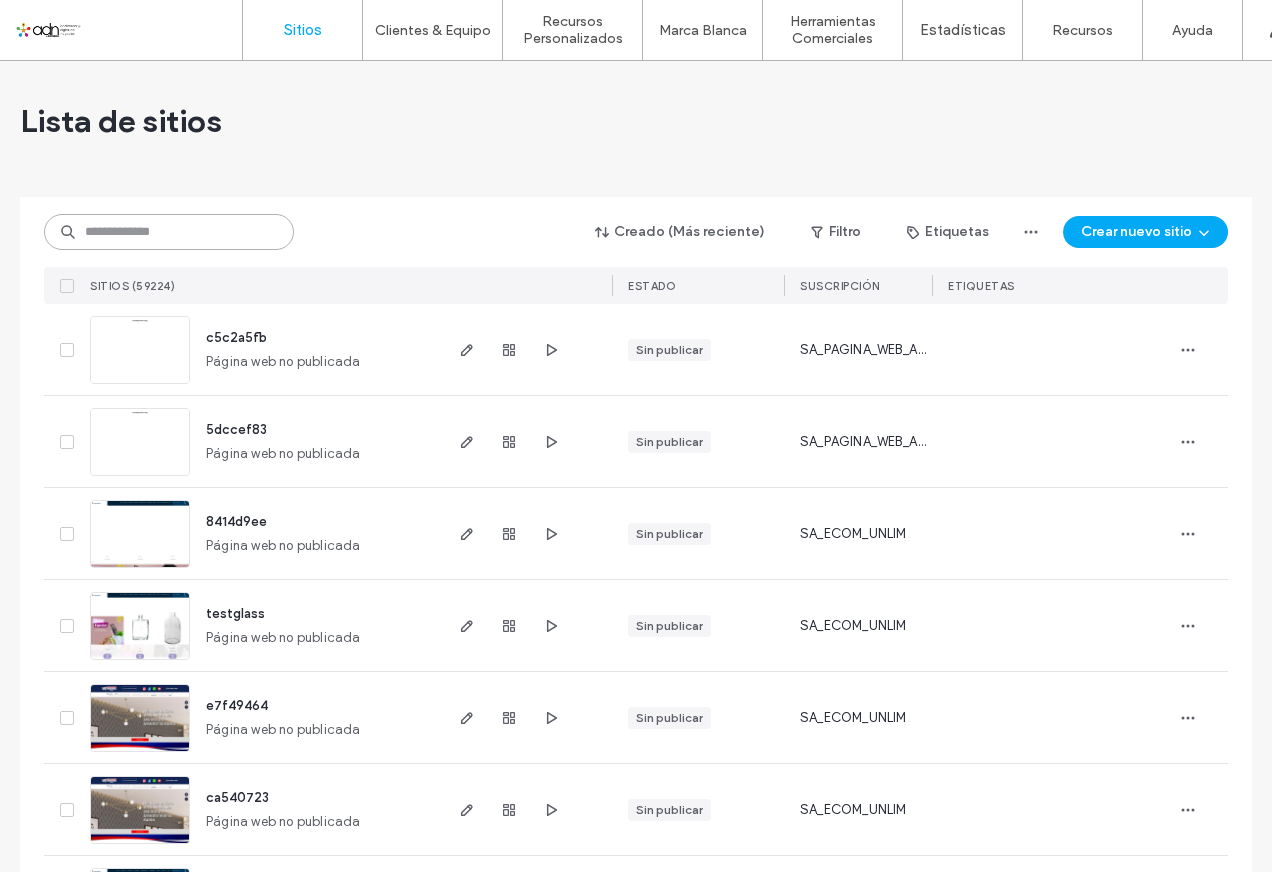 click at bounding box center (169, 232) 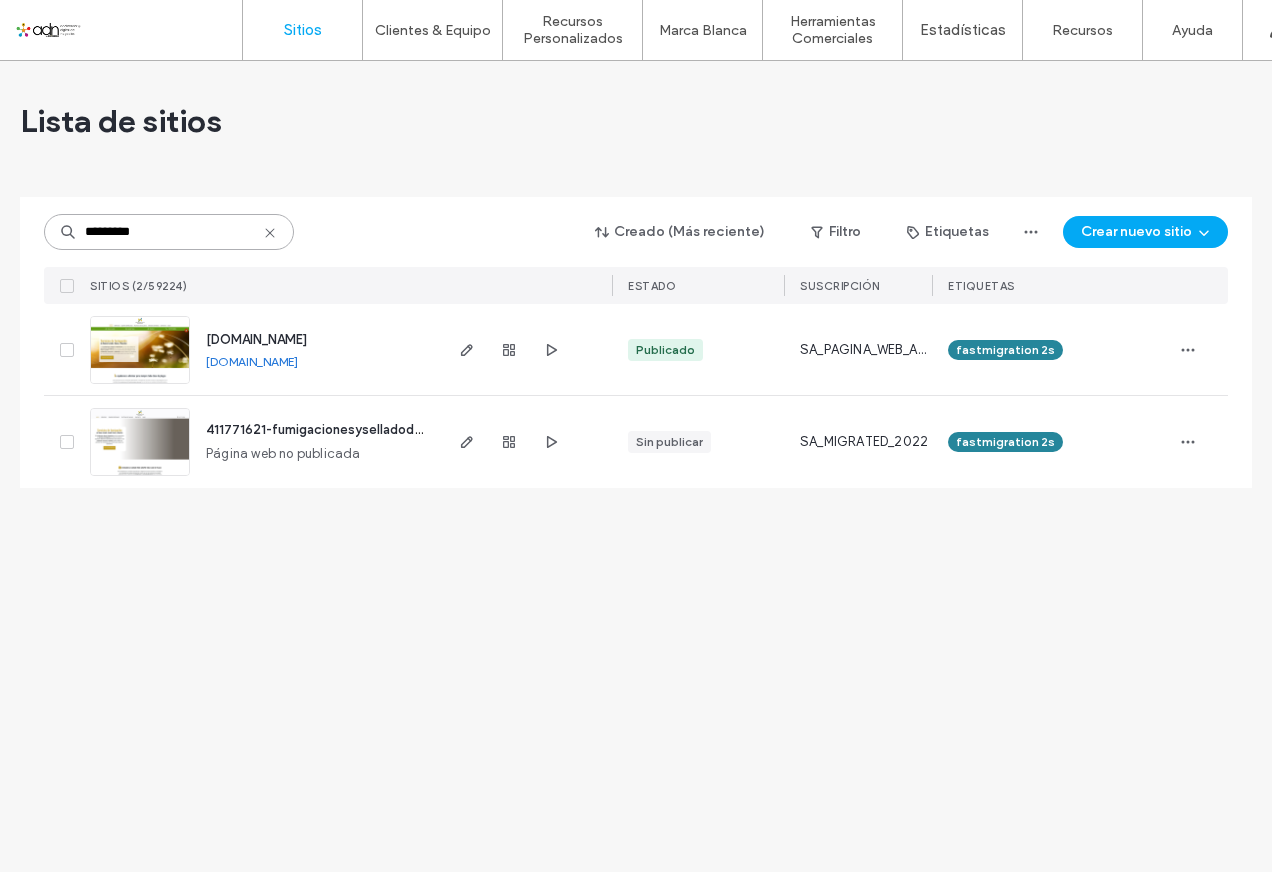 type on "*********" 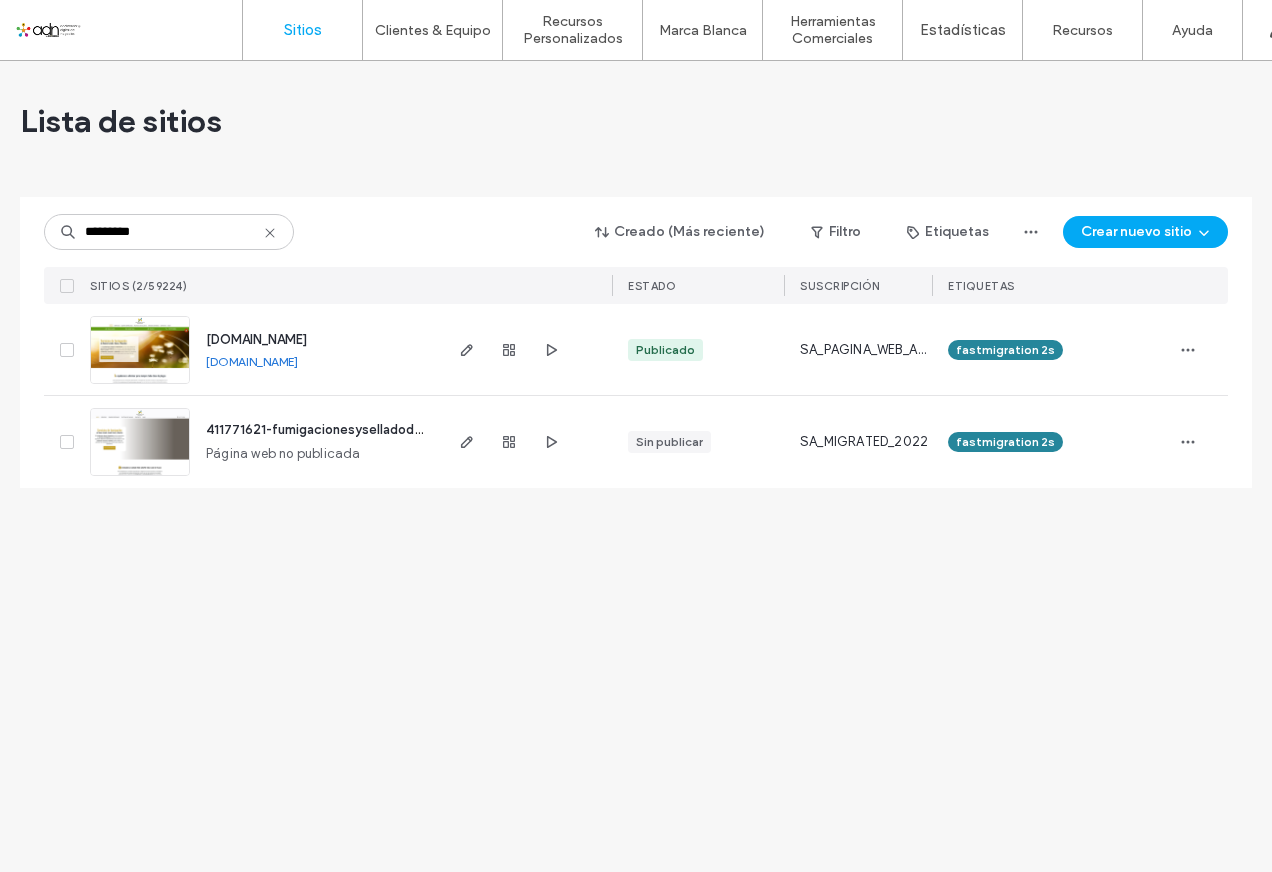 click at bounding box center [140, 385] 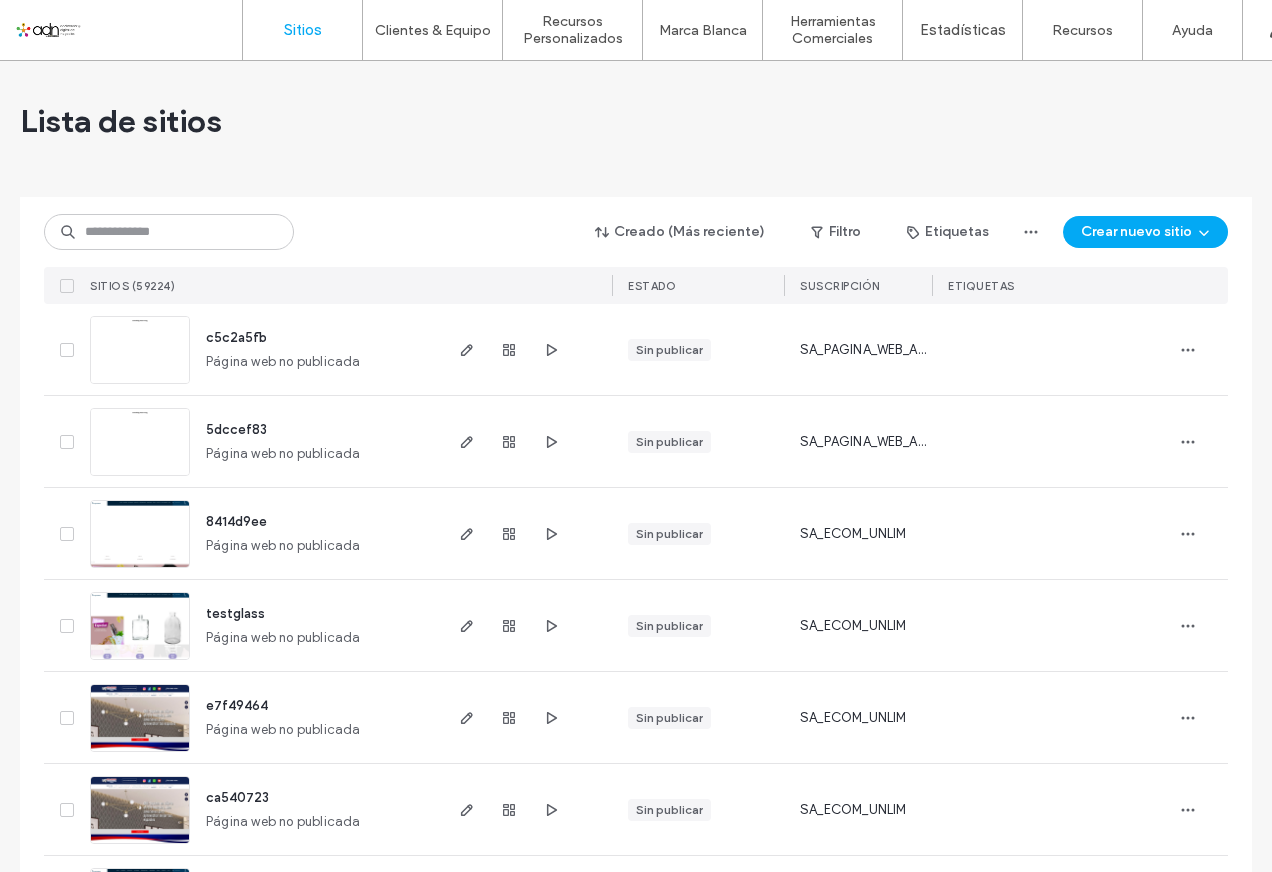 scroll, scrollTop: 0, scrollLeft: 0, axis: both 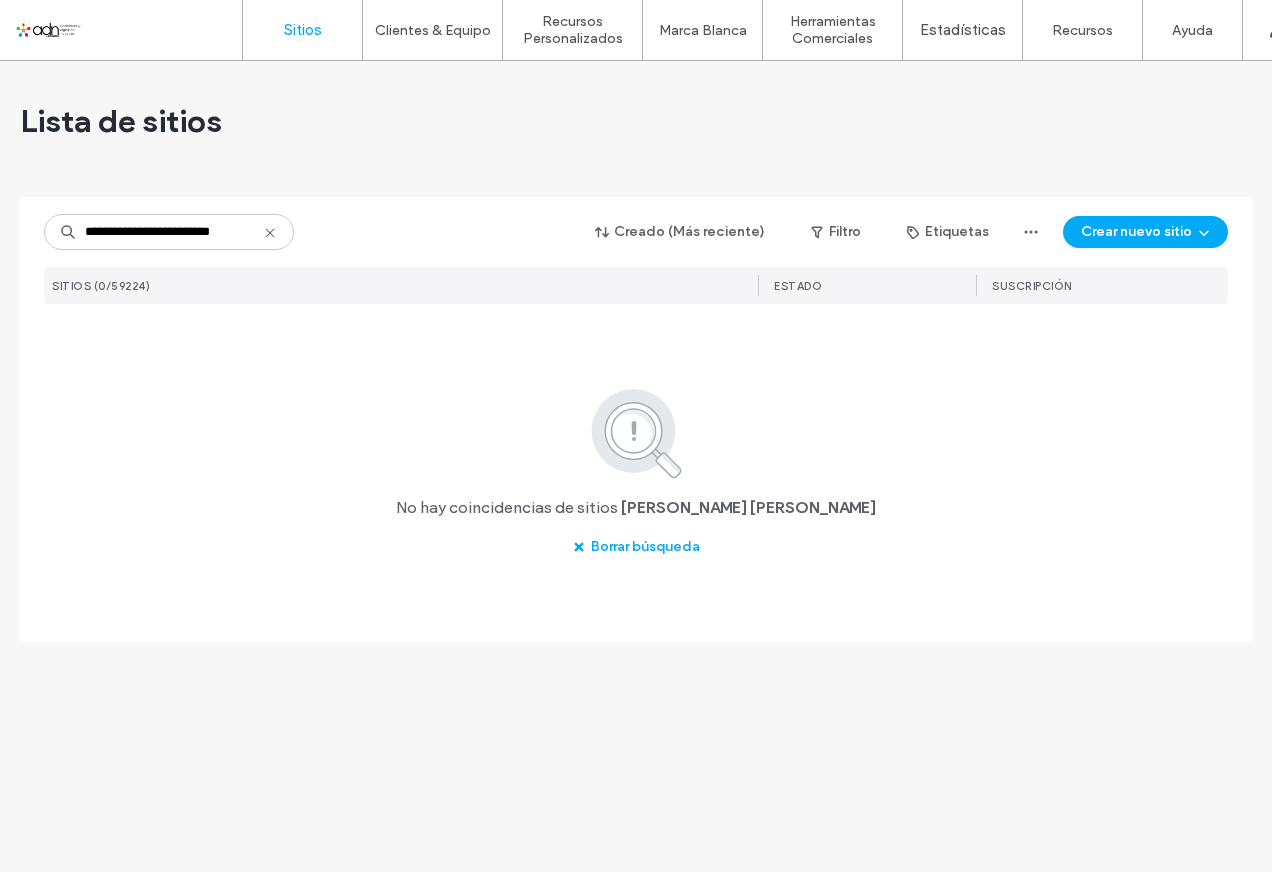 drag, startPoint x: 119, startPoint y: 229, endPoint x: 332, endPoint y: 258, distance: 214.96512 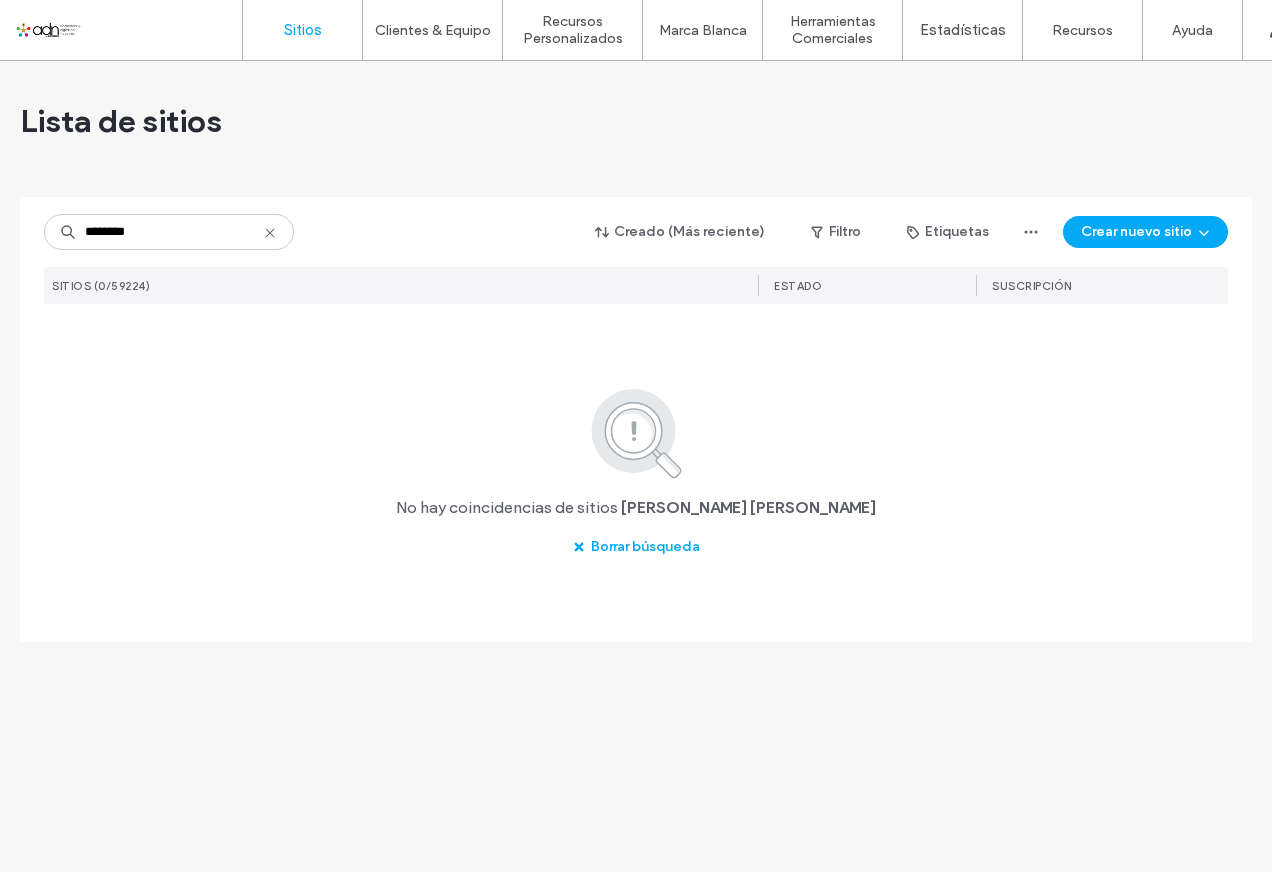 scroll, scrollTop: 0, scrollLeft: 0, axis: both 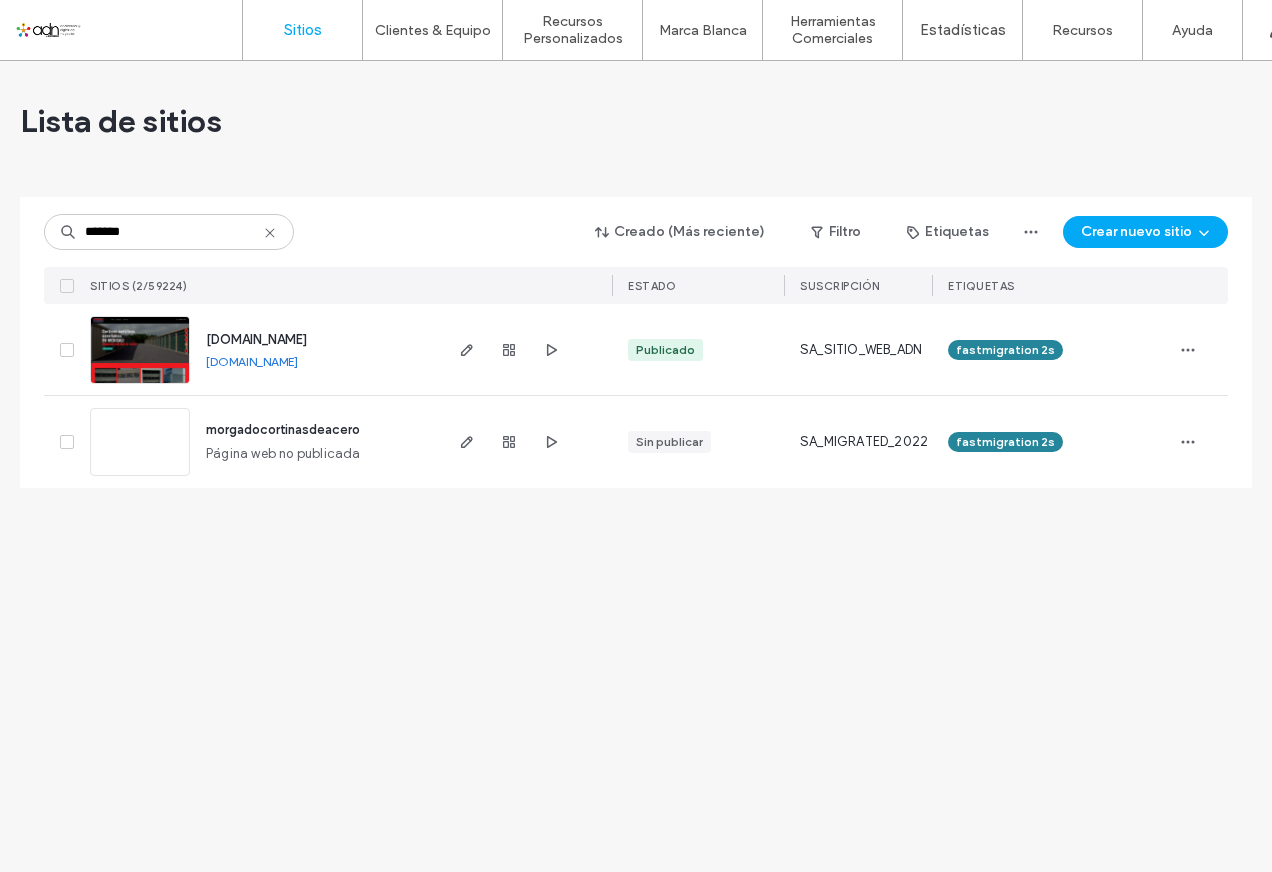 type on "*******" 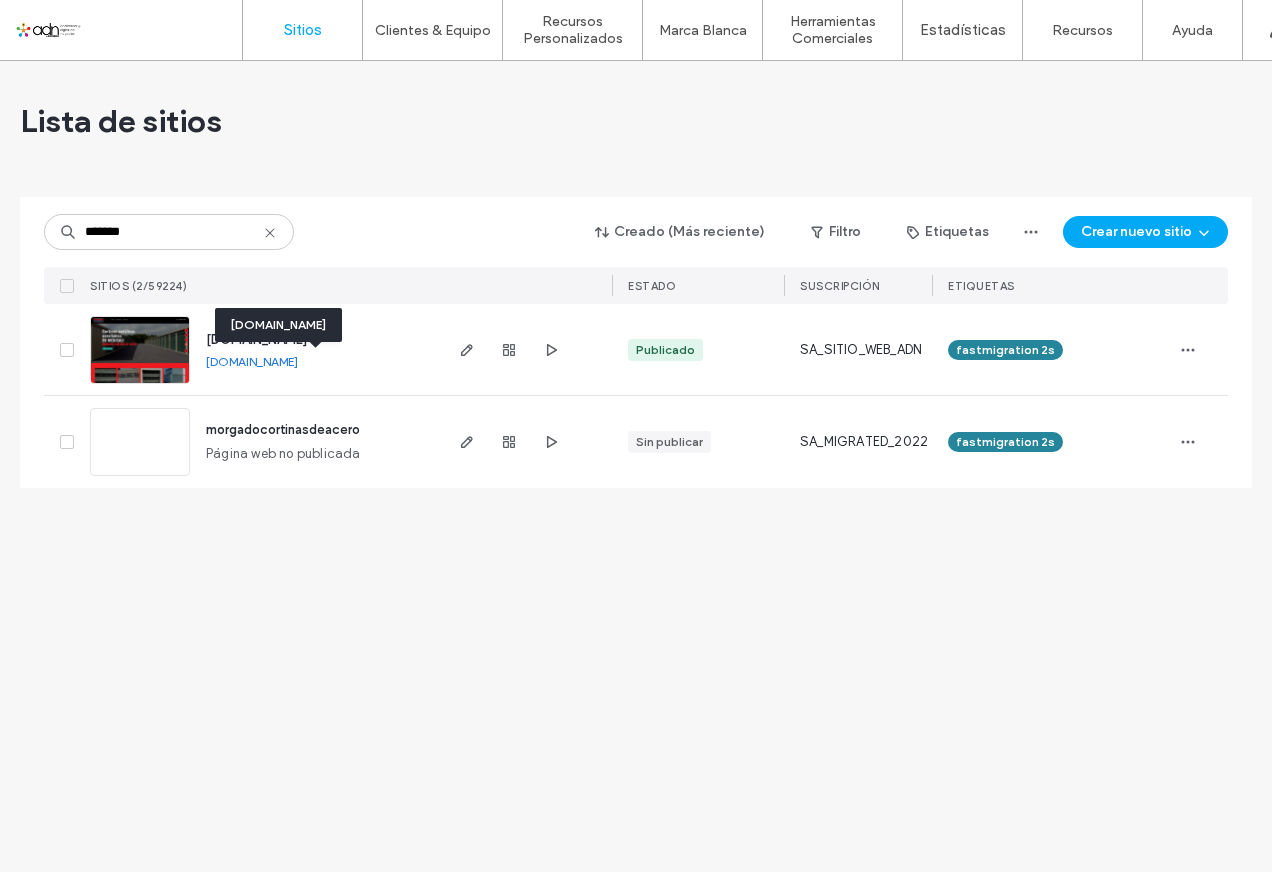 drag, startPoint x: 200, startPoint y: 363, endPoint x: 405, endPoint y: 360, distance: 205.02196 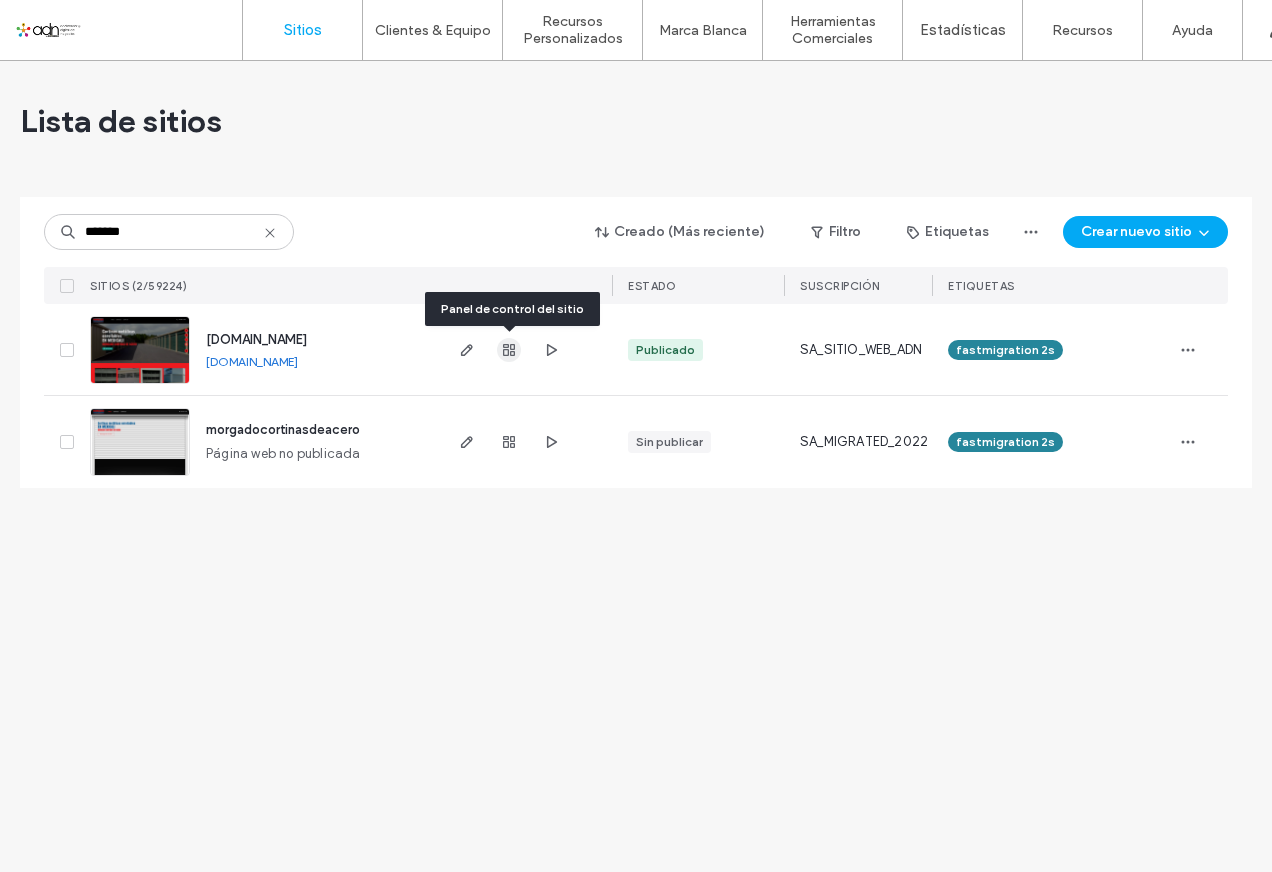 click 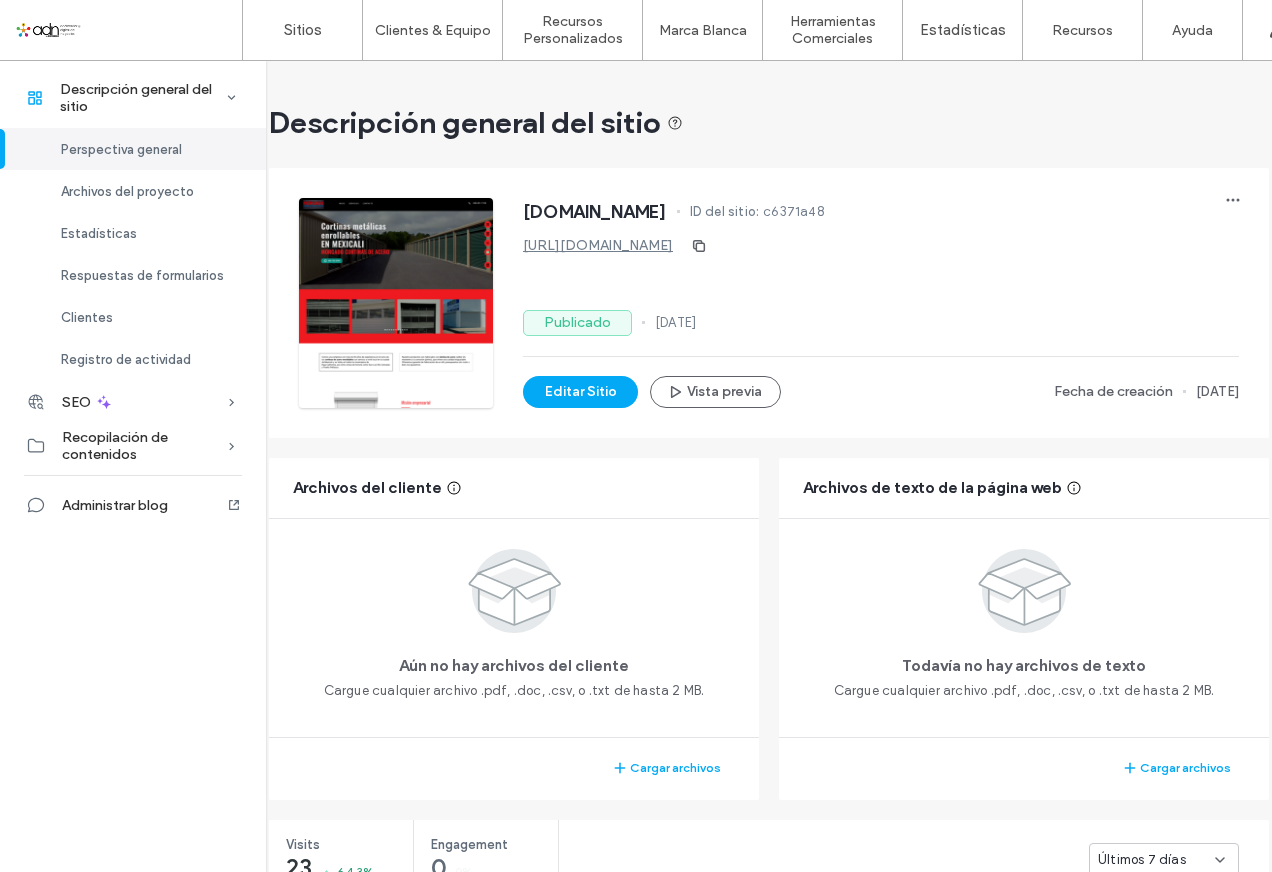 click on "Descripción general del sitio" at bounding box center (769, 123) 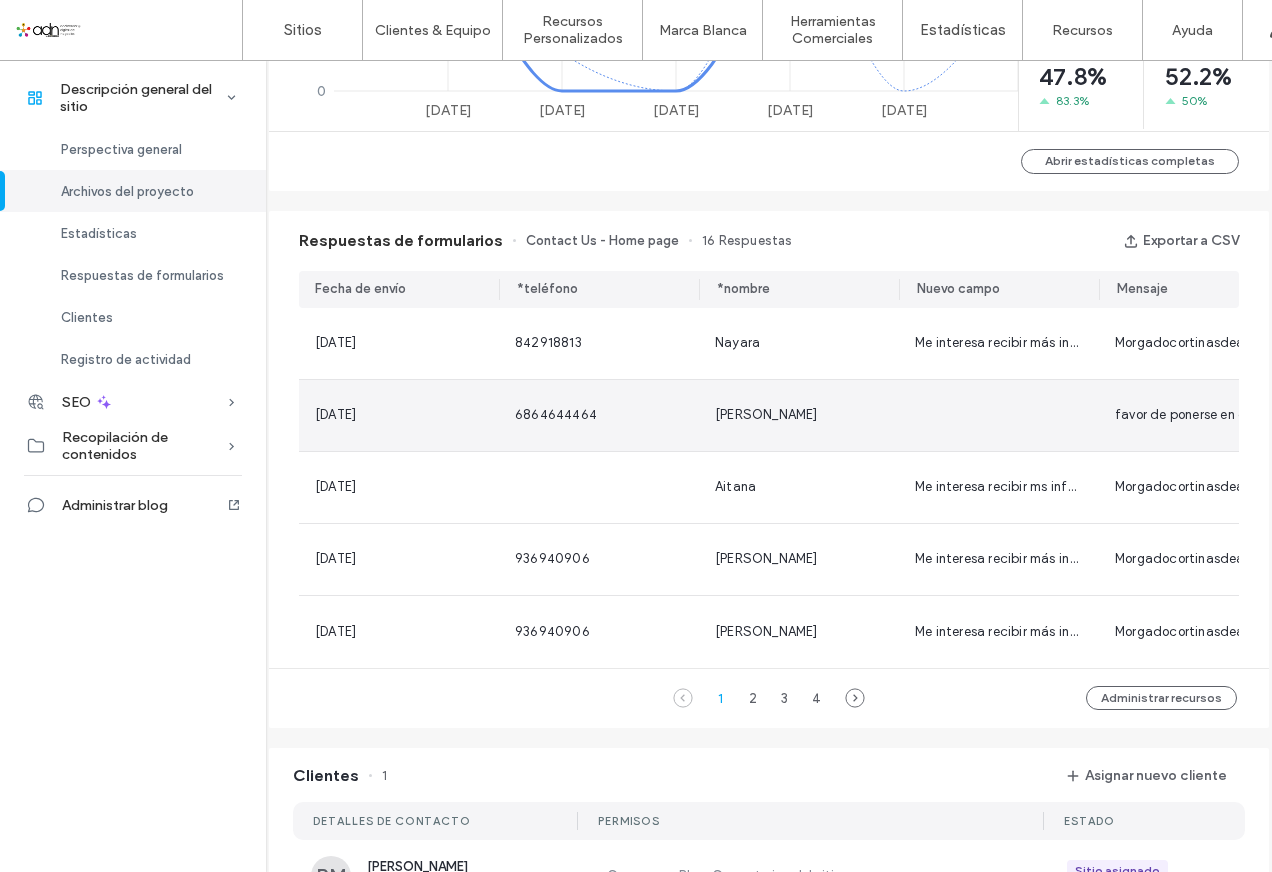 scroll, scrollTop: 1200, scrollLeft: 0, axis: vertical 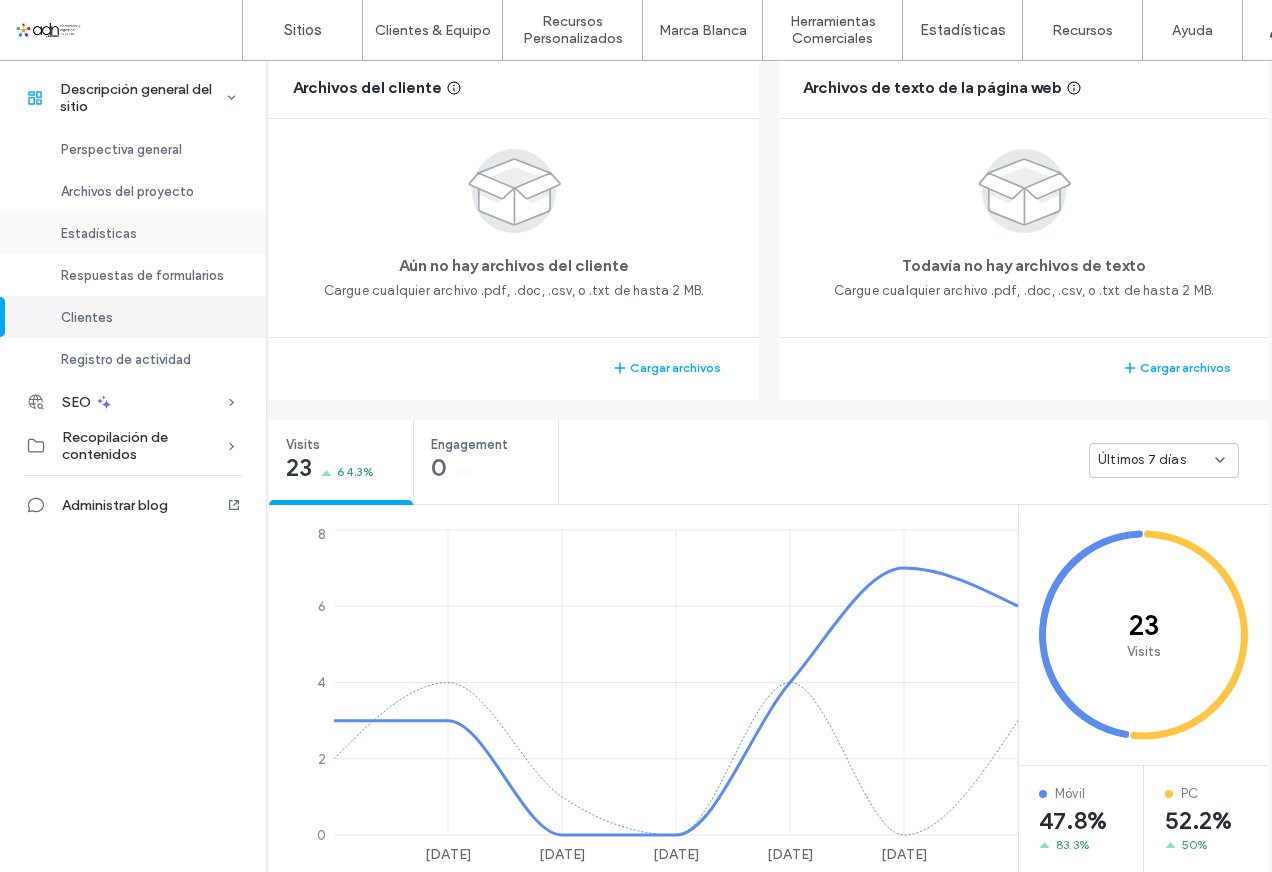 click on "Estadísticas" at bounding box center [133, 233] 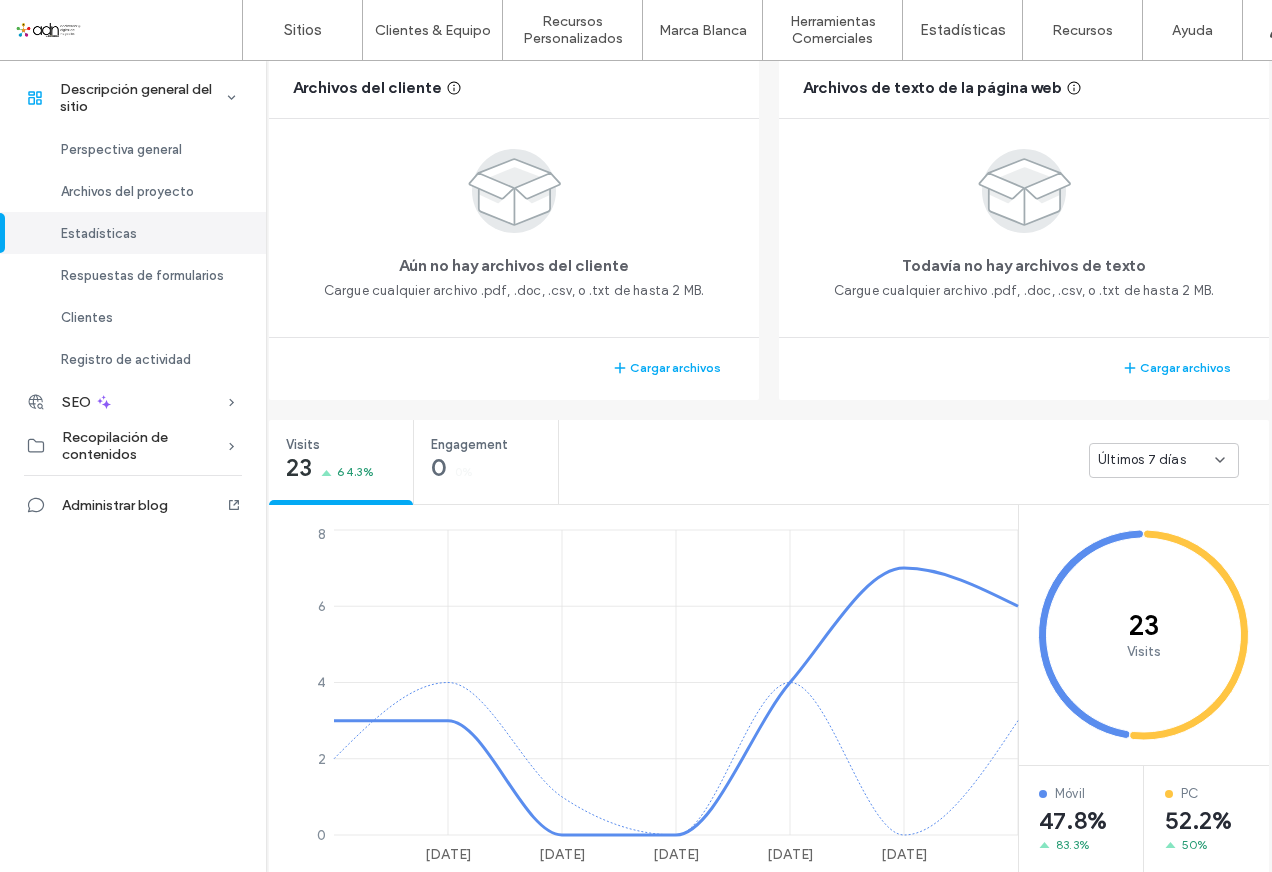 scroll, scrollTop: 750, scrollLeft: 0, axis: vertical 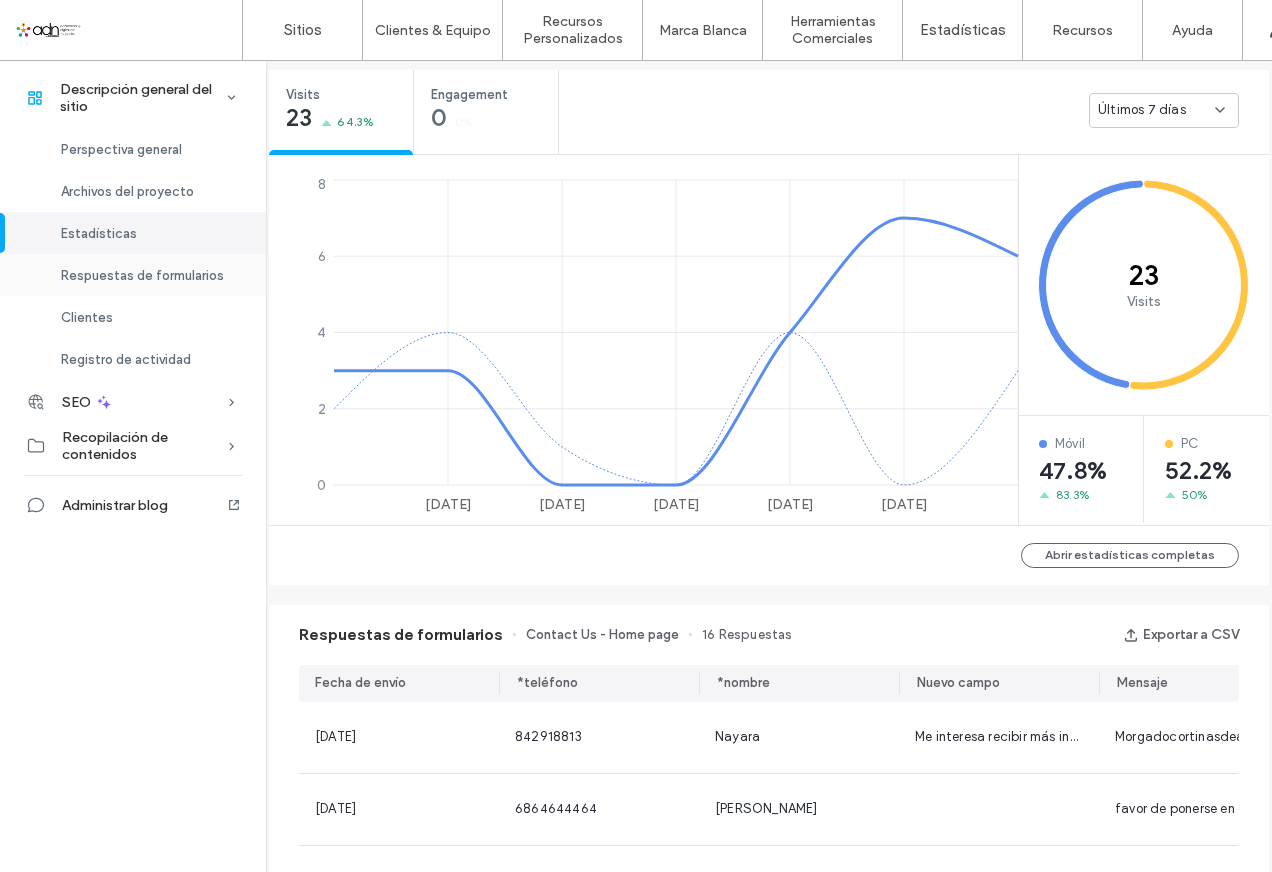 click on "Respuestas de formularios" at bounding box center (142, 275) 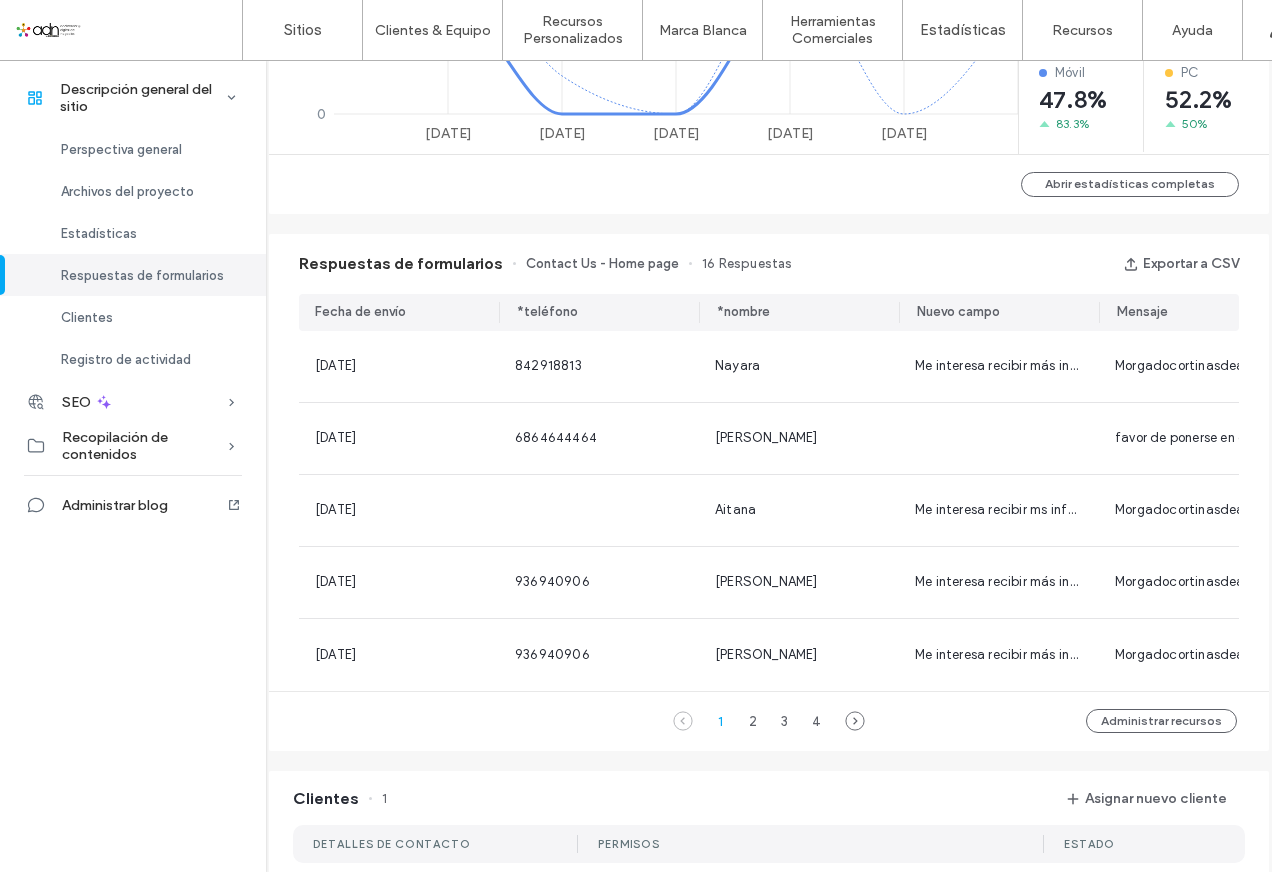 scroll, scrollTop: 985, scrollLeft: 0, axis: vertical 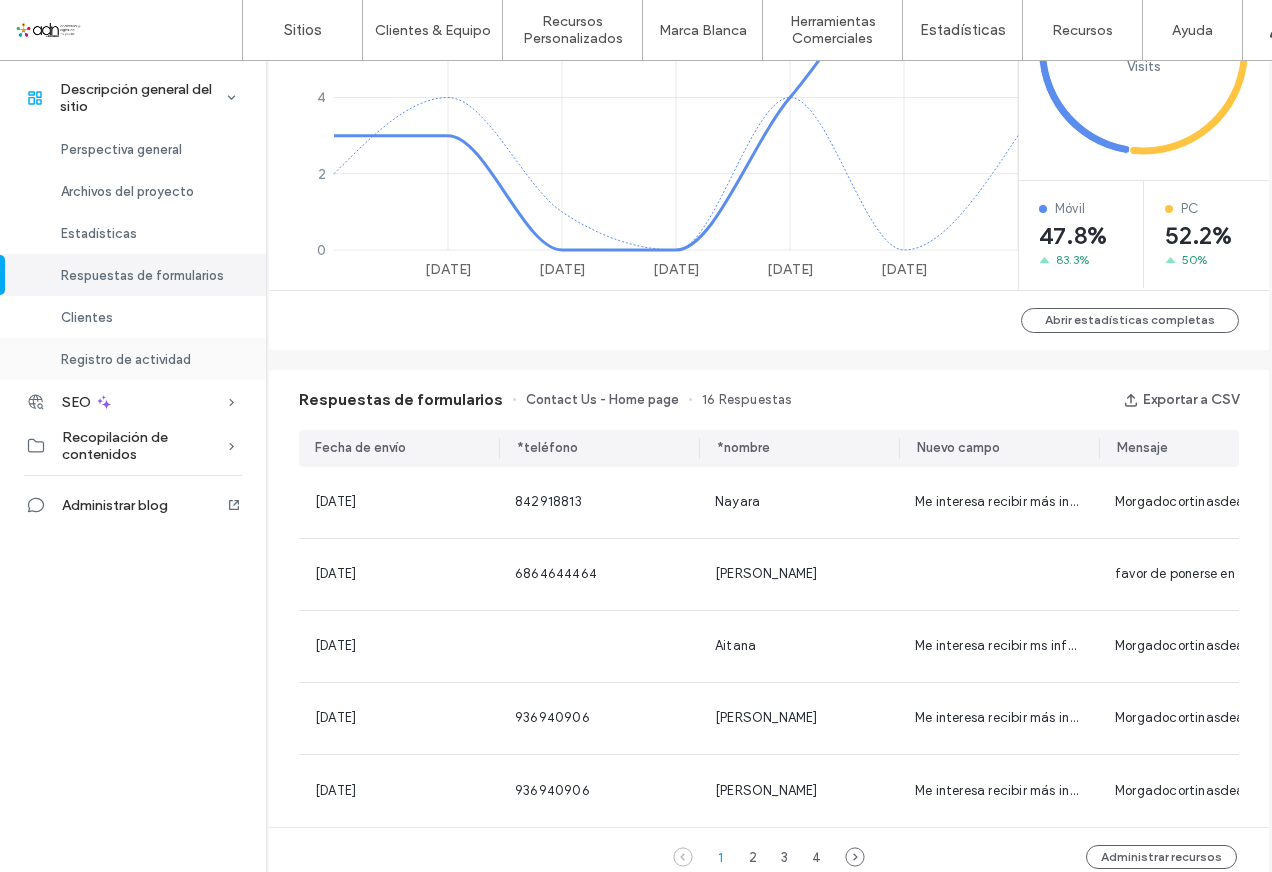 click on "Registro de actividad" at bounding box center (126, 359) 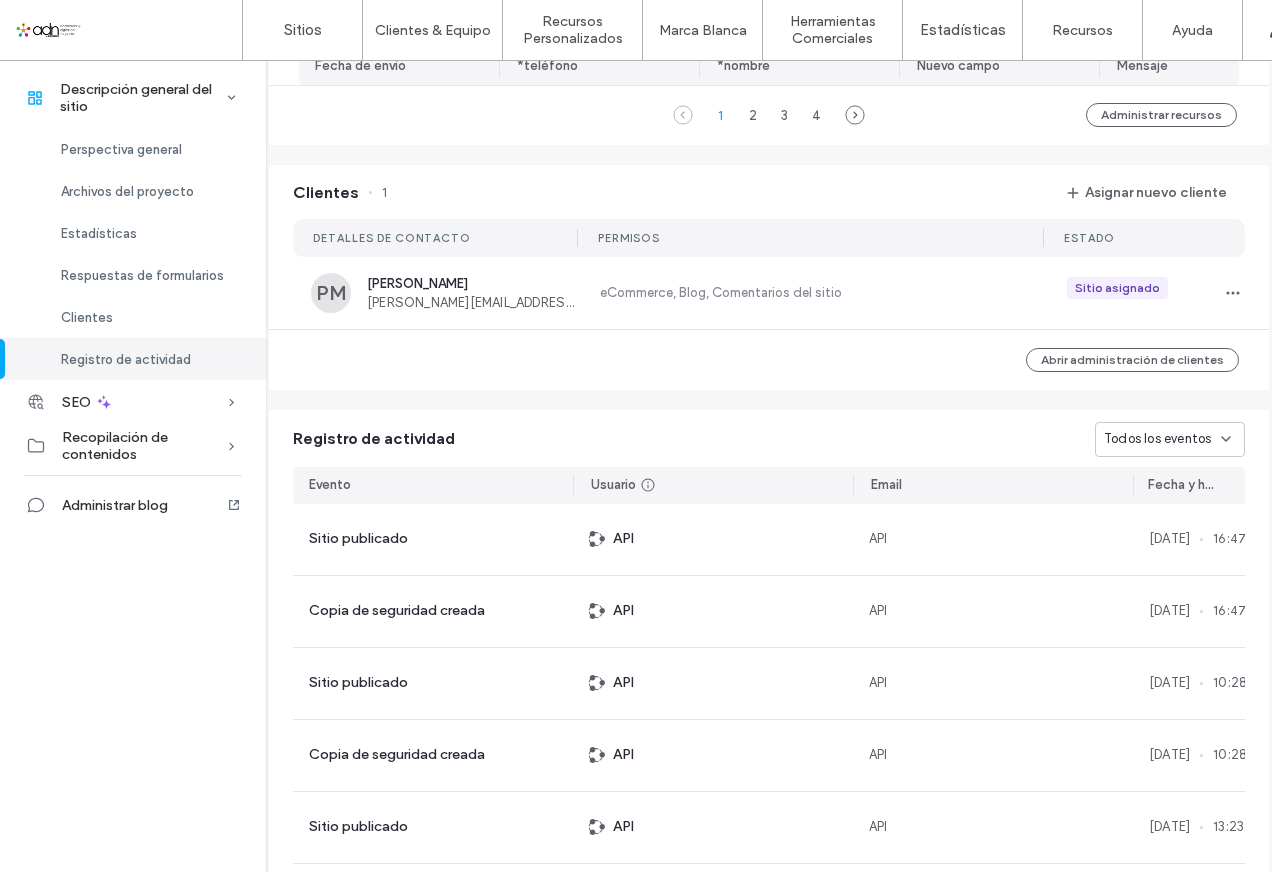 scroll, scrollTop: 1914, scrollLeft: 0, axis: vertical 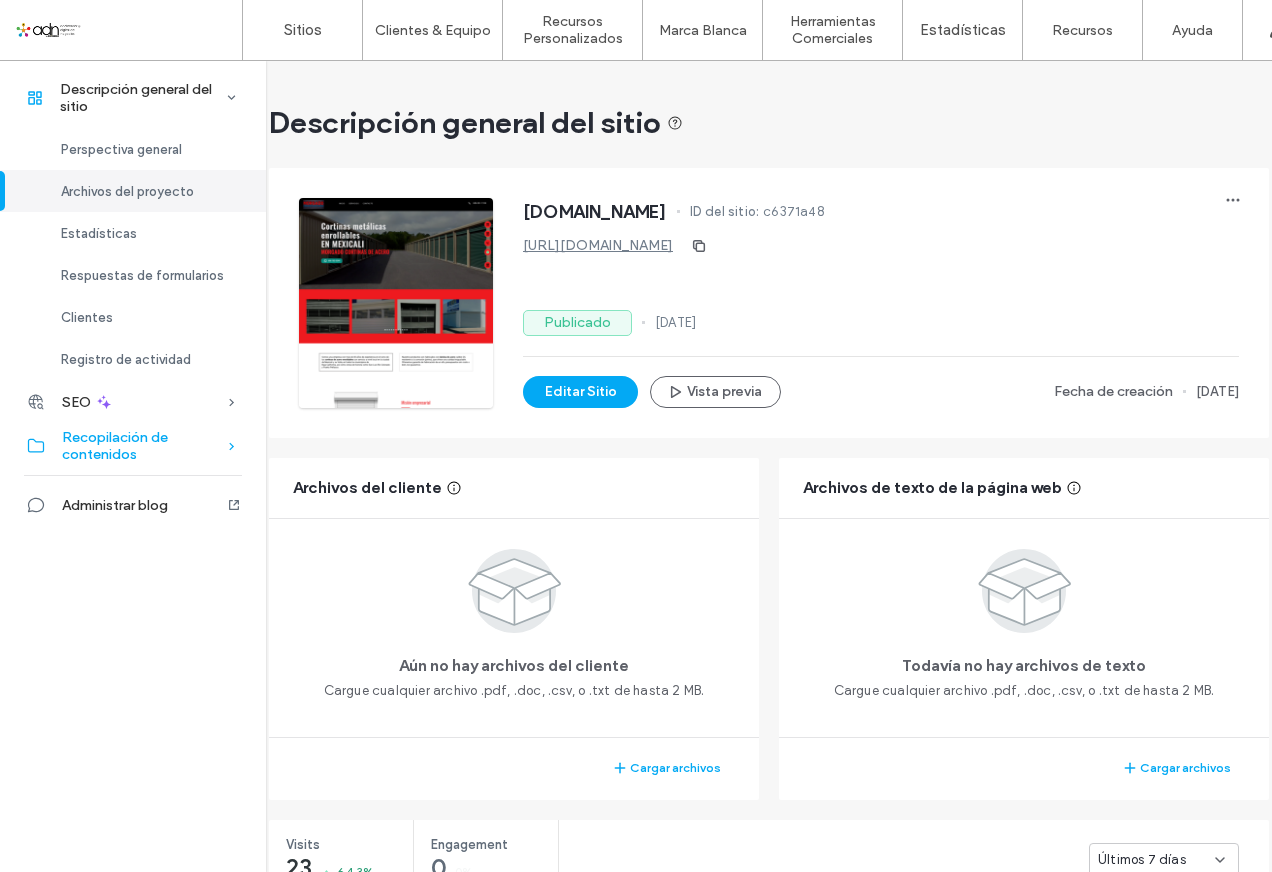 click on "Recopilación de contenidos" at bounding box center (144, 446) 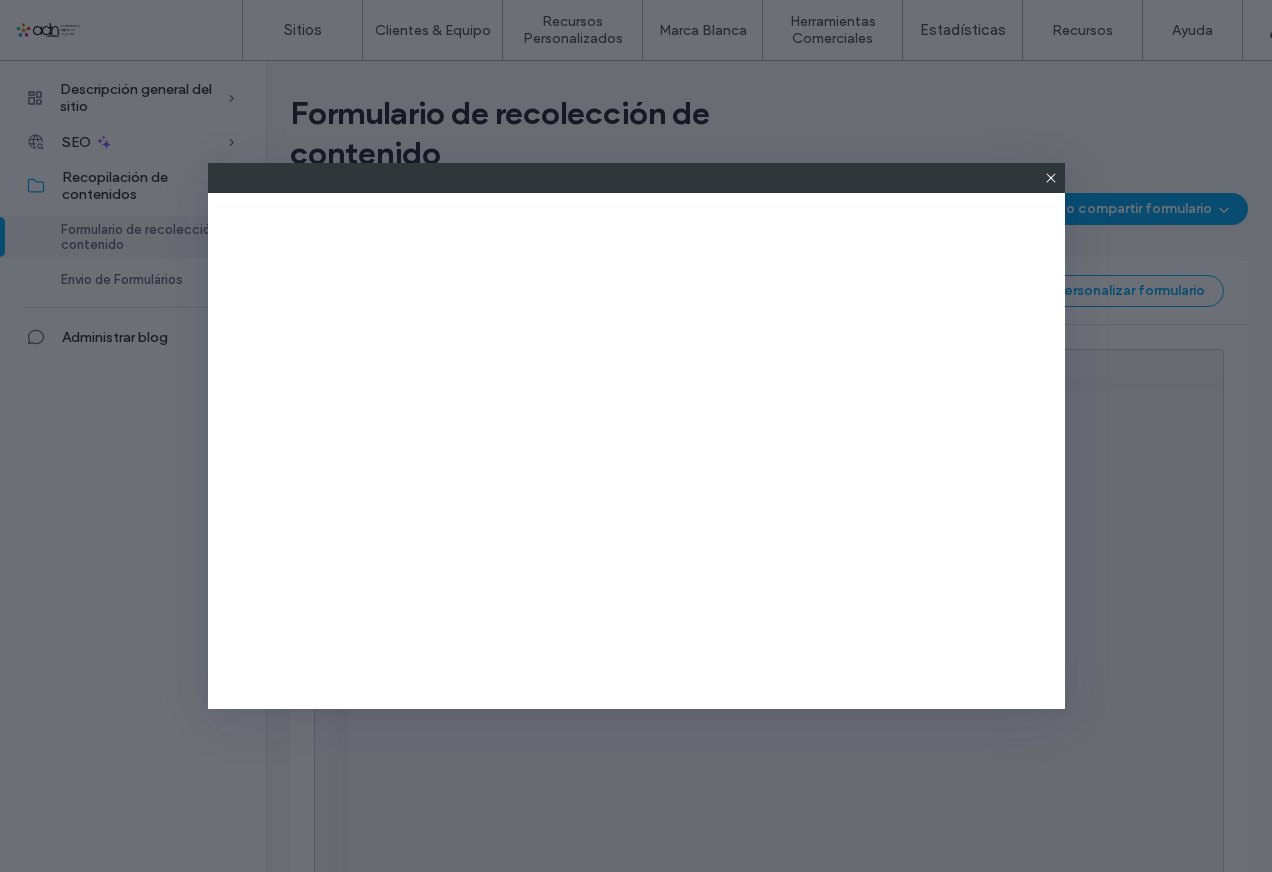 scroll, scrollTop: 0, scrollLeft: 0, axis: both 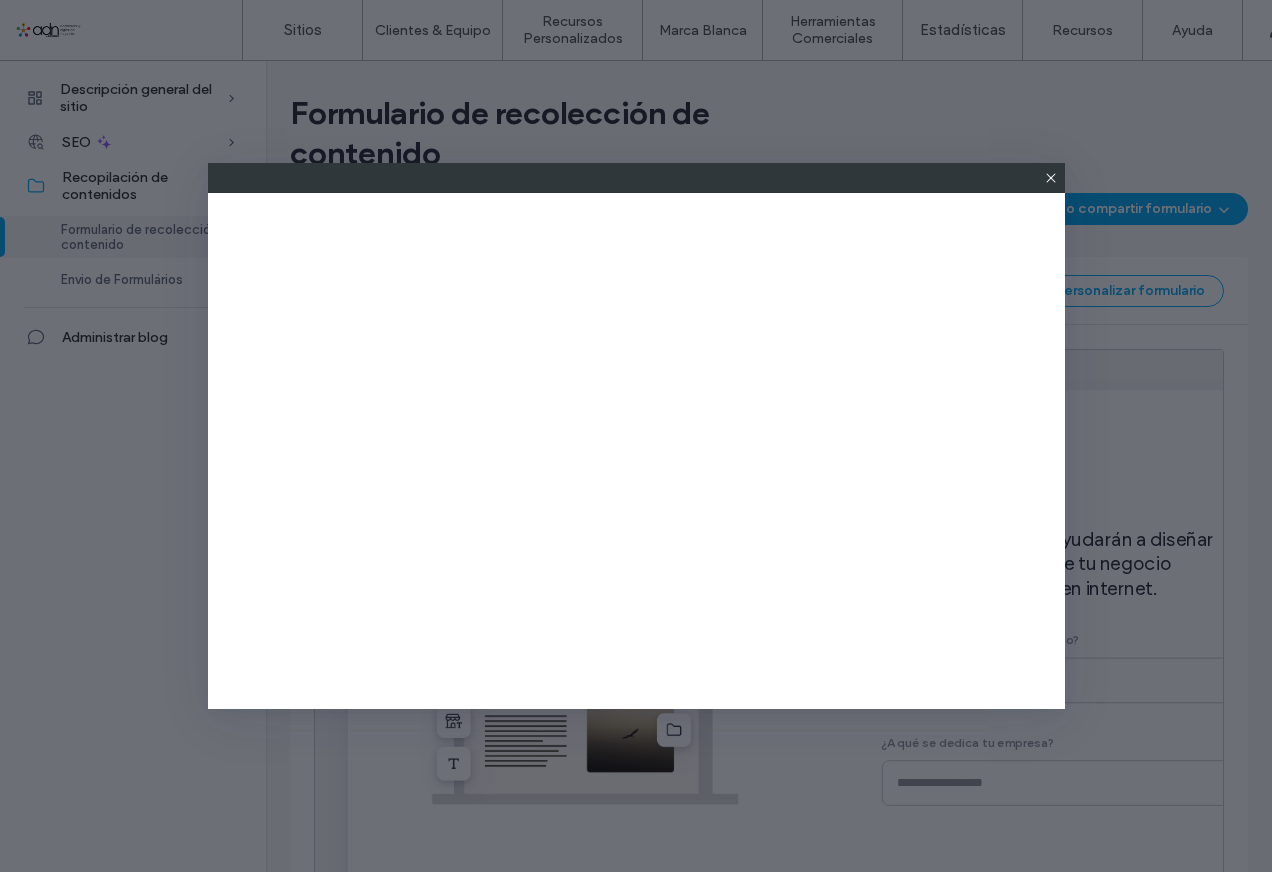 click at bounding box center (1051, 178) 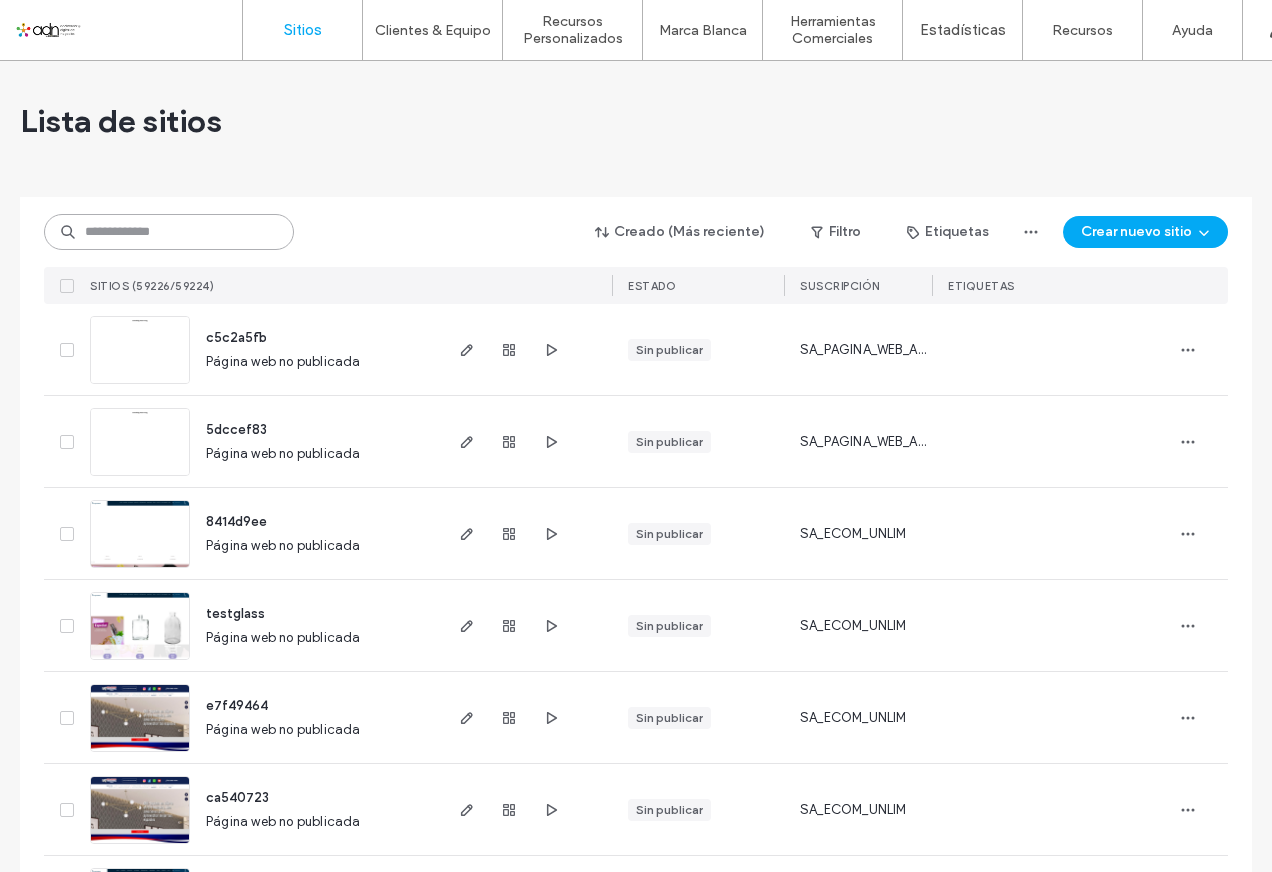 click at bounding box center (169, 232) 